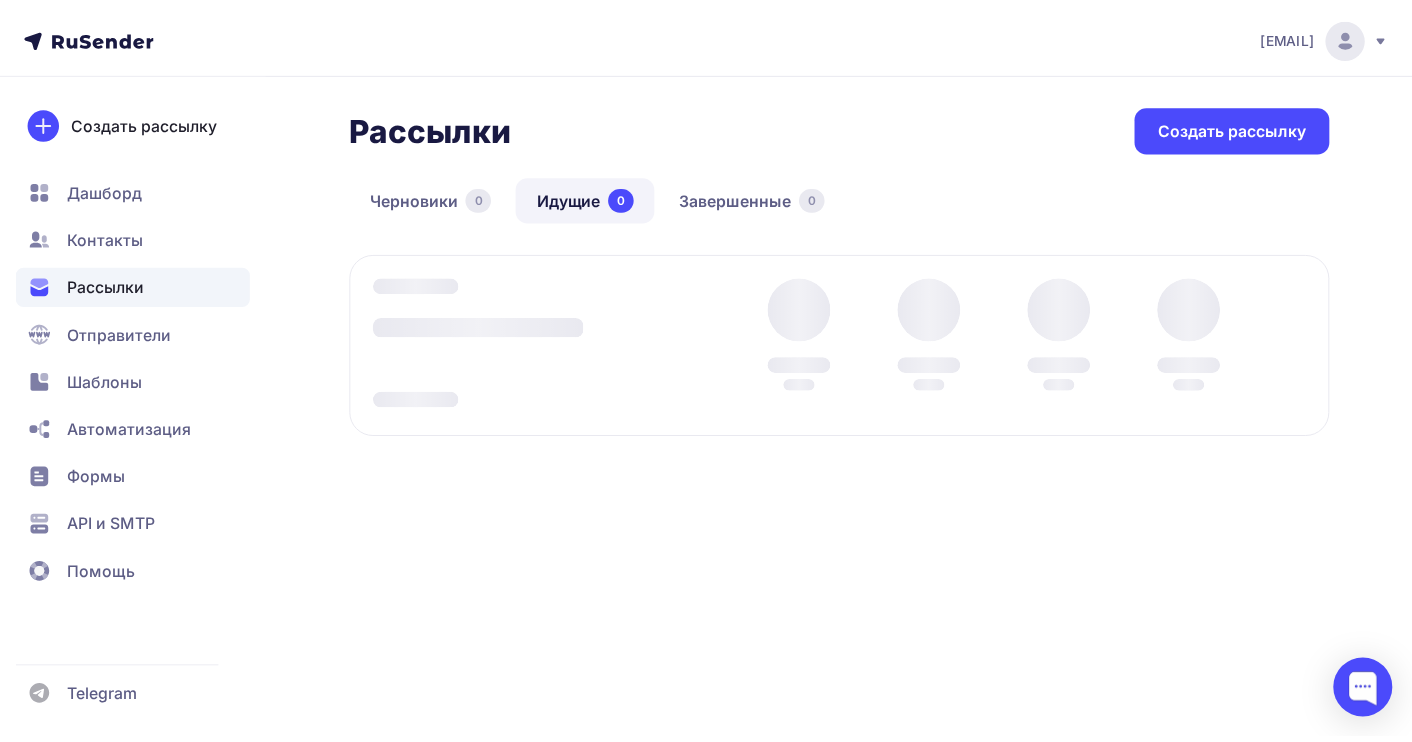 scroll, scrollTop: 0, scrollLeft: 0, axis: both 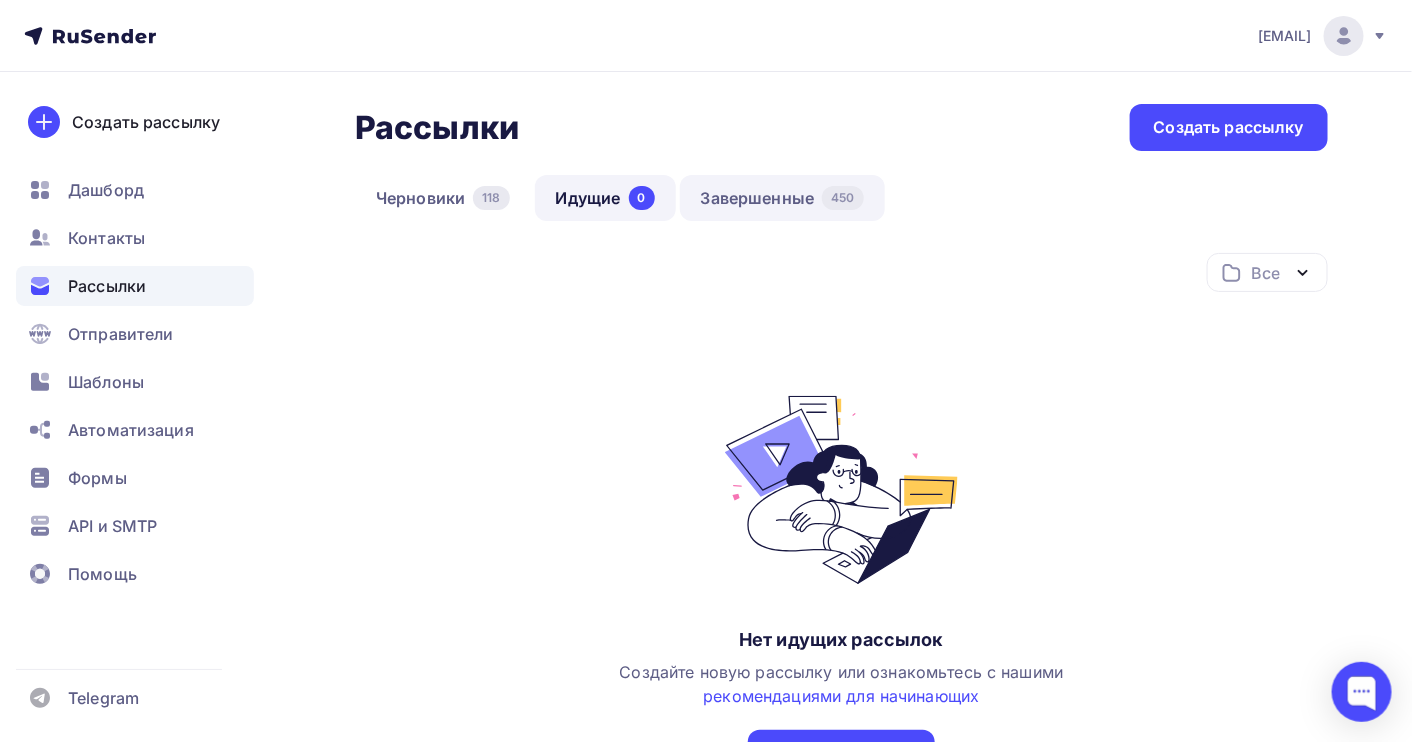 click on "Завершенные
450" at bounding box center (782, 198) 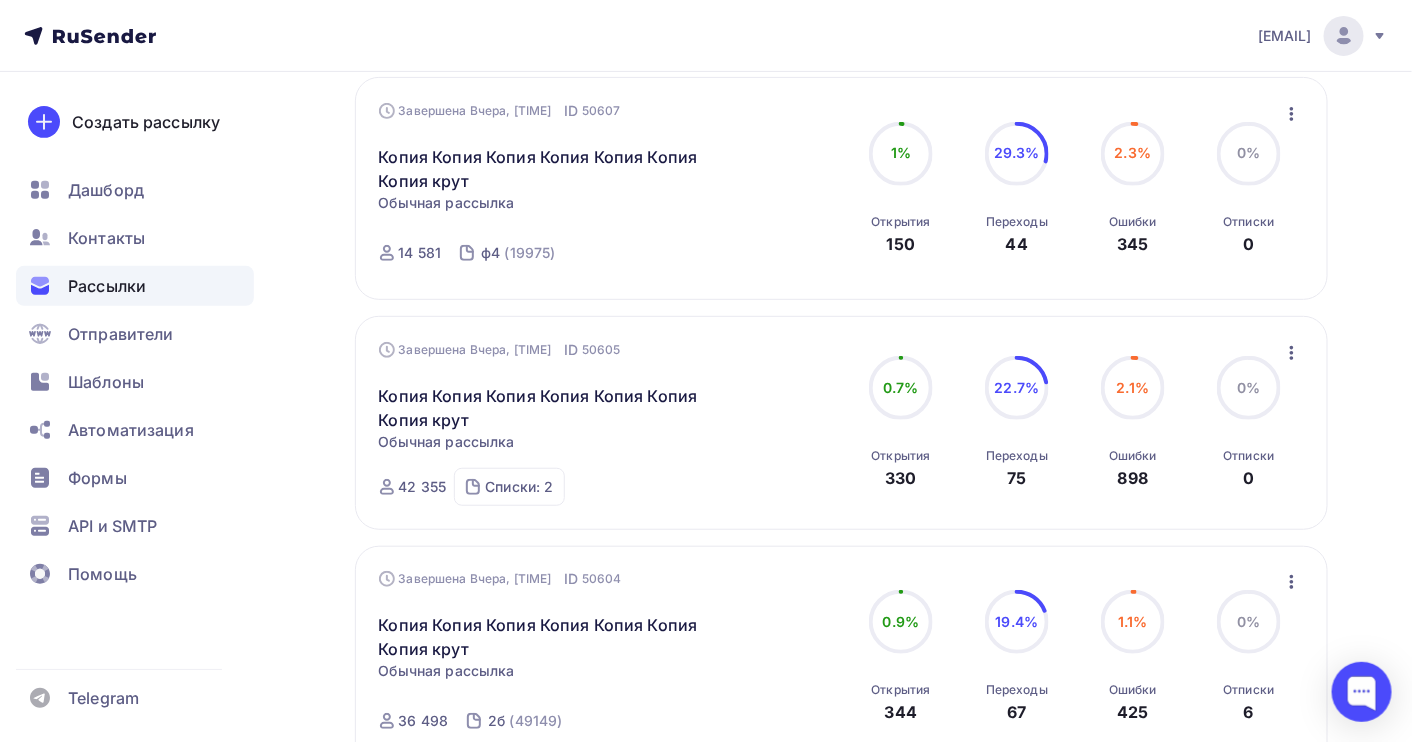 scroll, scrollTop: 266, scrollLeft: 0, axis: vertical 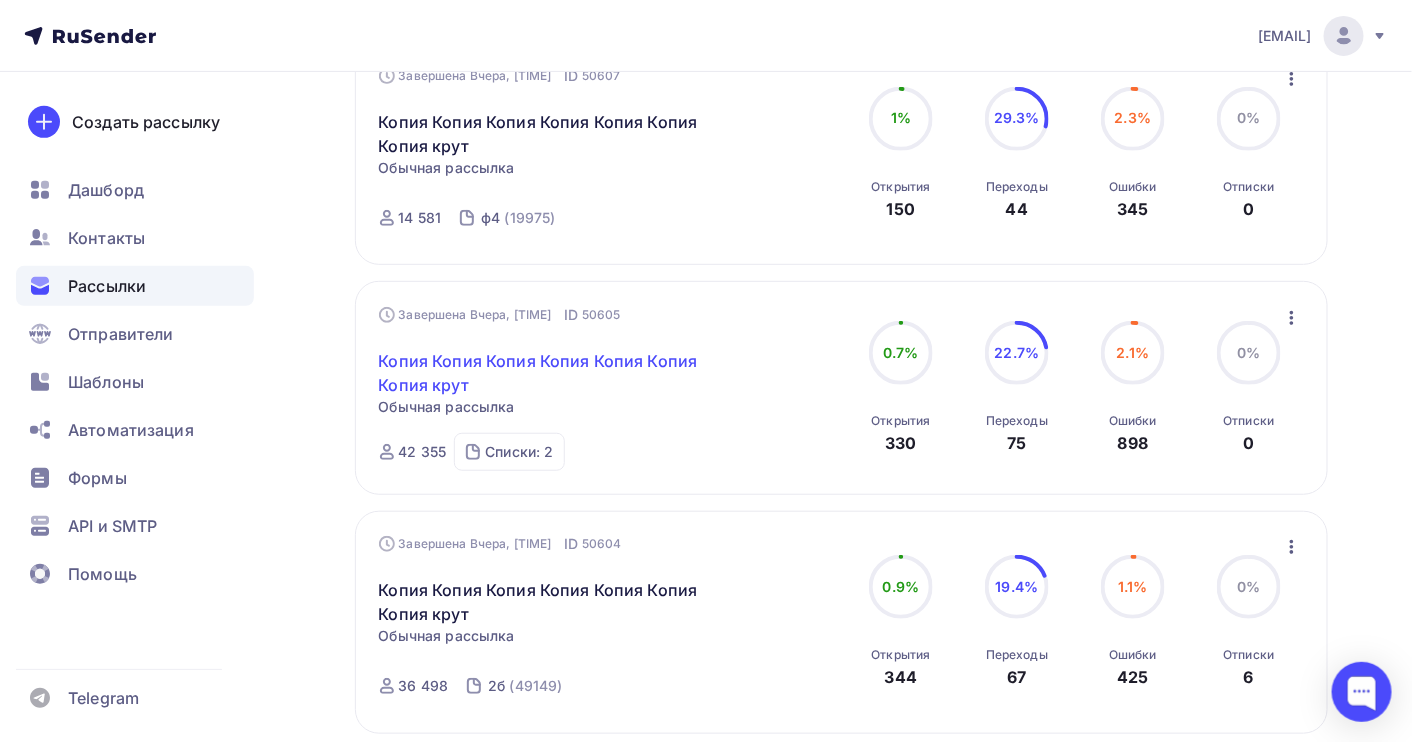 click on "Копия Копия Копия Копия Копия Копия Копия крут" at bounding box center (550, 373) 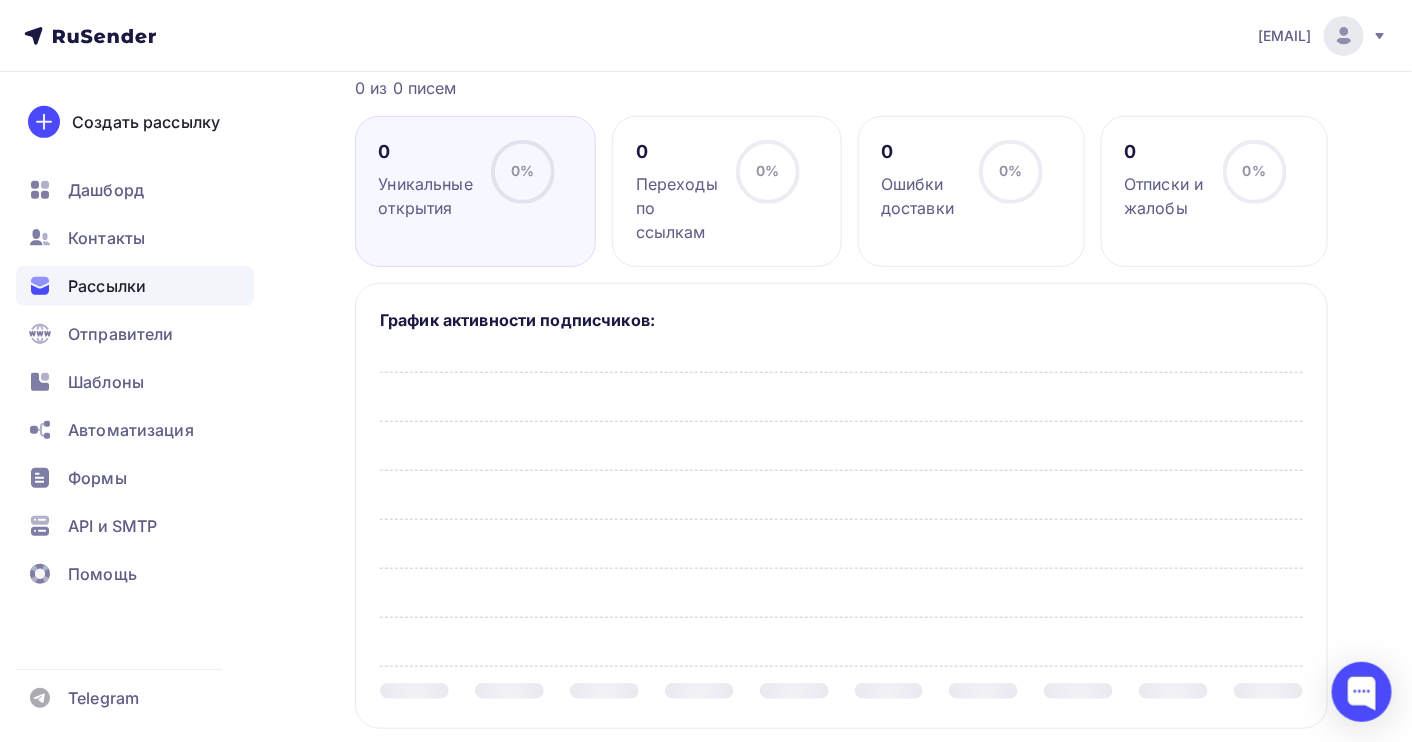 scroll, scrollTop: 0, scrollLeft: 0, axis: both 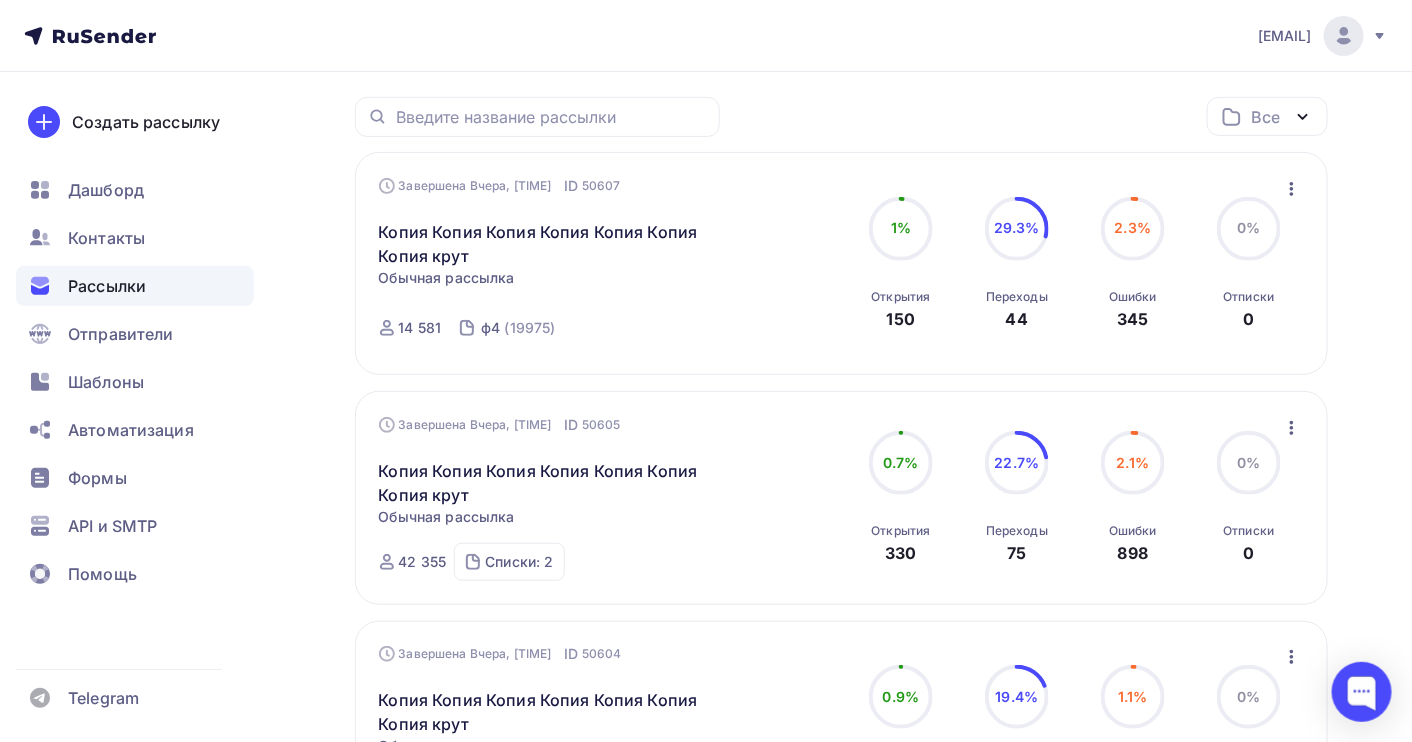 click at bounding box center (1292, 189) 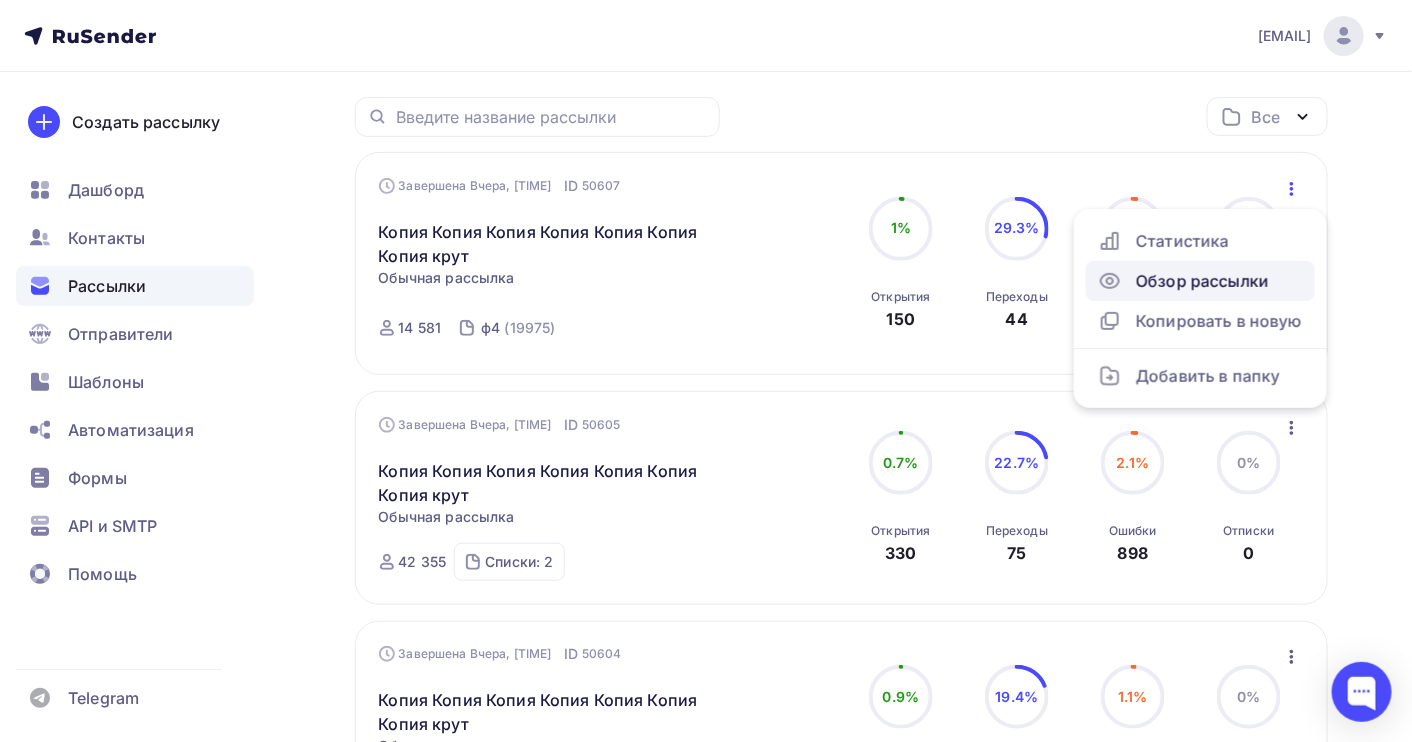 click on "Обзор рассылки" at bounding box center [1200, 281] 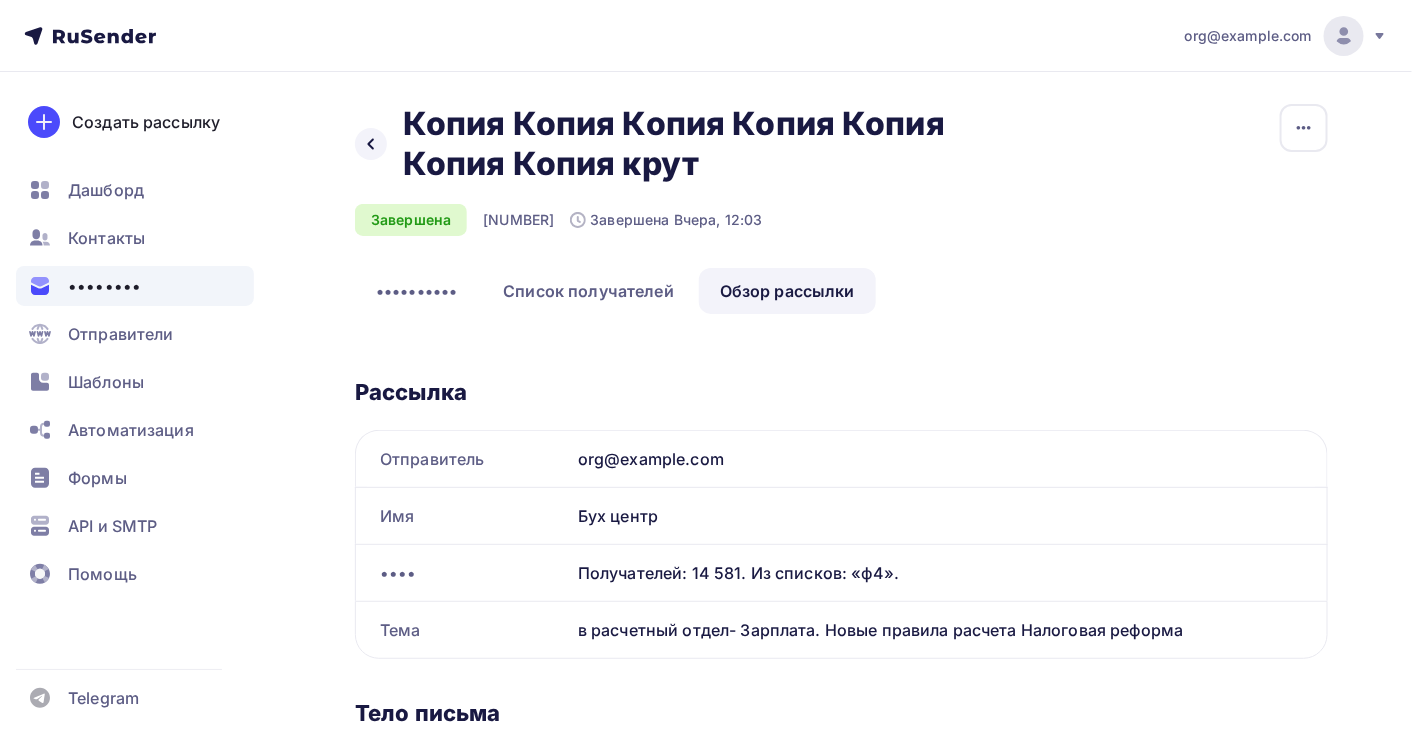 scroll, scrollTop: 0, scrollLeft: 0, axis: both 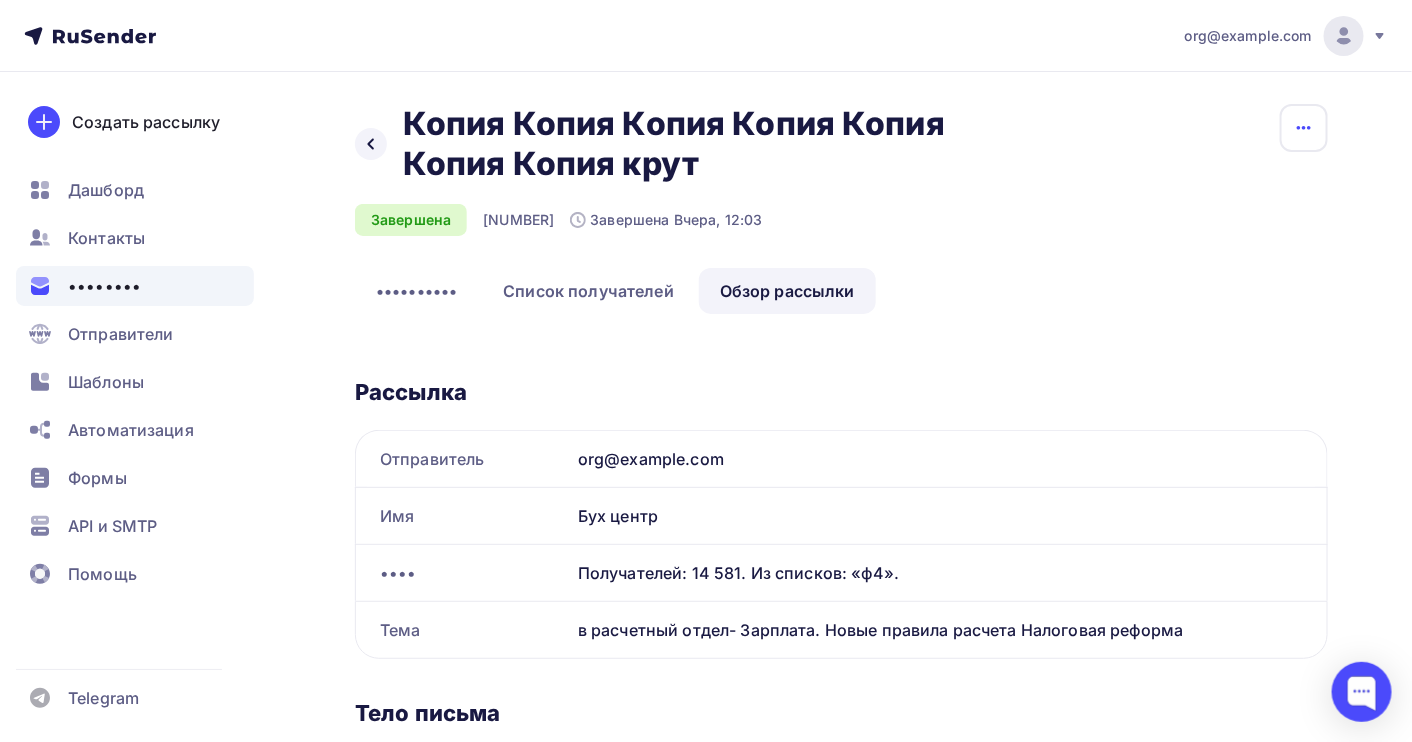 click at bounding box center (1304, 128) 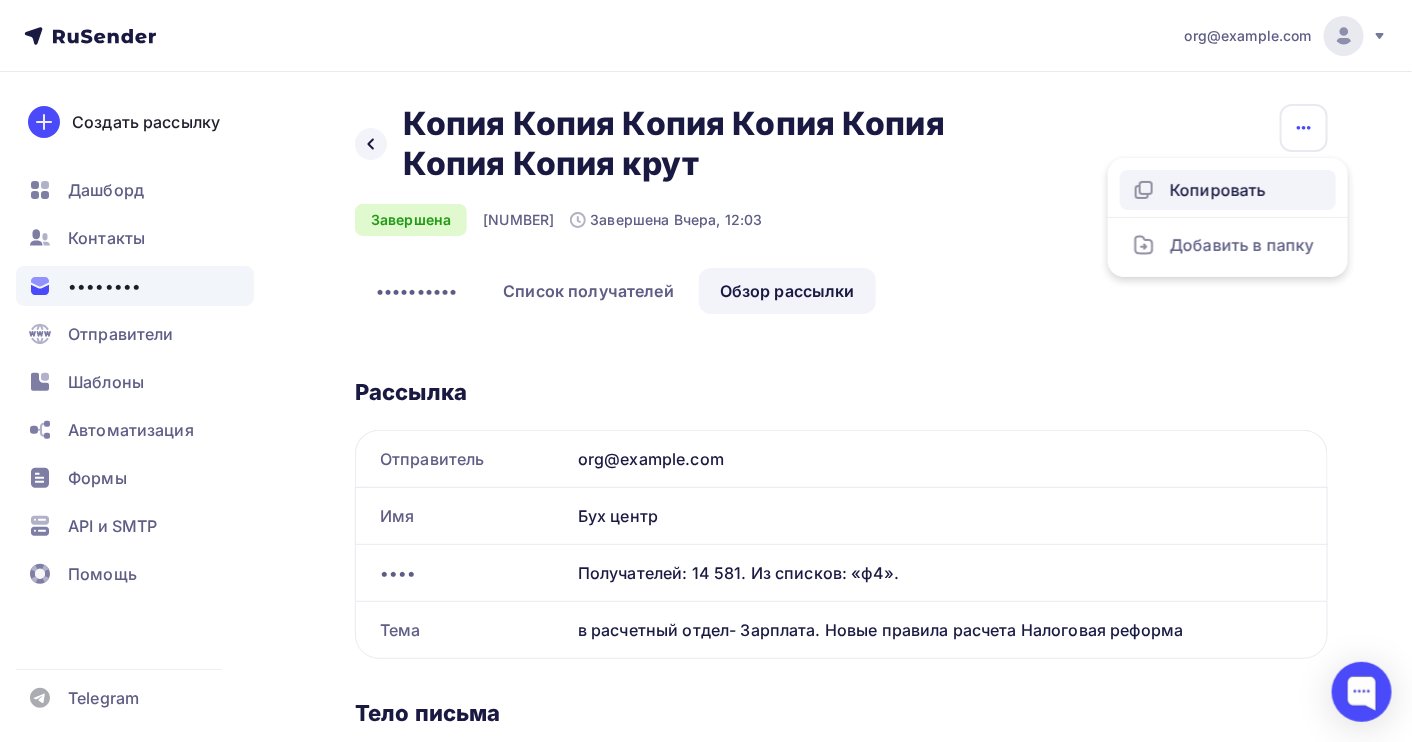 click on "Копировать" at bounding box center [1228, 190] 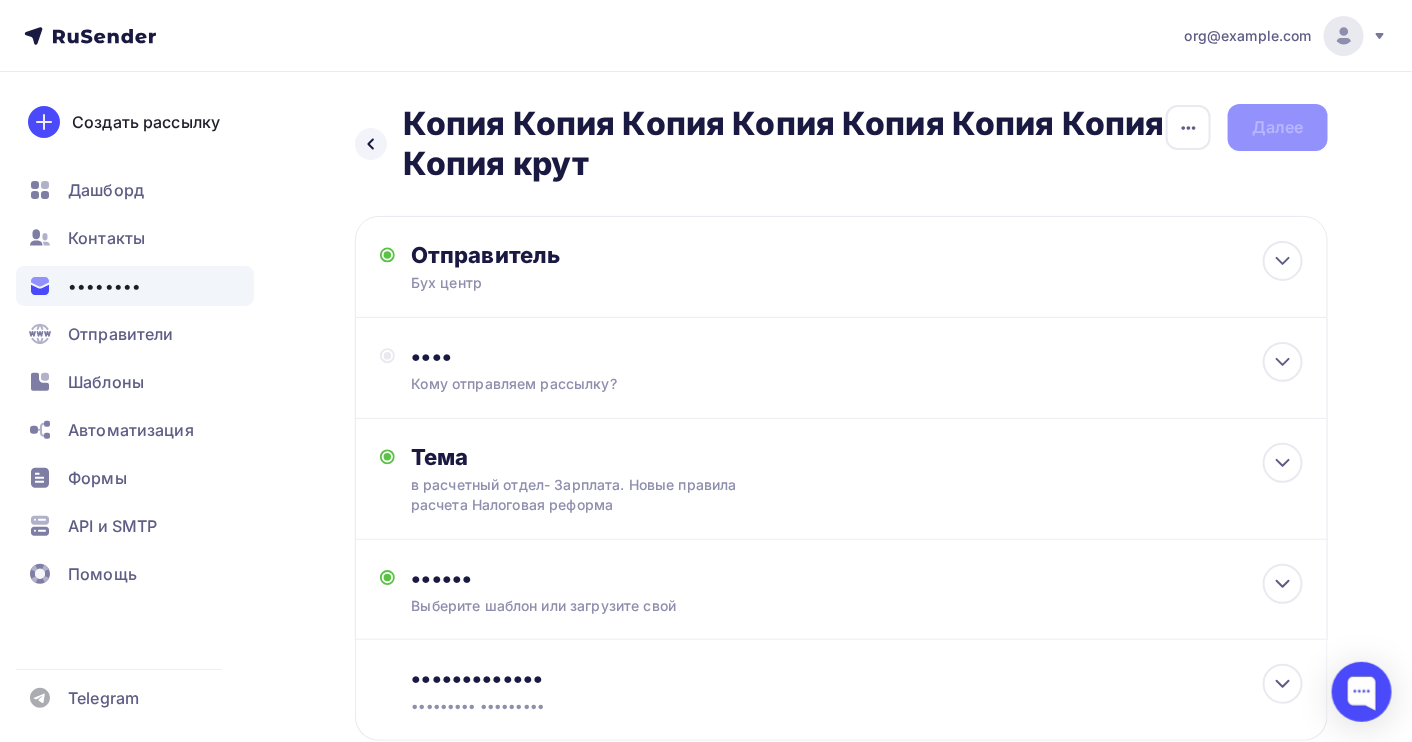 click on "••••••••" at bounding box center [135, 286] 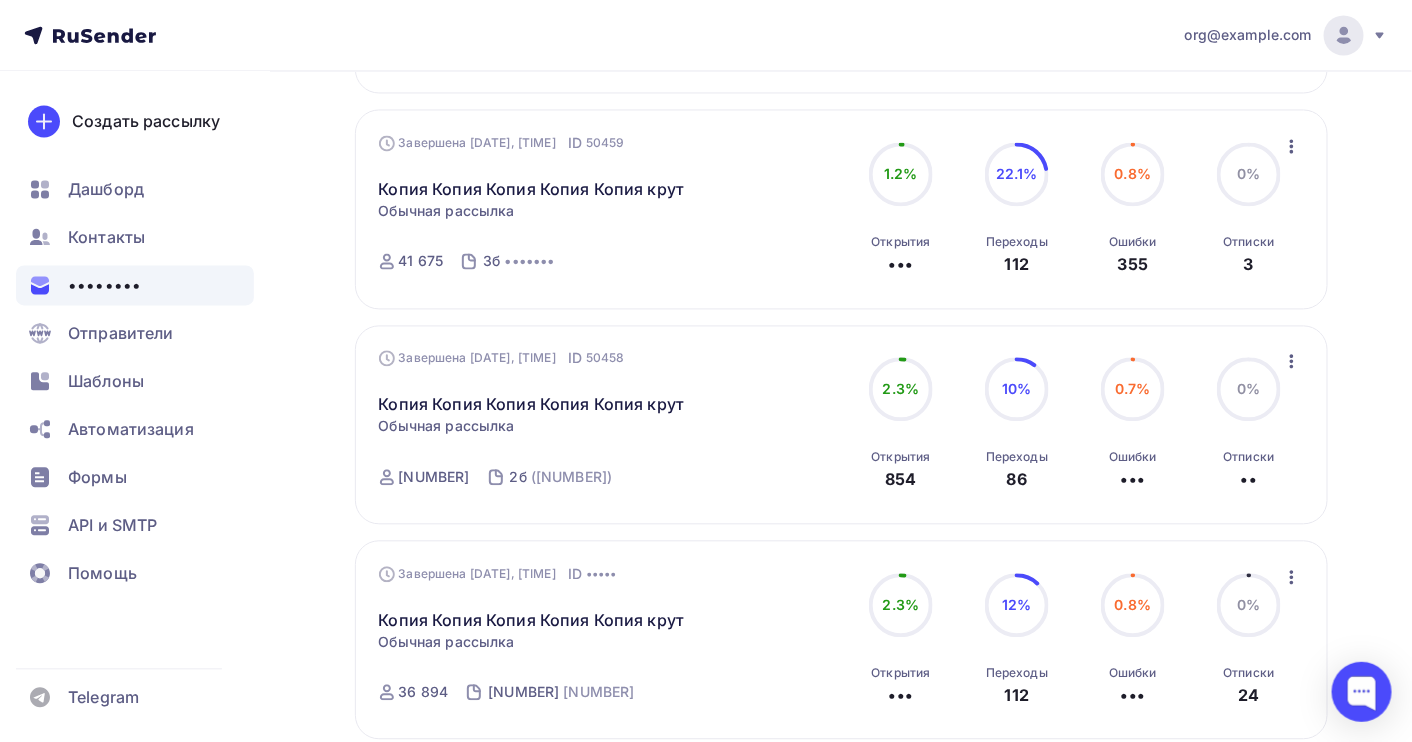 scroll, scrollTop: 1499, scrollLeft: 0, axis: vertical 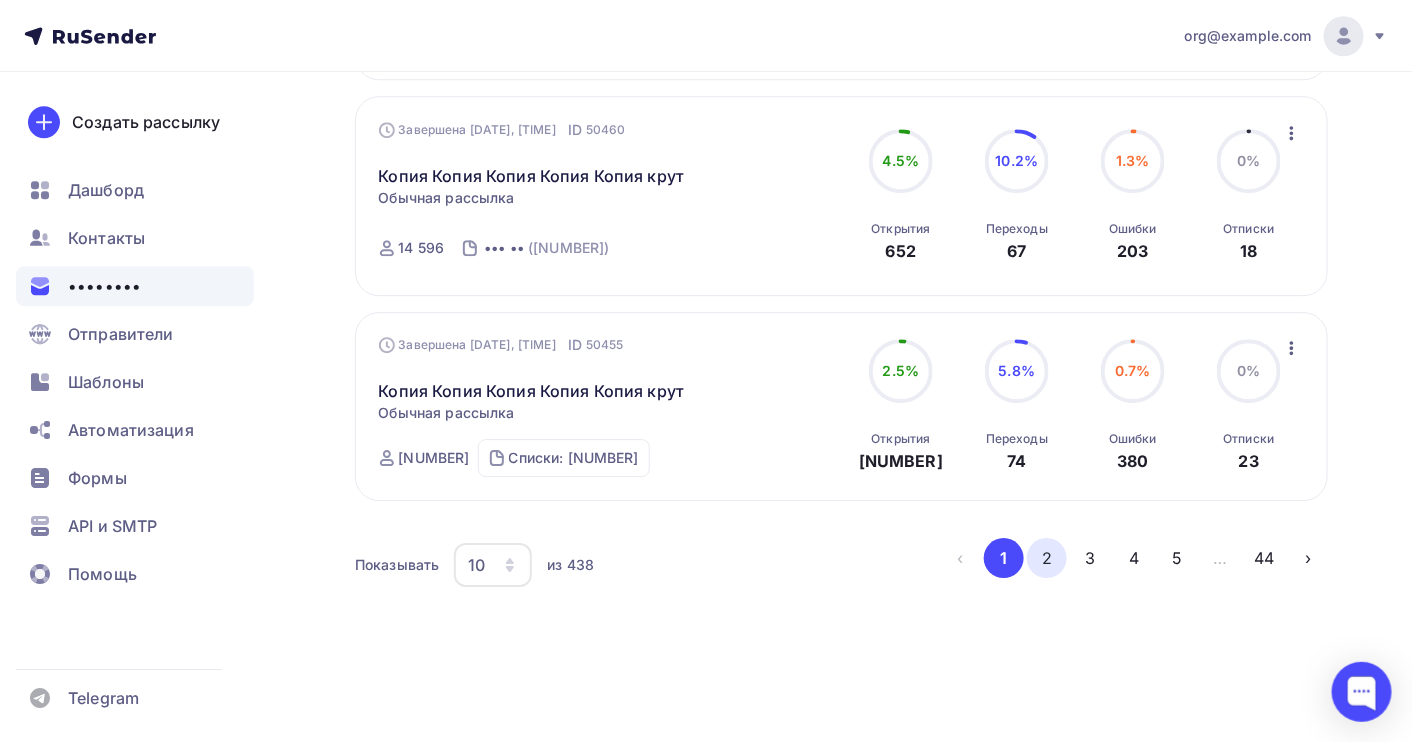 click on "2" at bounding box center (1047, 558) 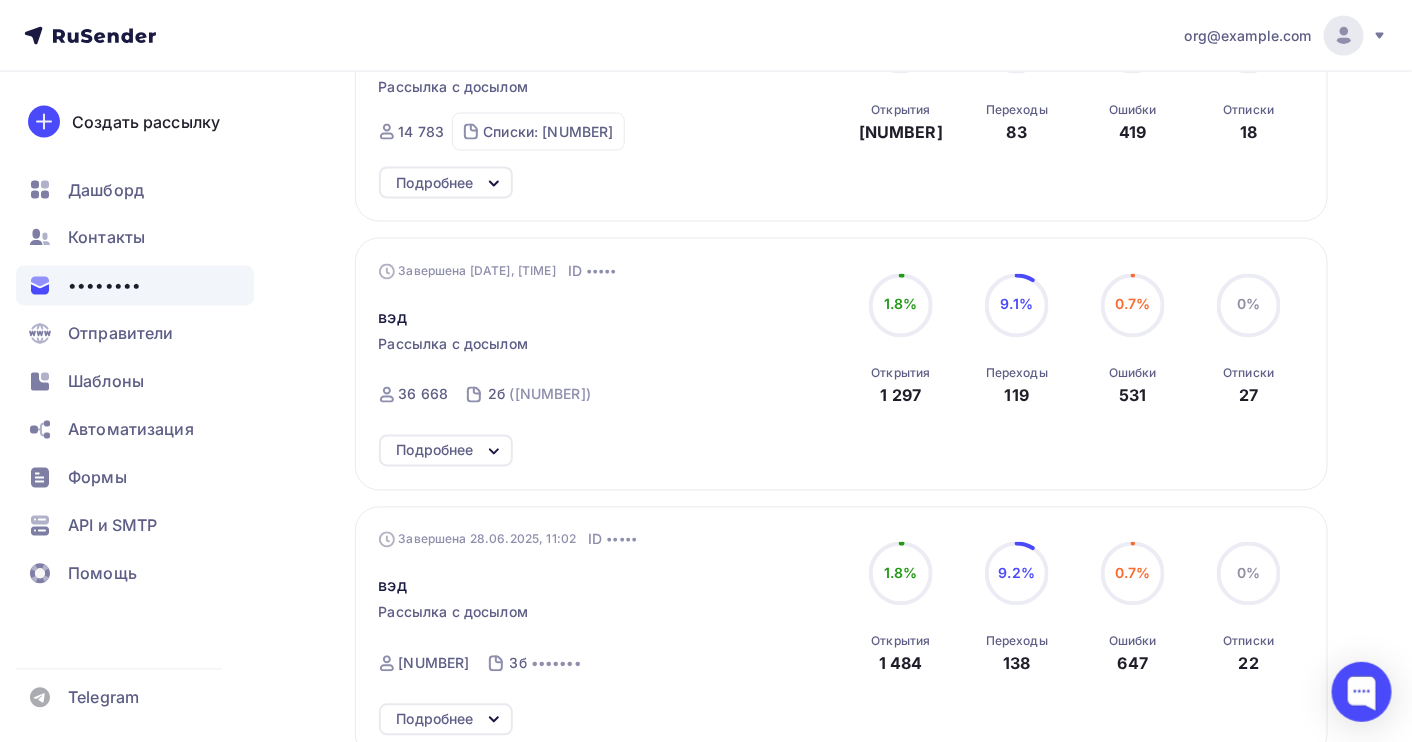 scroll, scrollTop: 1206, scrollLeft: 0, axis: vertical 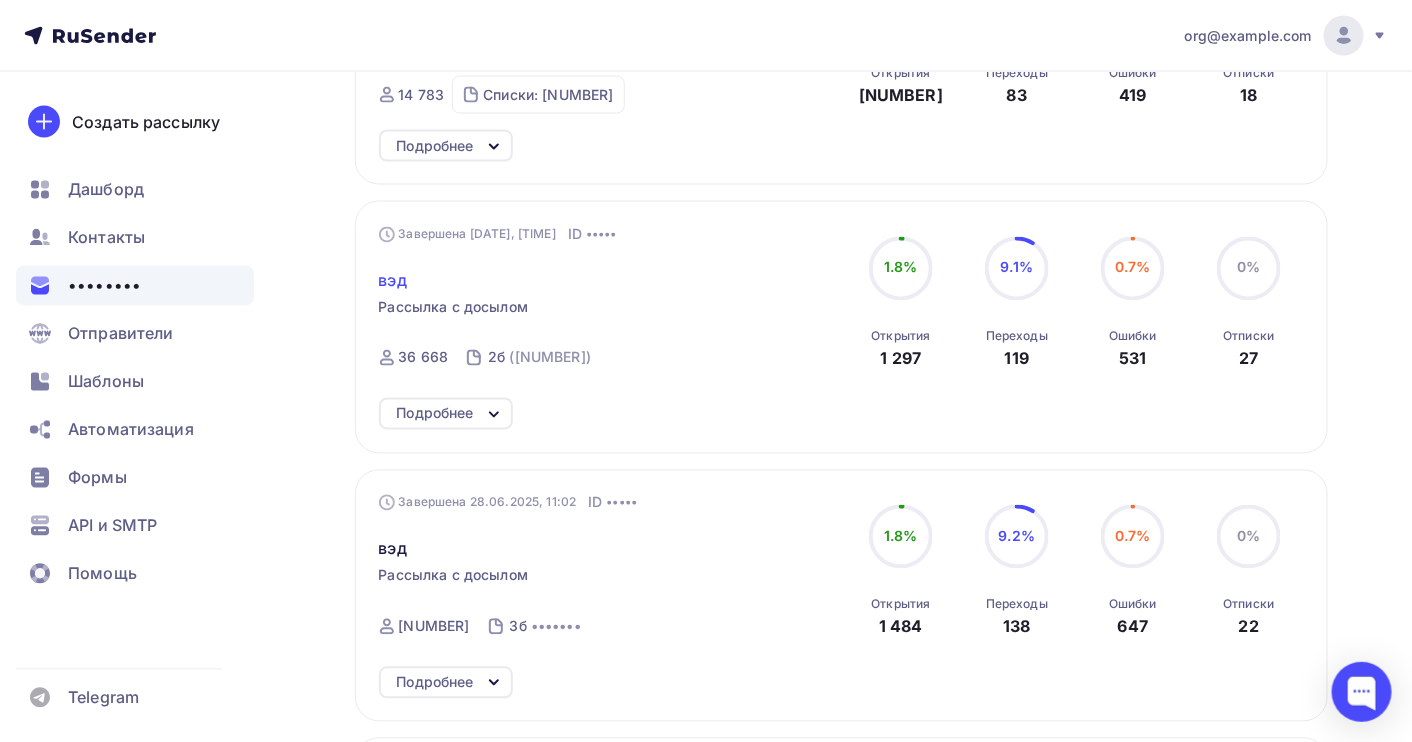 click on "вэд" at bounding box center (532, 23) 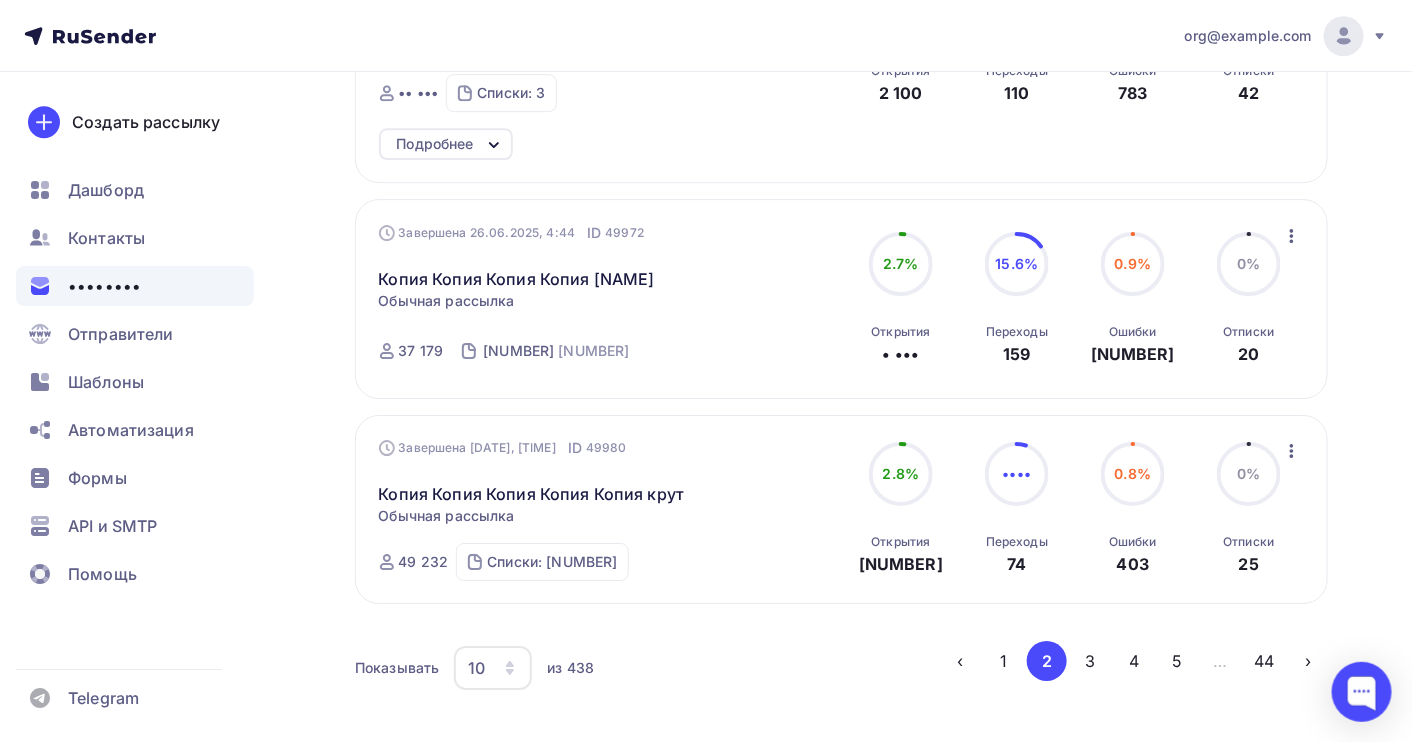 scroll, scrollTop: 2384, scrollLeft: 0, axis: vertical 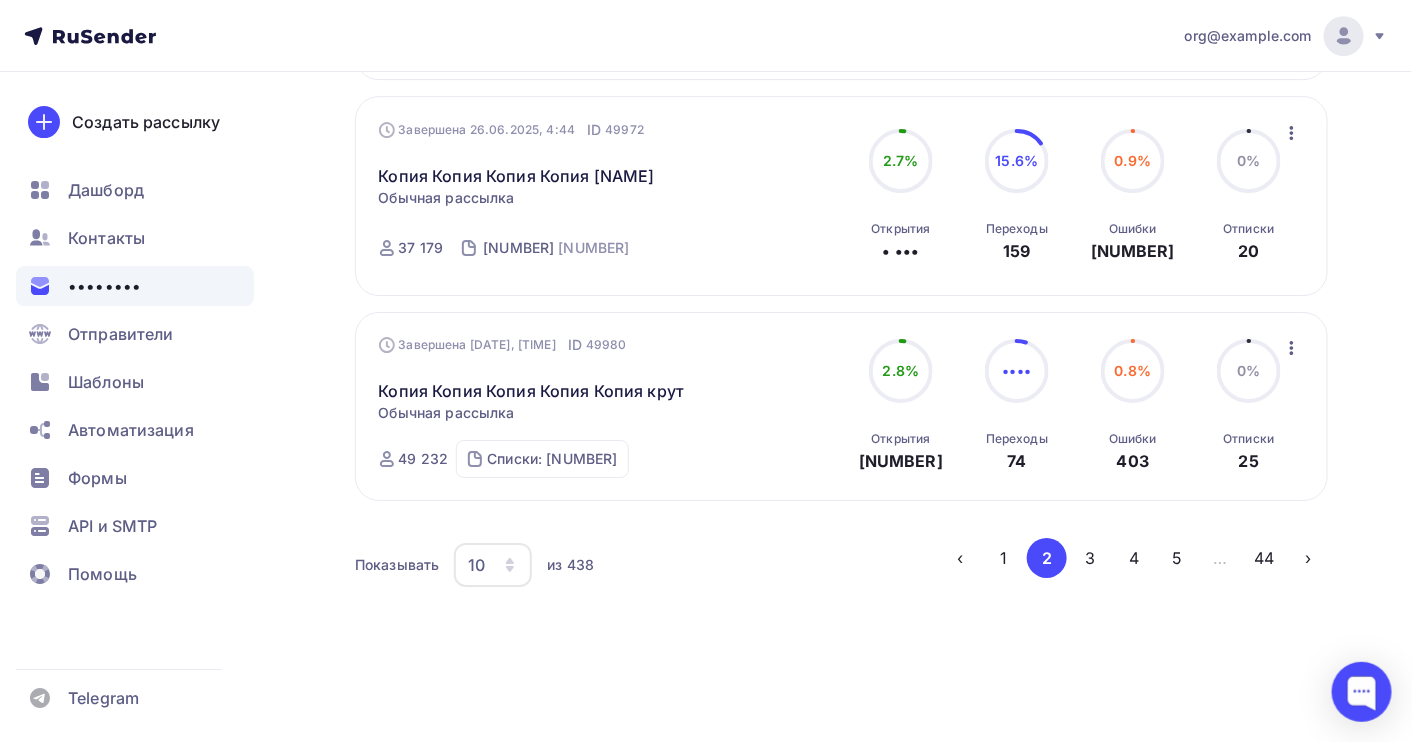 click at bounding box center [1292, 348] 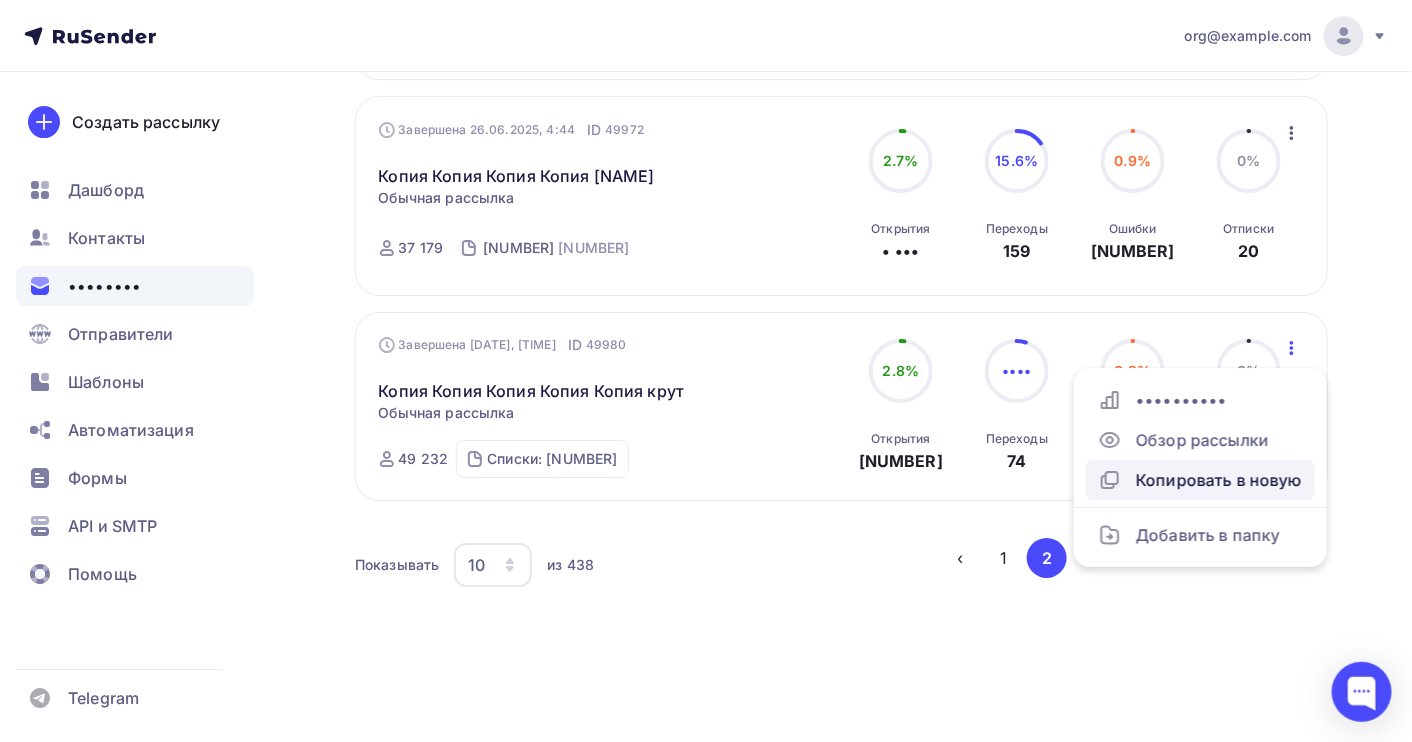 click on "Копировать в новую" at bounding box center (1200, 480) 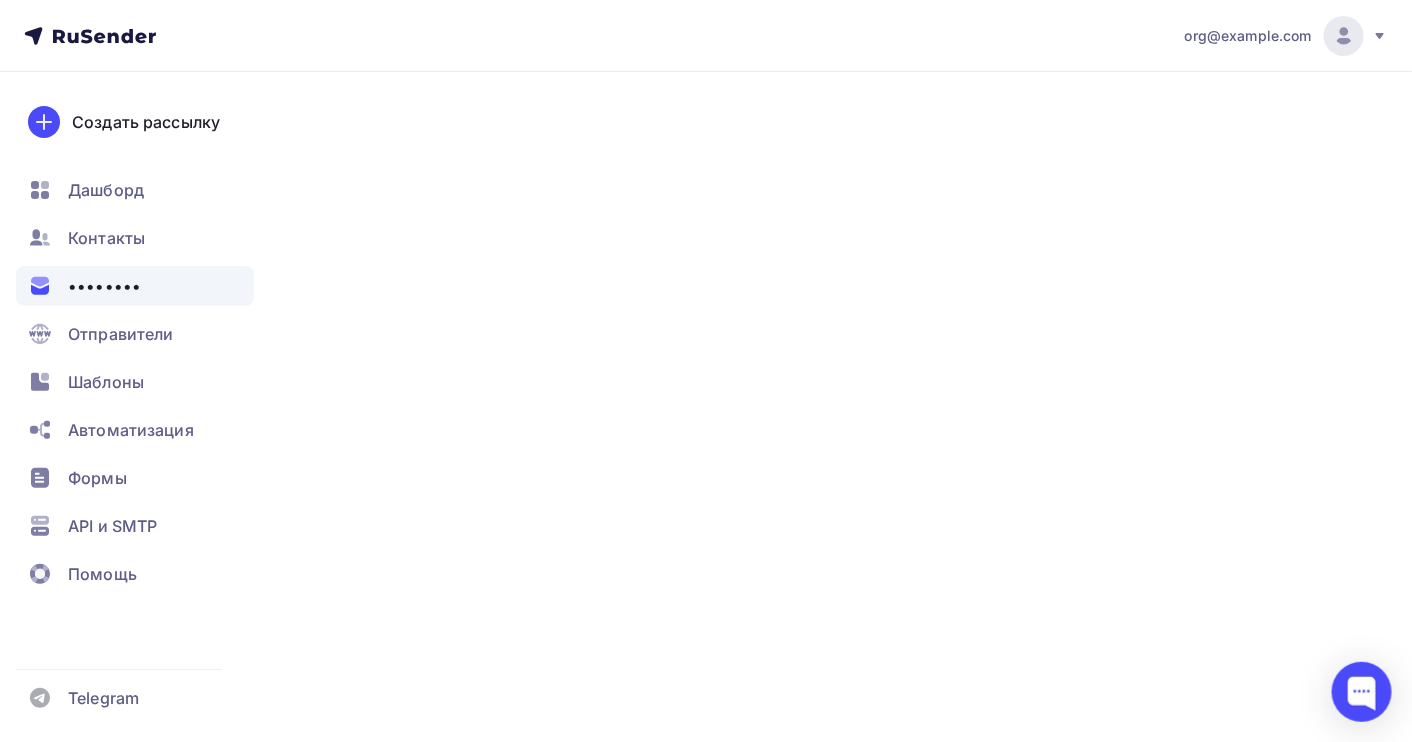 scroll, scrollTop: 0, scrollLeft: 0, axis: both 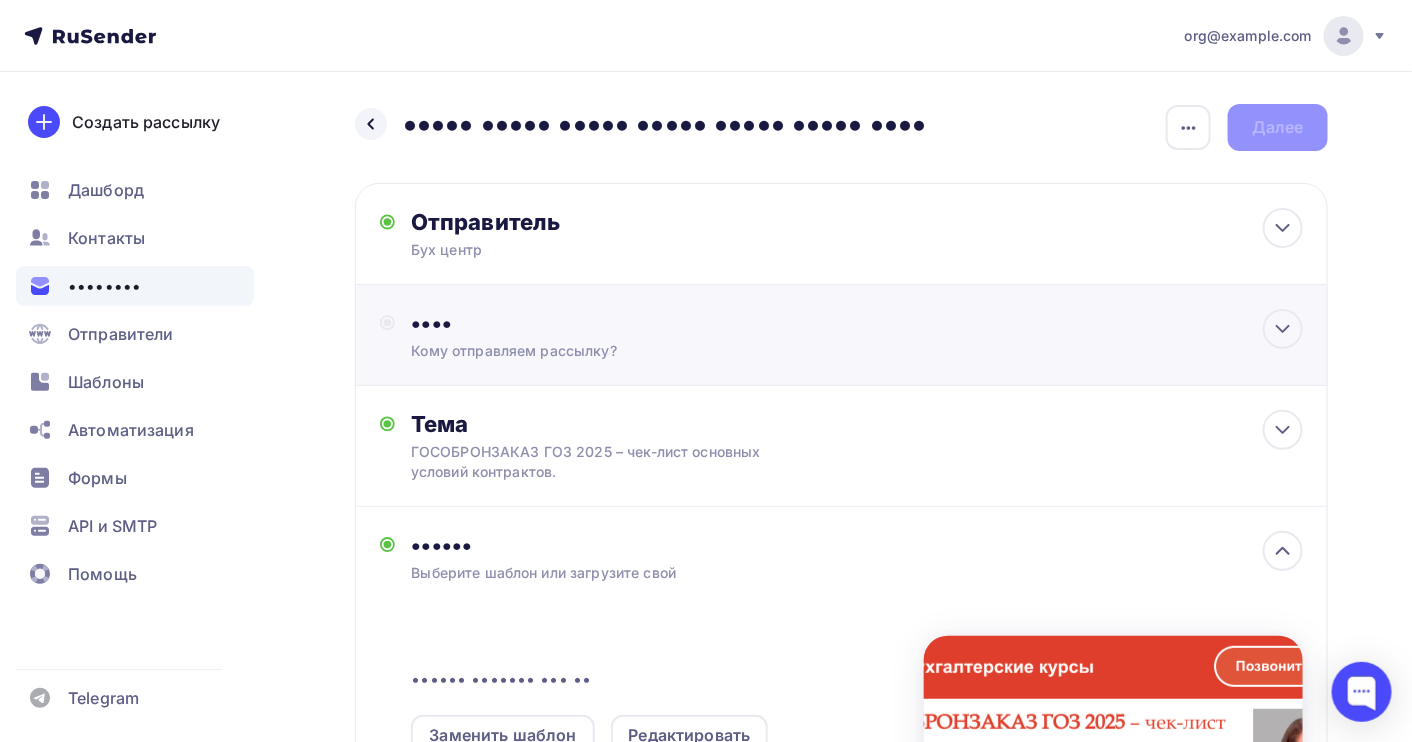 click on "••••
•••• •••••••••• •••••••••
•••••• •••••••••••
•••••••• ••••••
••• ••••••
••
•••
•••••
••••••
••
•••••
••••••
••••
•••••
••••••
••
••• ••••
••••••
••
••• ••••
••••••
••
••• ••••
••••••
••
••• ••••
••••••" at bounding box center [841, 335] 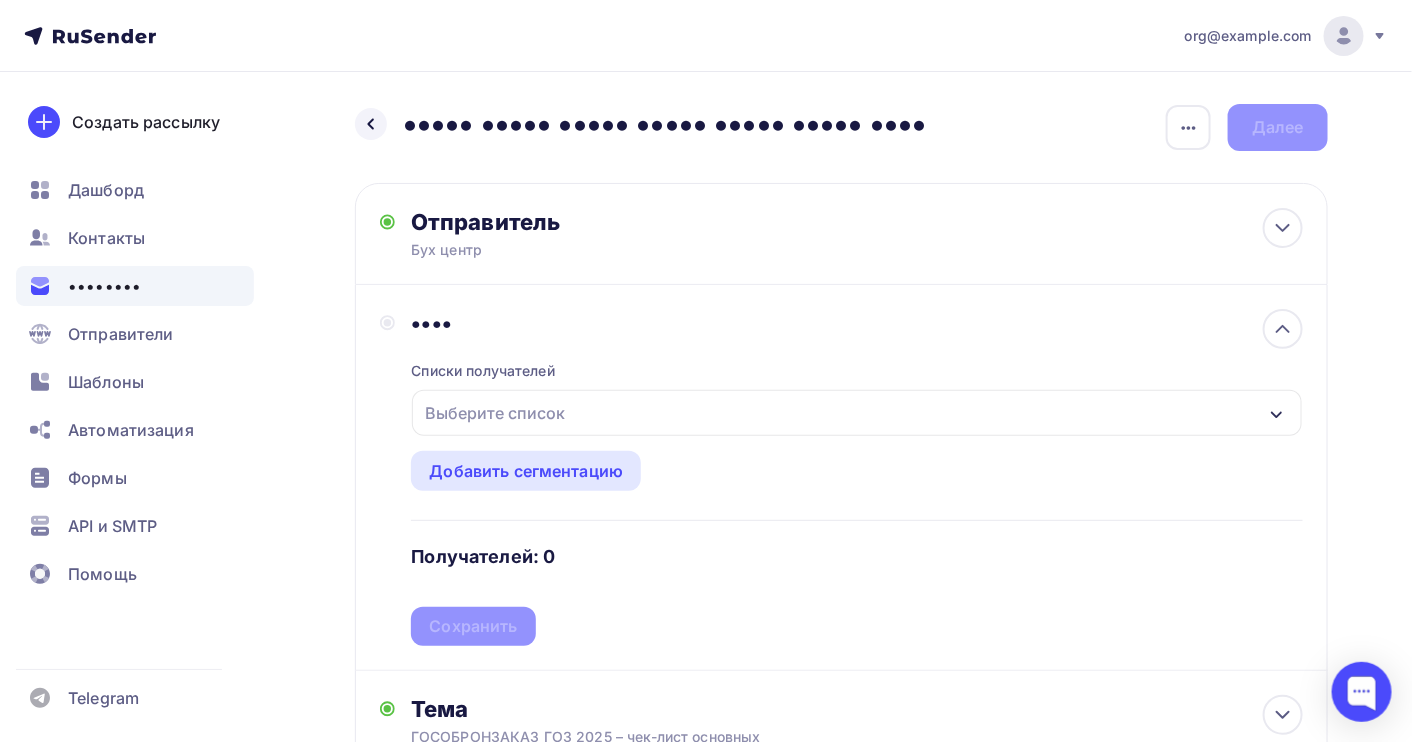click on "Выберите список" at bounding box center [495, 413] 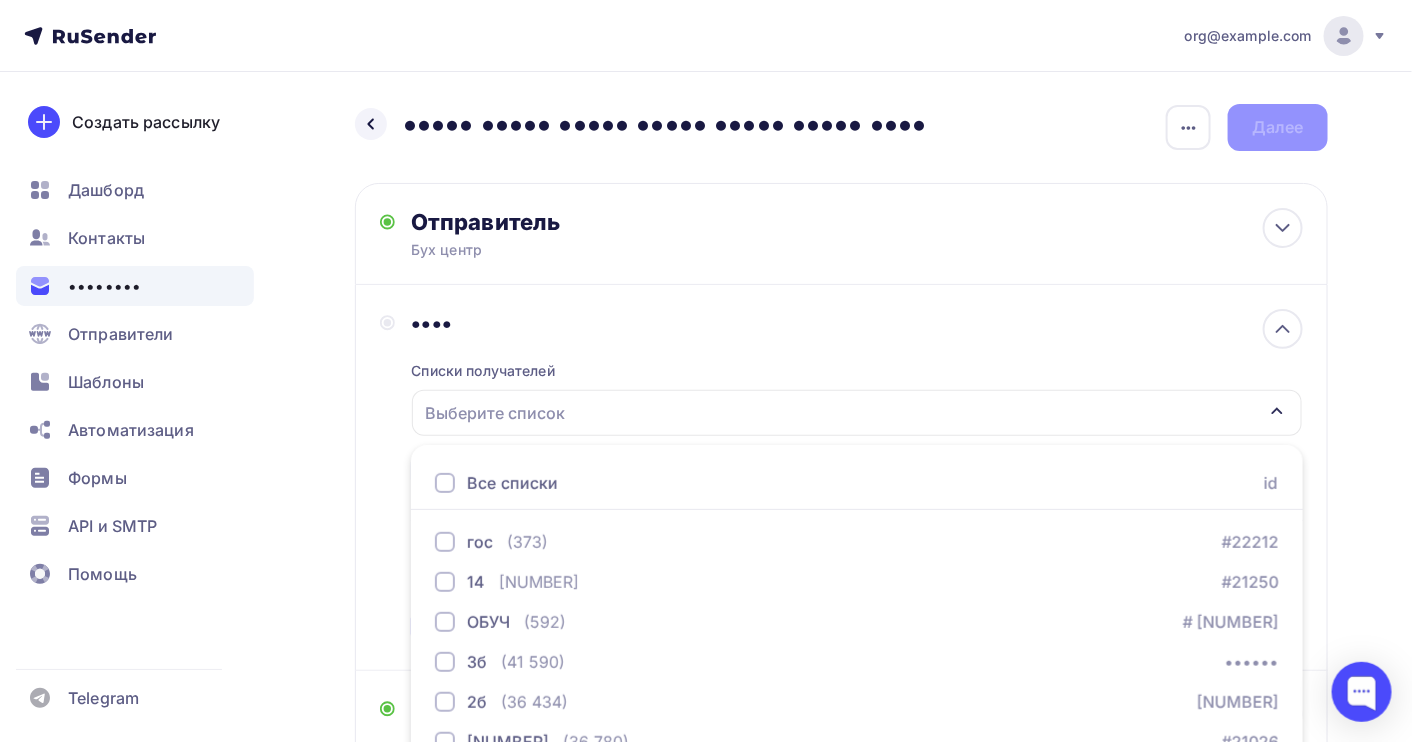 scroll, scrollTop: 221, scrollLeft: 0, axis: vertical 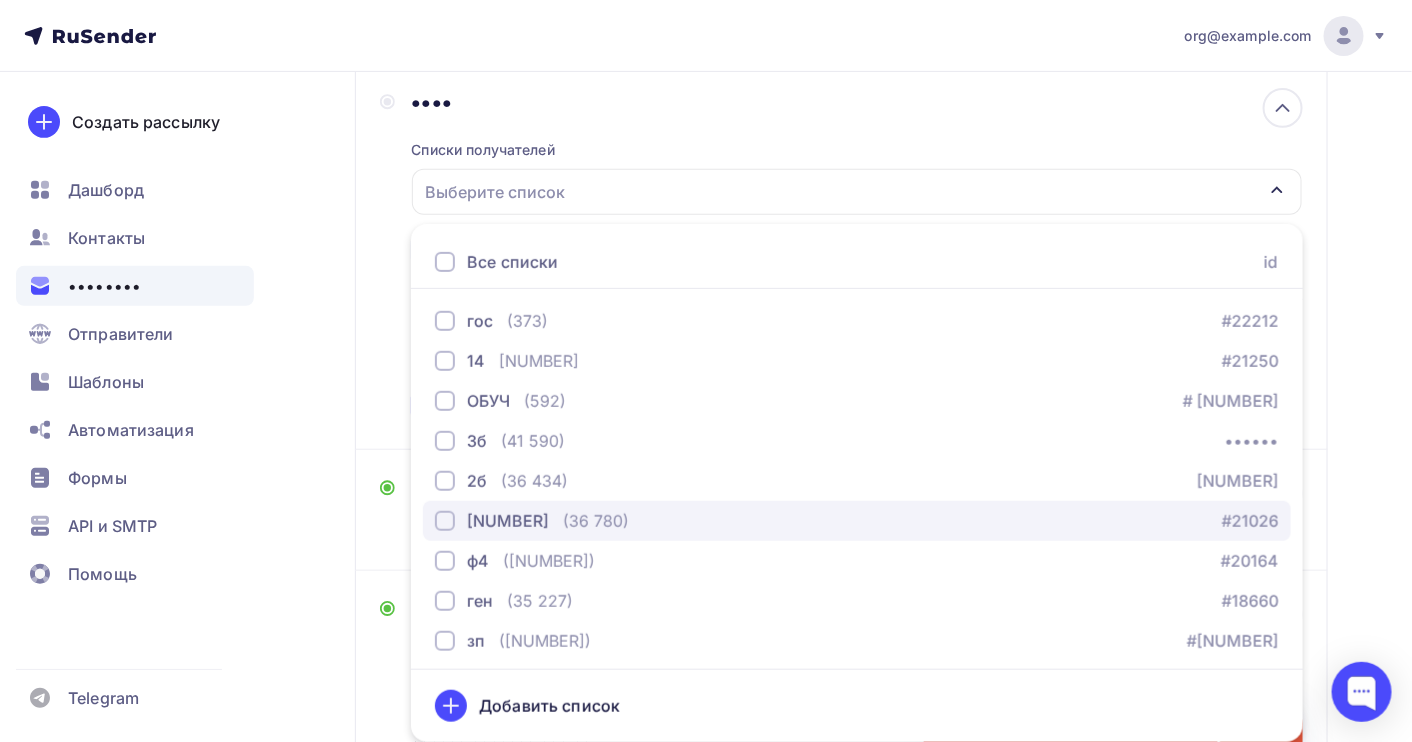 click on "(36 780)" at bounding box center [527, 321] 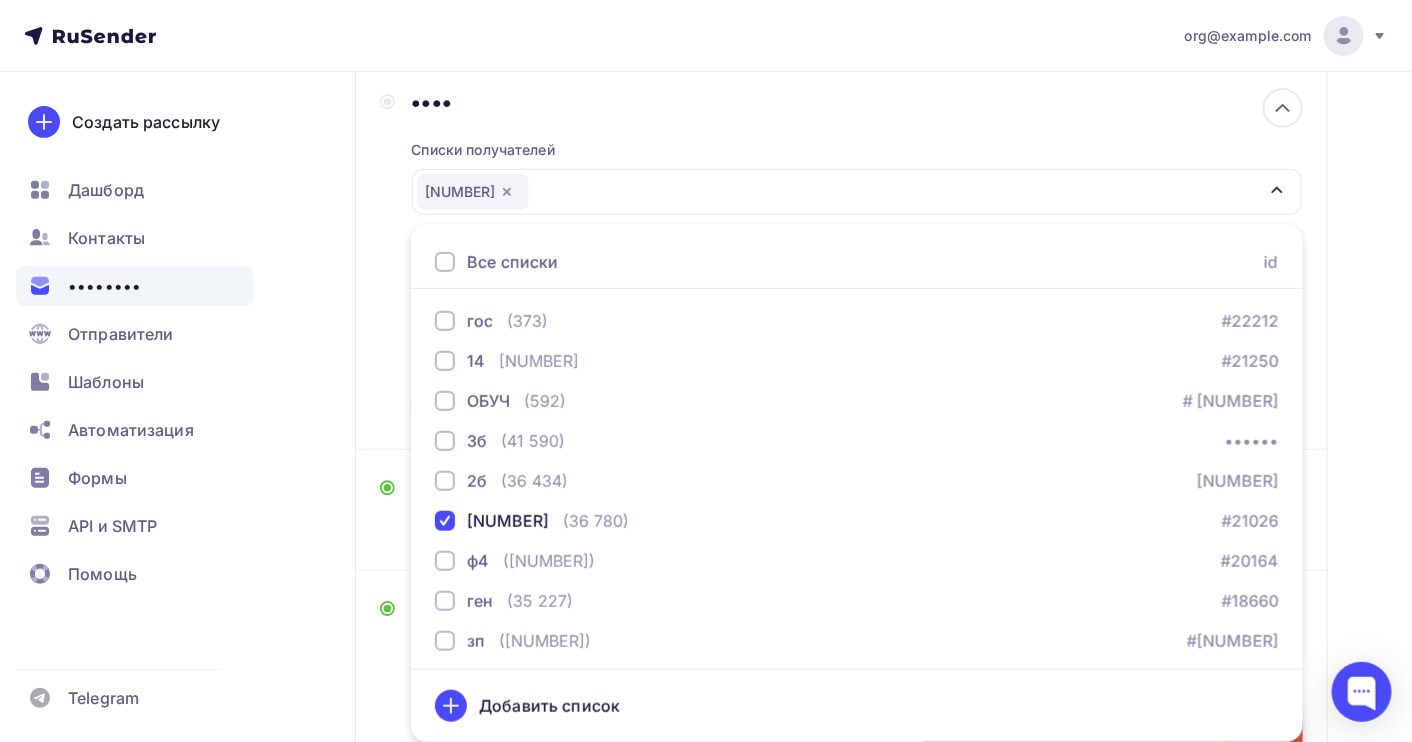 click on "Назад
Копия Копия Копия Копия Копия Копия [NAME]
Копия Копия Копия Копия Копия Копия [NAME]
Закончить позже
Переименовать рассылку
Удалить
Далее
Отправитель
Бух центр
Email  *
[EMAIL]           [EMAIL]               Добавить отправителя
Рекомендуем  добавить почту на домене , чтобы рассылка не попала в «Спам»
Имя                 Сохранить" at bounding box center [706, 547] 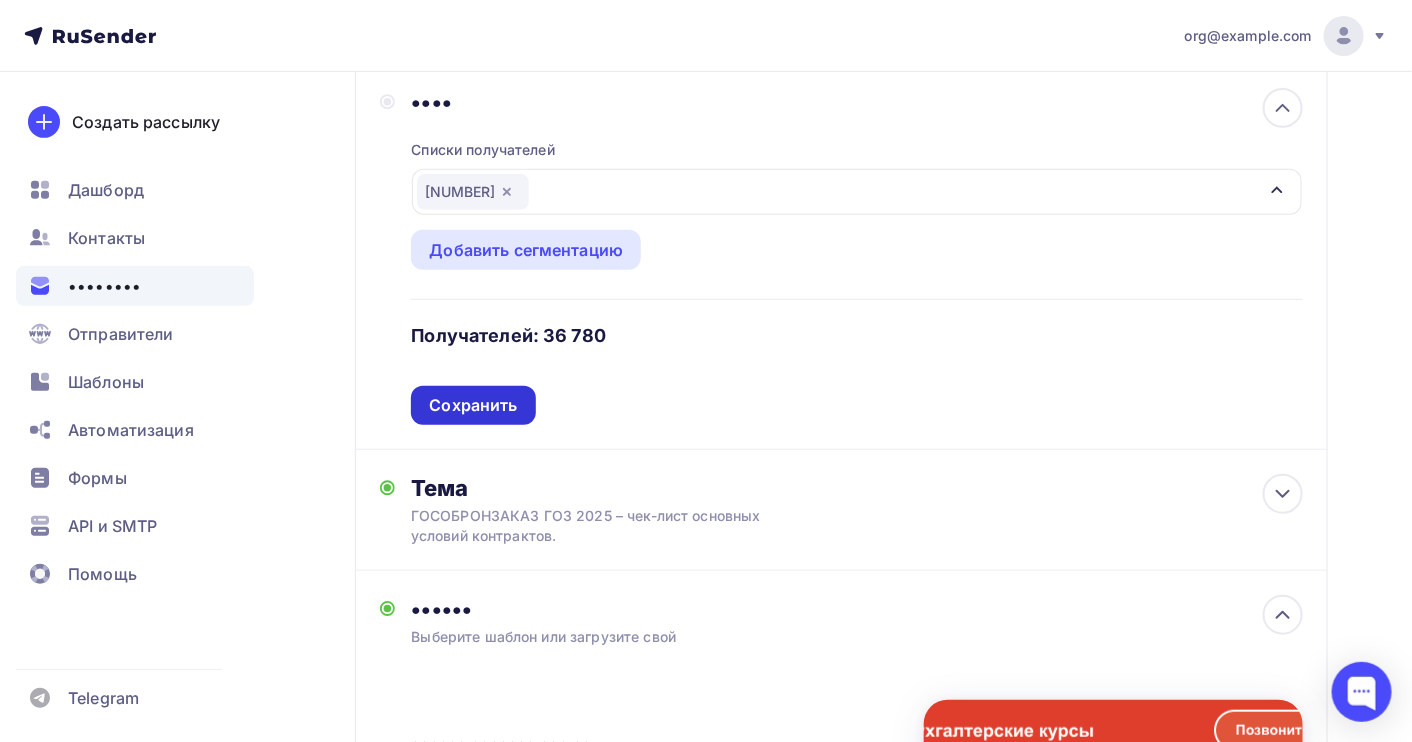 click on "Сохранить" at bounding box center (473, 405) 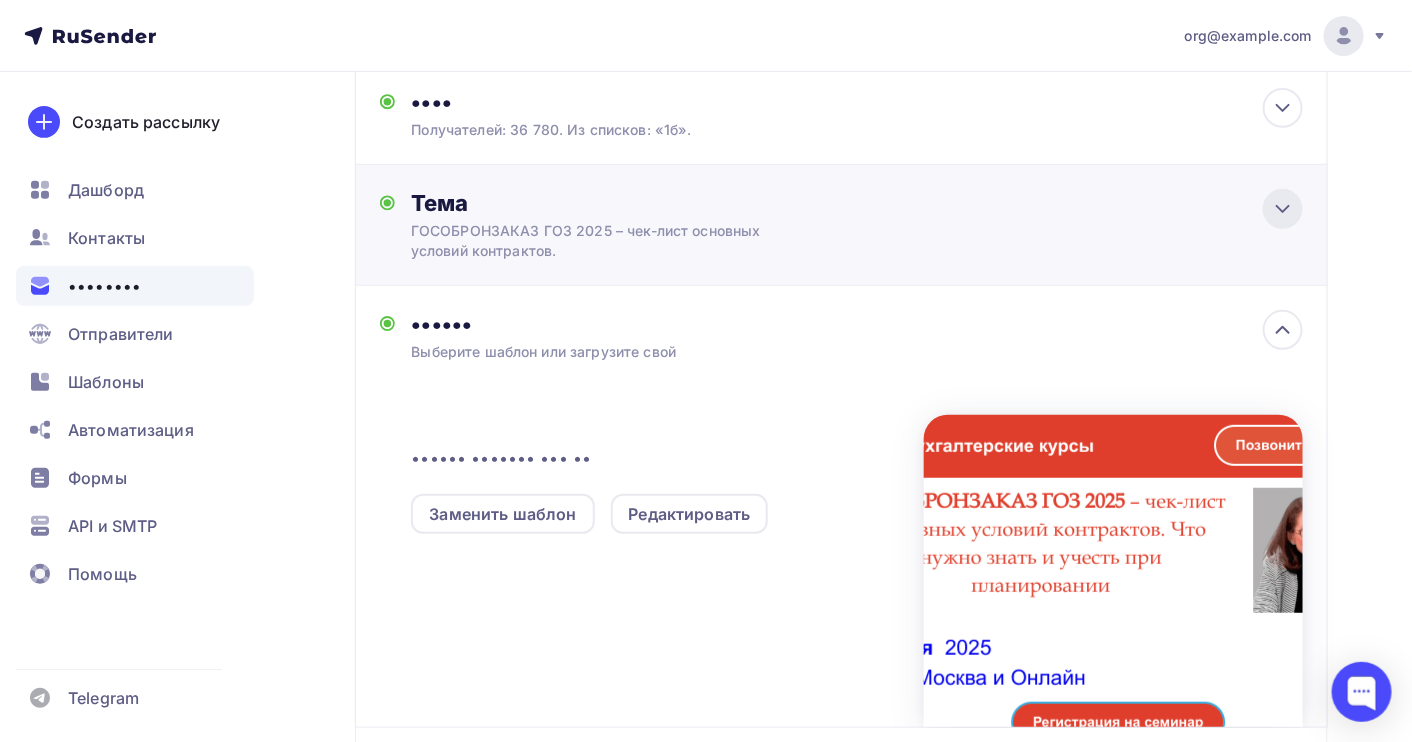 click at bounding box center [1283, 7] 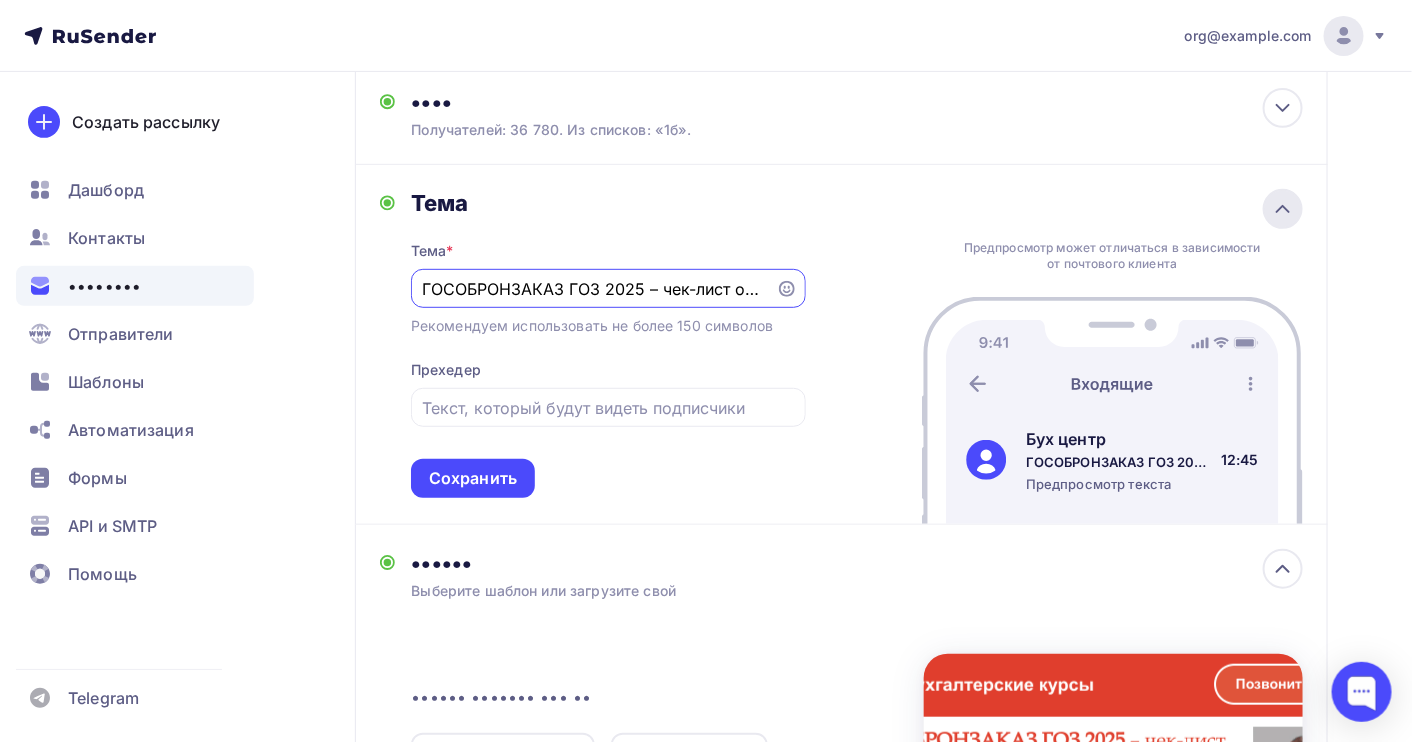 scroll, scrollTop: 71, scrollLeft: 0, axis: vertical 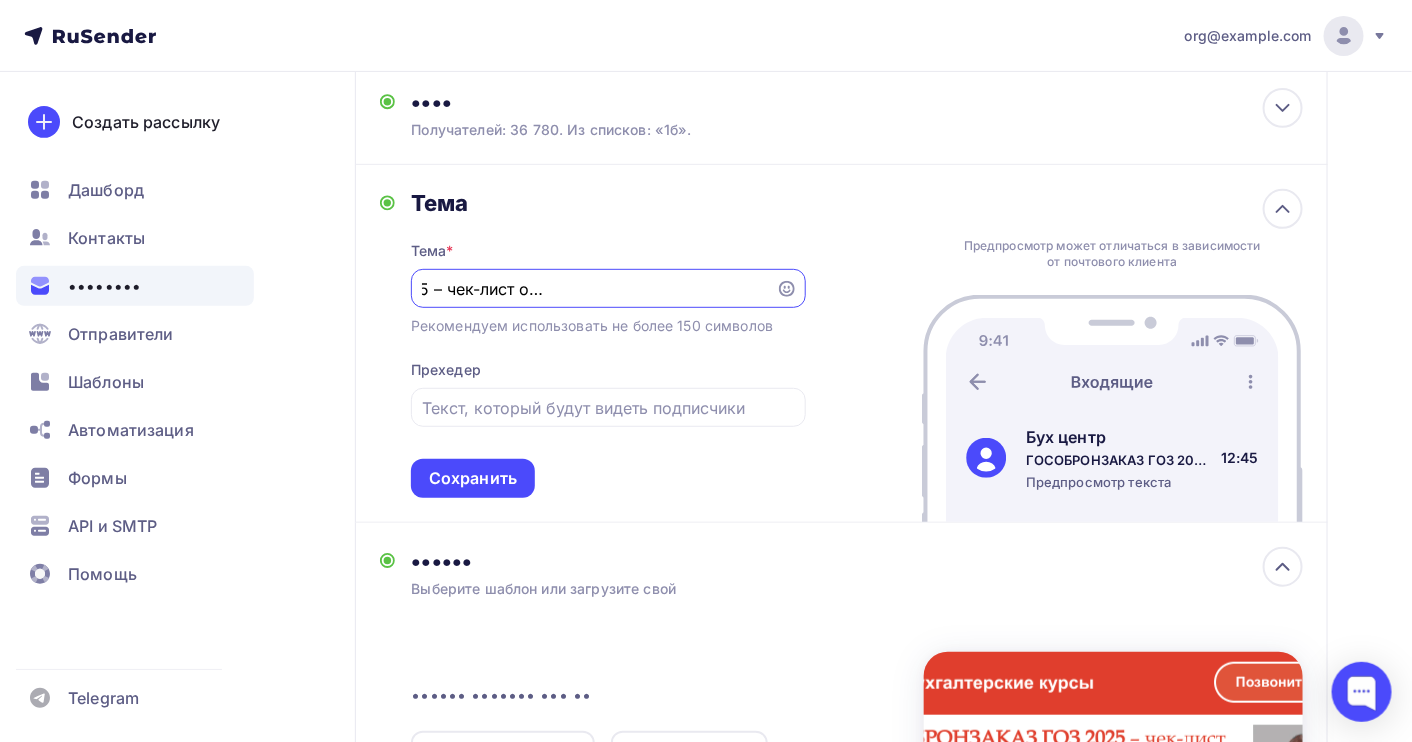 drag, startPoint x: 425, startPoint y: 292, endPoint x: 1008, endPoint y: 288, distance: 583.01373 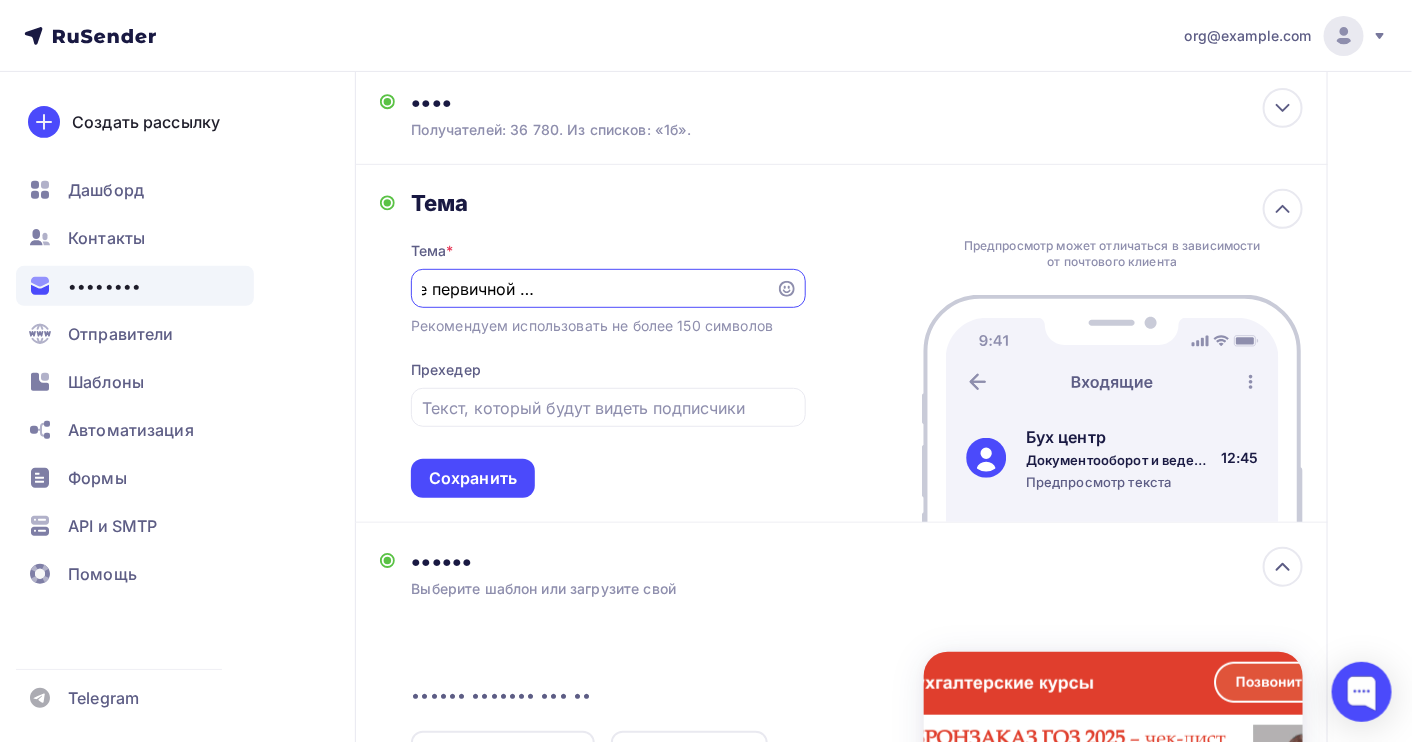 scroll, scrollTop: 0, scrollLeft: 368, axis: horizontal 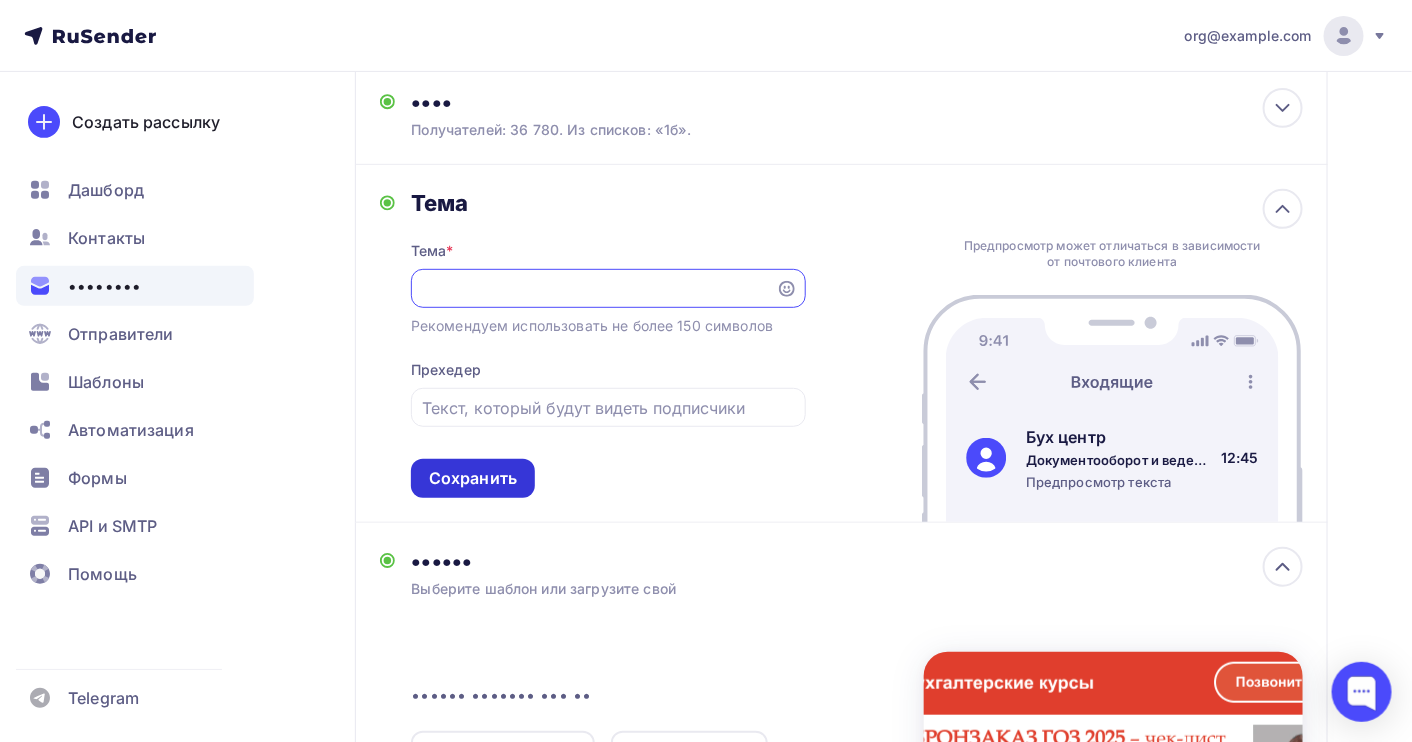 type on "Документооборот и ведение первичной документации в 2025 г- Последние изменения в" 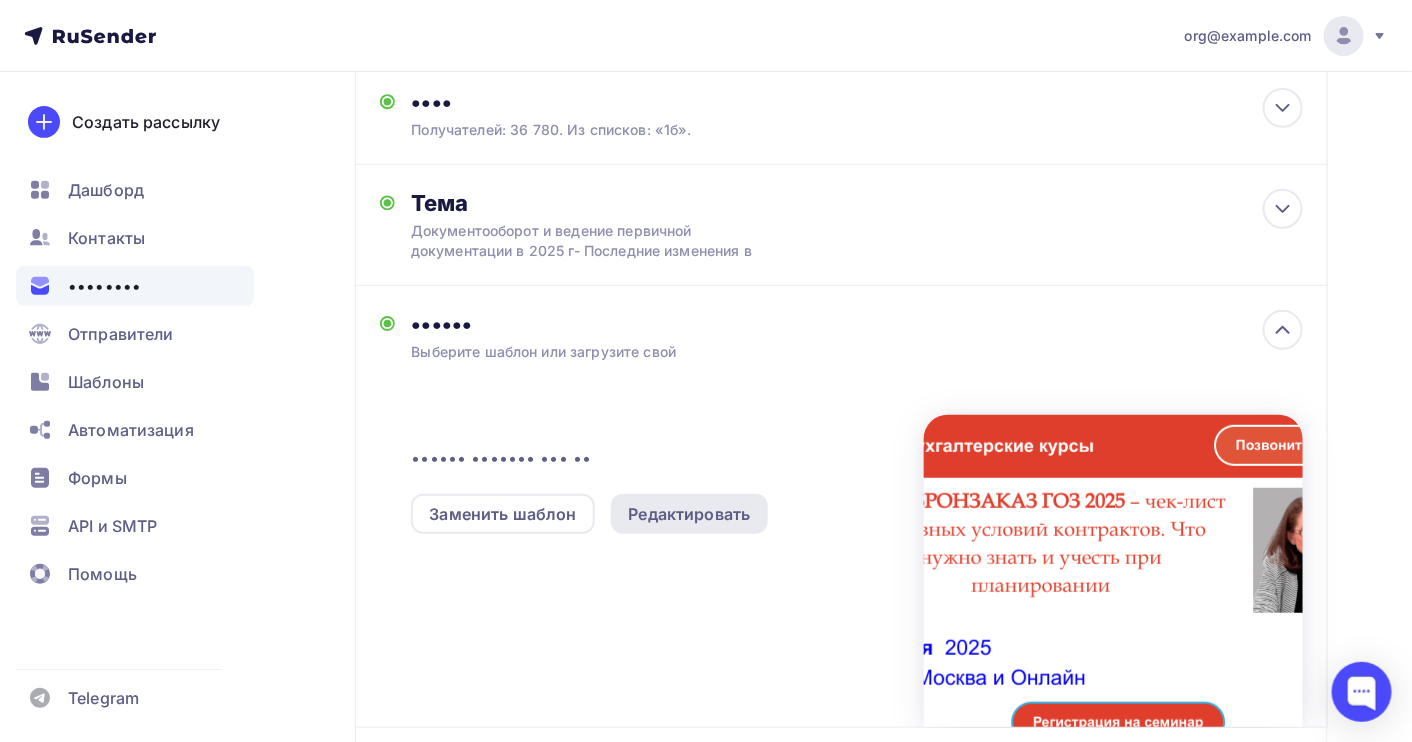 click on "Редактировать" at bounding box center [690, 514] 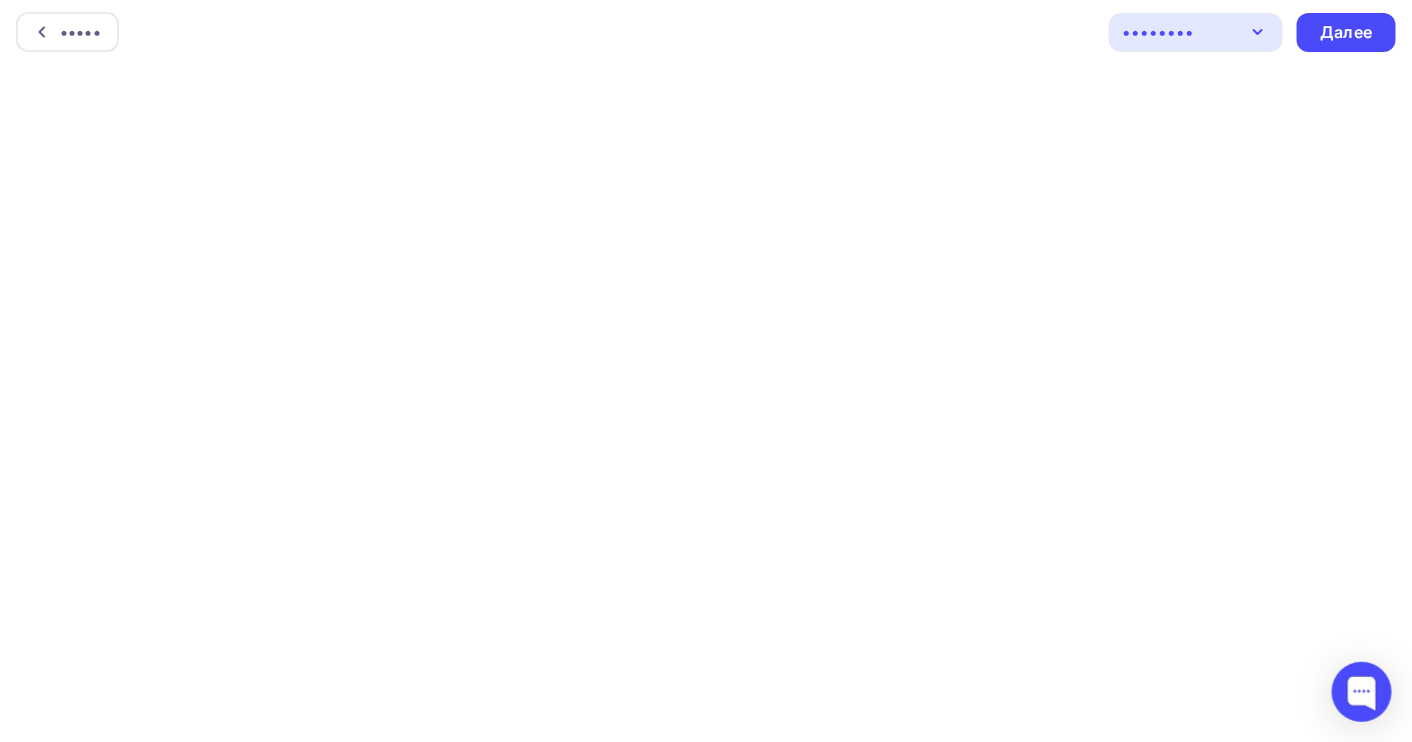 scroll, scrollTop: 5, scrollLeft: 0, axis: vertical 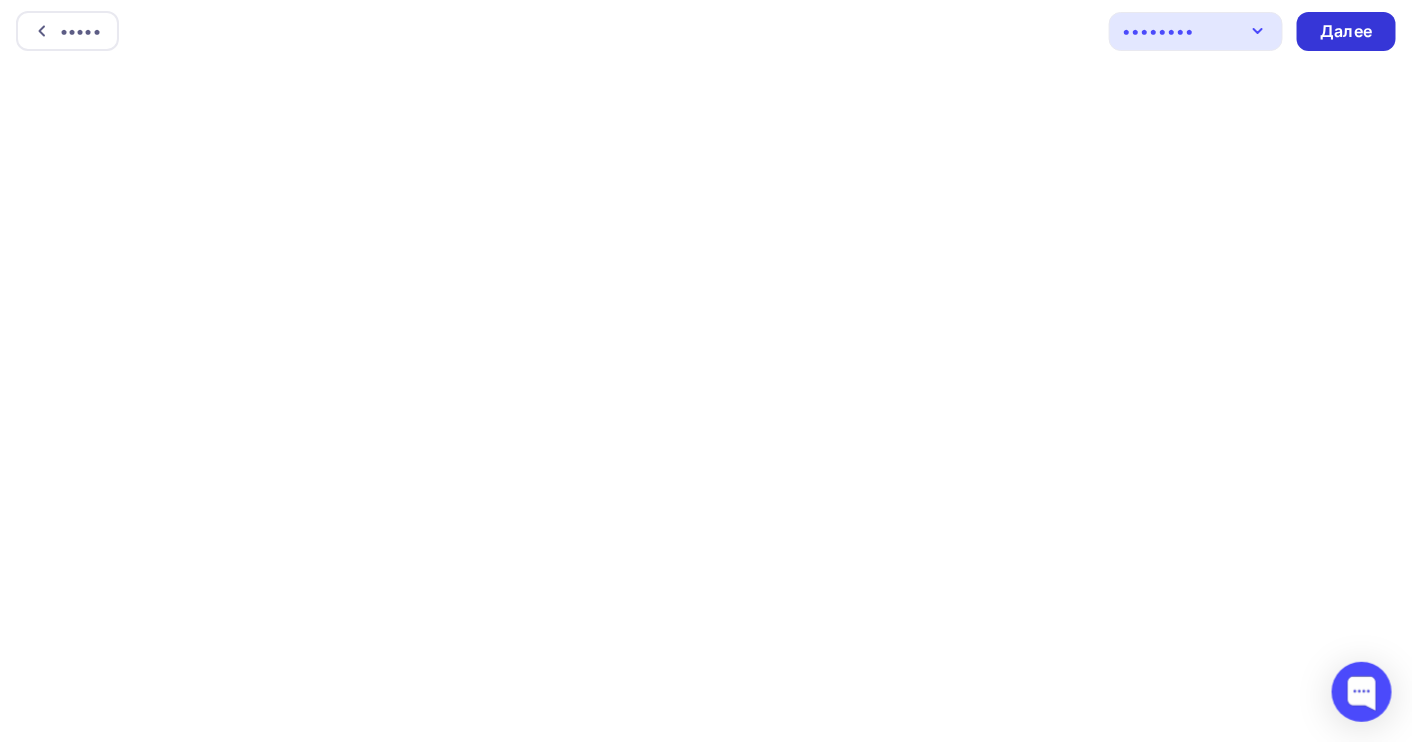 click on "Далее" at bounding box center (1347, 31) 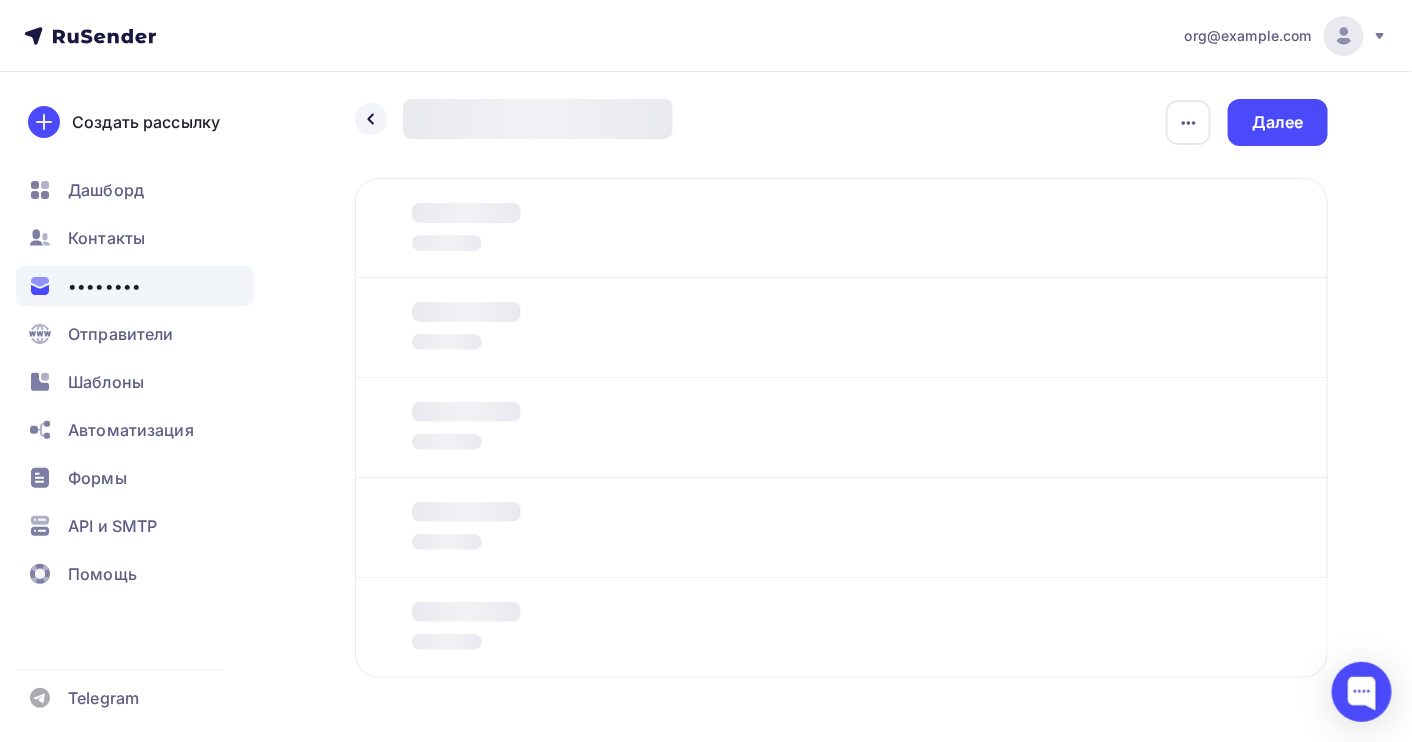 scroll, scrollTop: 0, scrollLeft: 0, axis: both 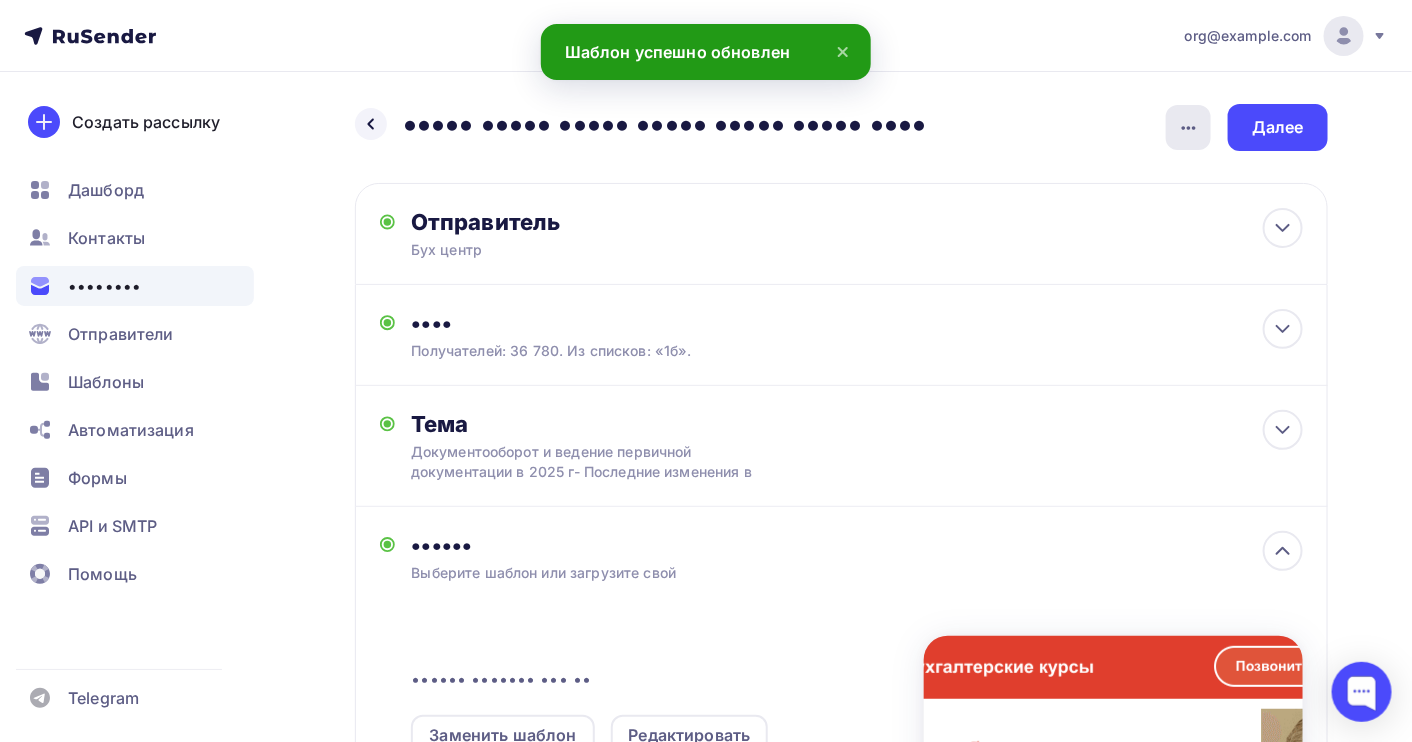 click at bounding box center [1189, 128] 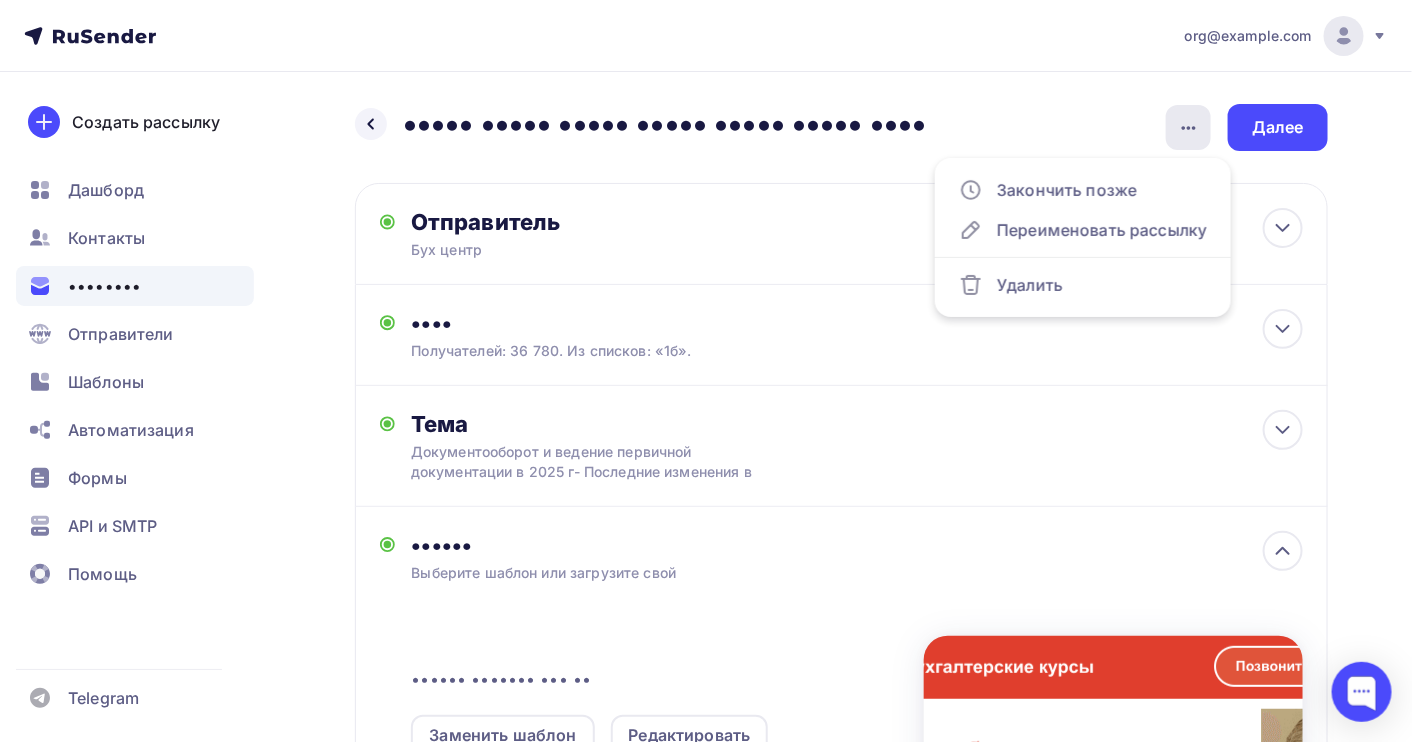 click at bounding box center [1189, 128] 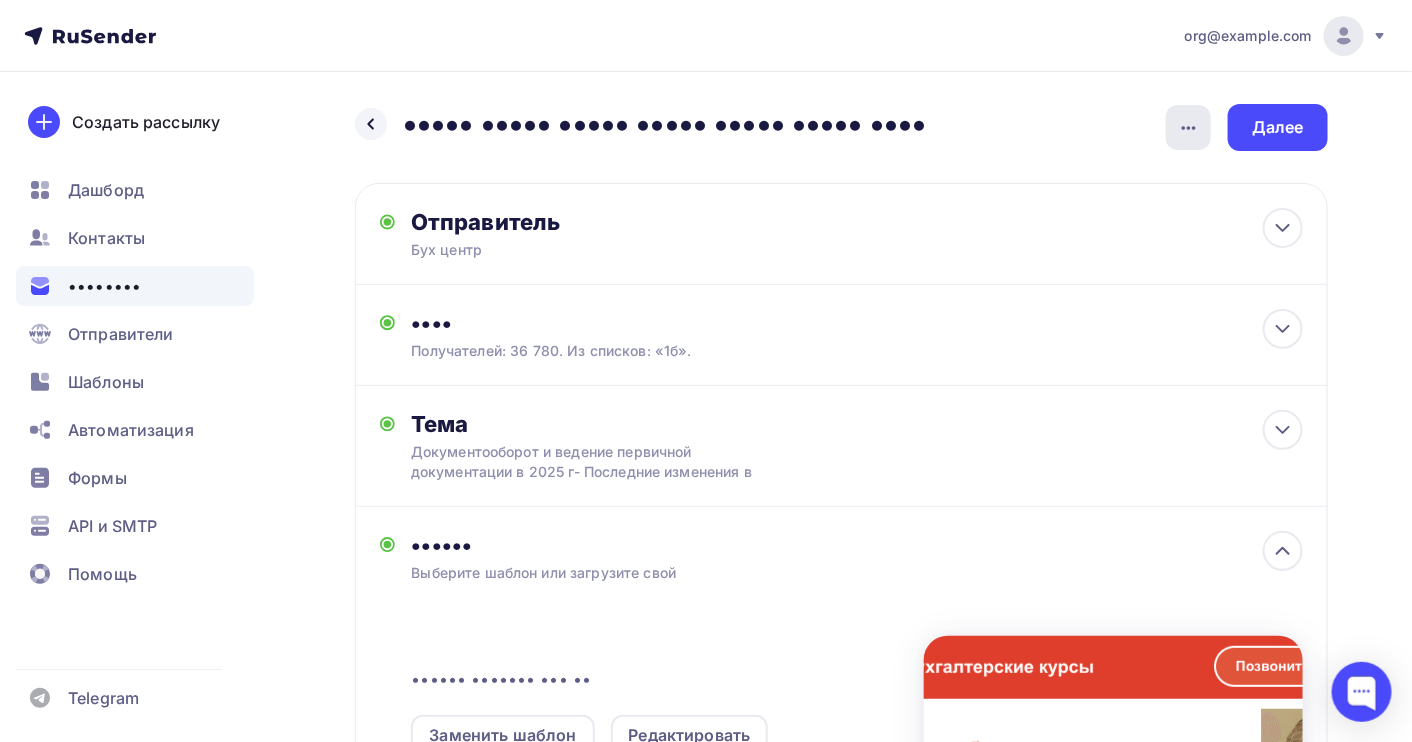 click at bounding box center (1189, 128) 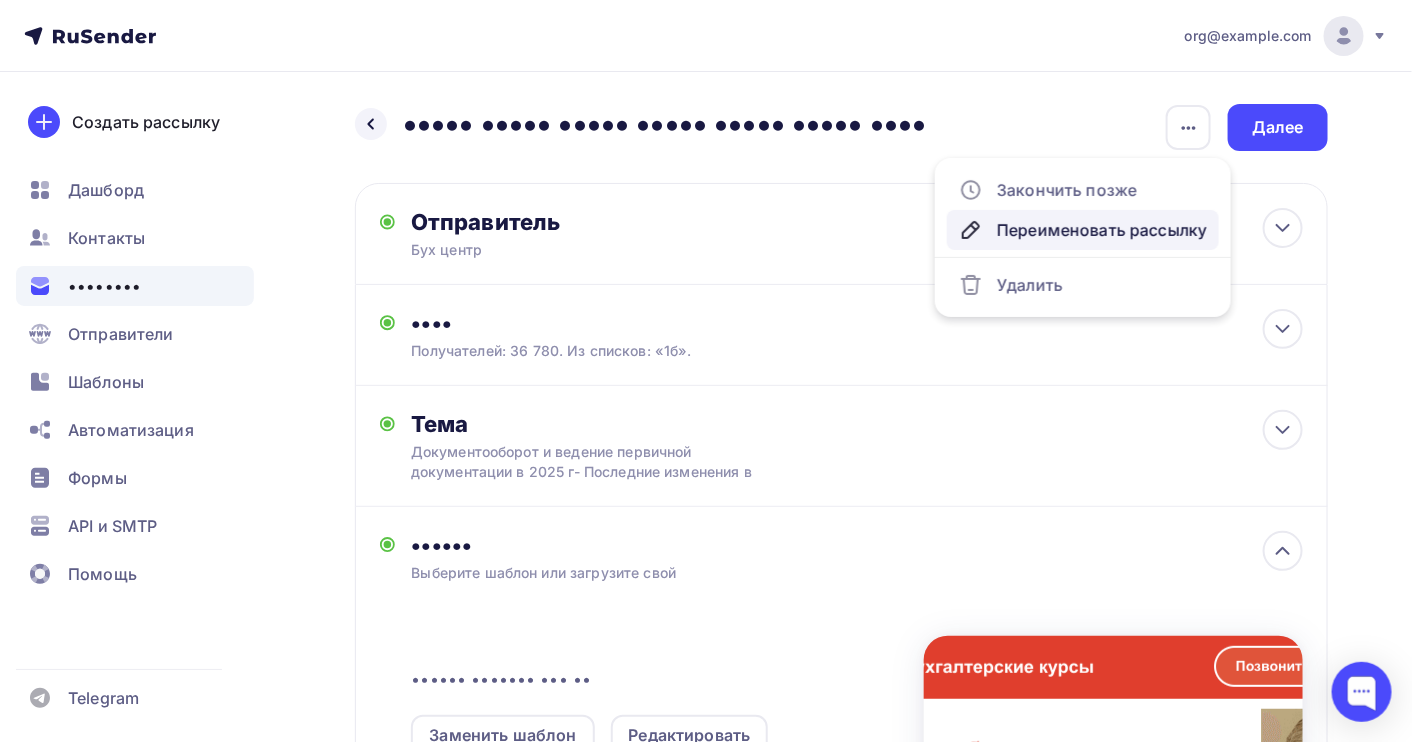 click on "Переименовать рассылку" at bounding box center (1083, 190) 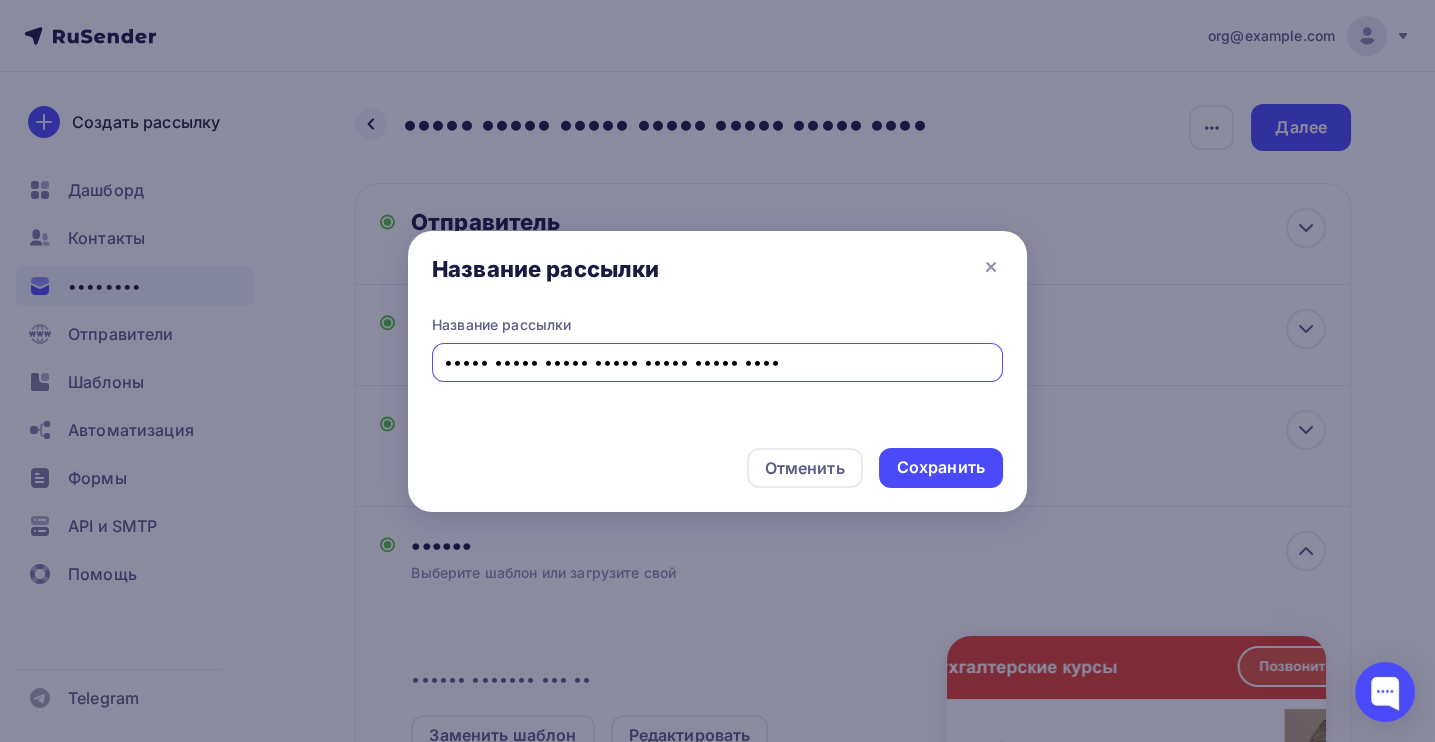 drag, startPoint x: 847, startPoint y: 370, endPoint x: 401, endPoint y: 375, distance: 446.028 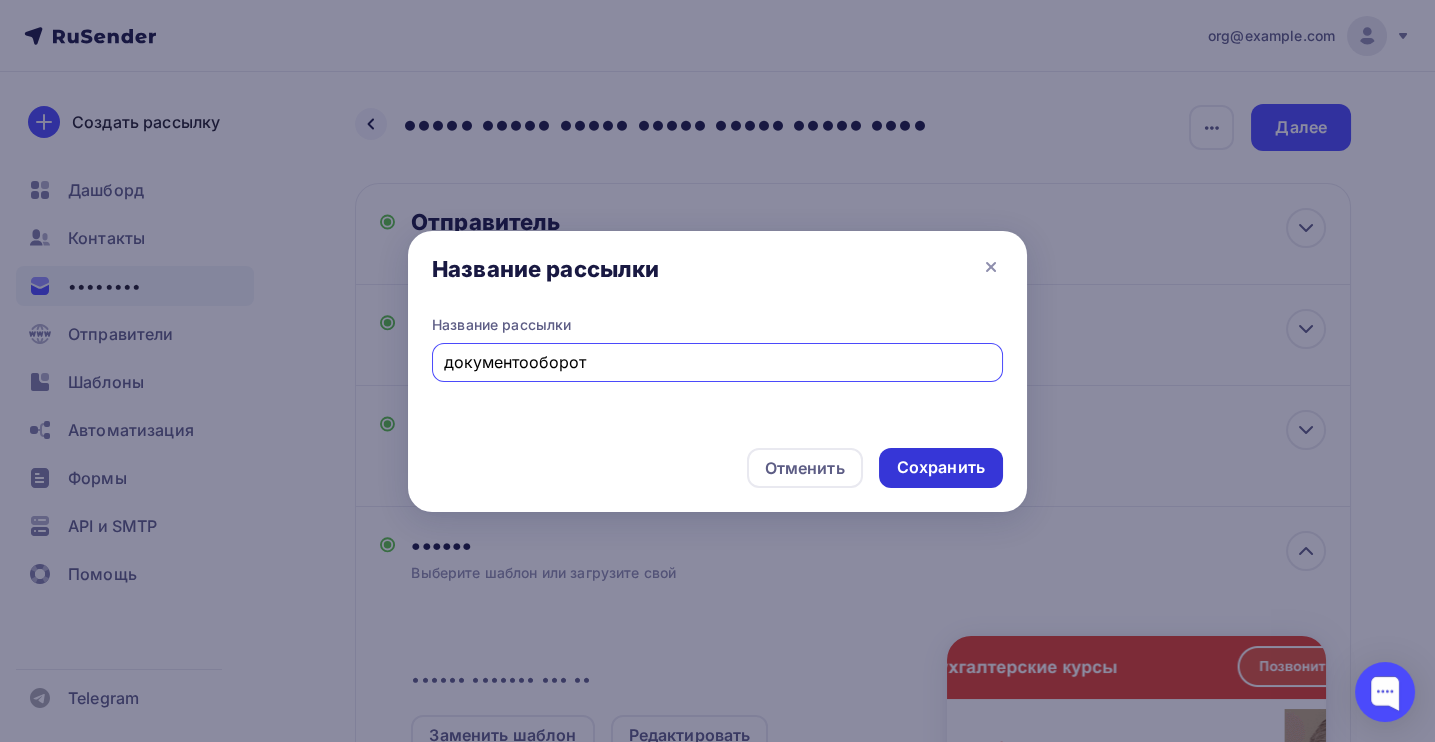type on "документооборот" 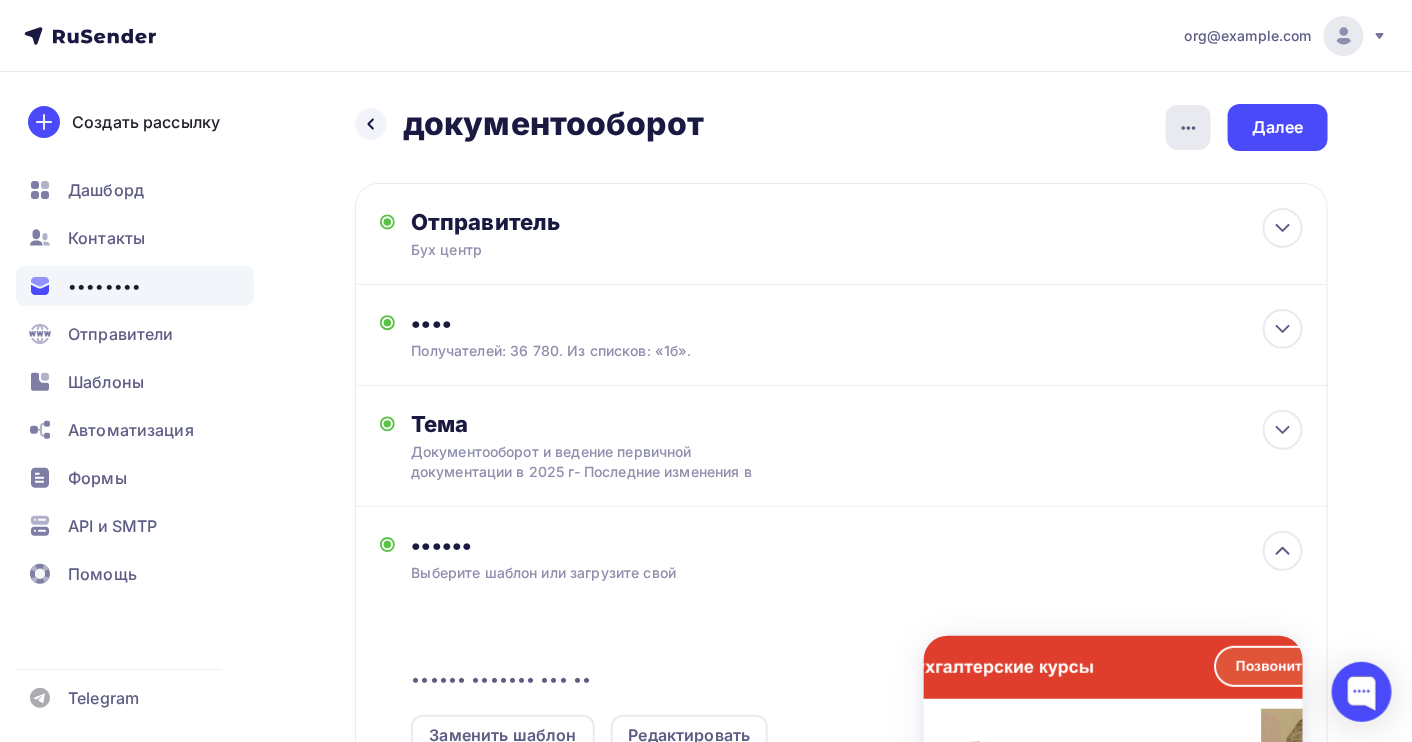 click at bounding box center [1189, 128] 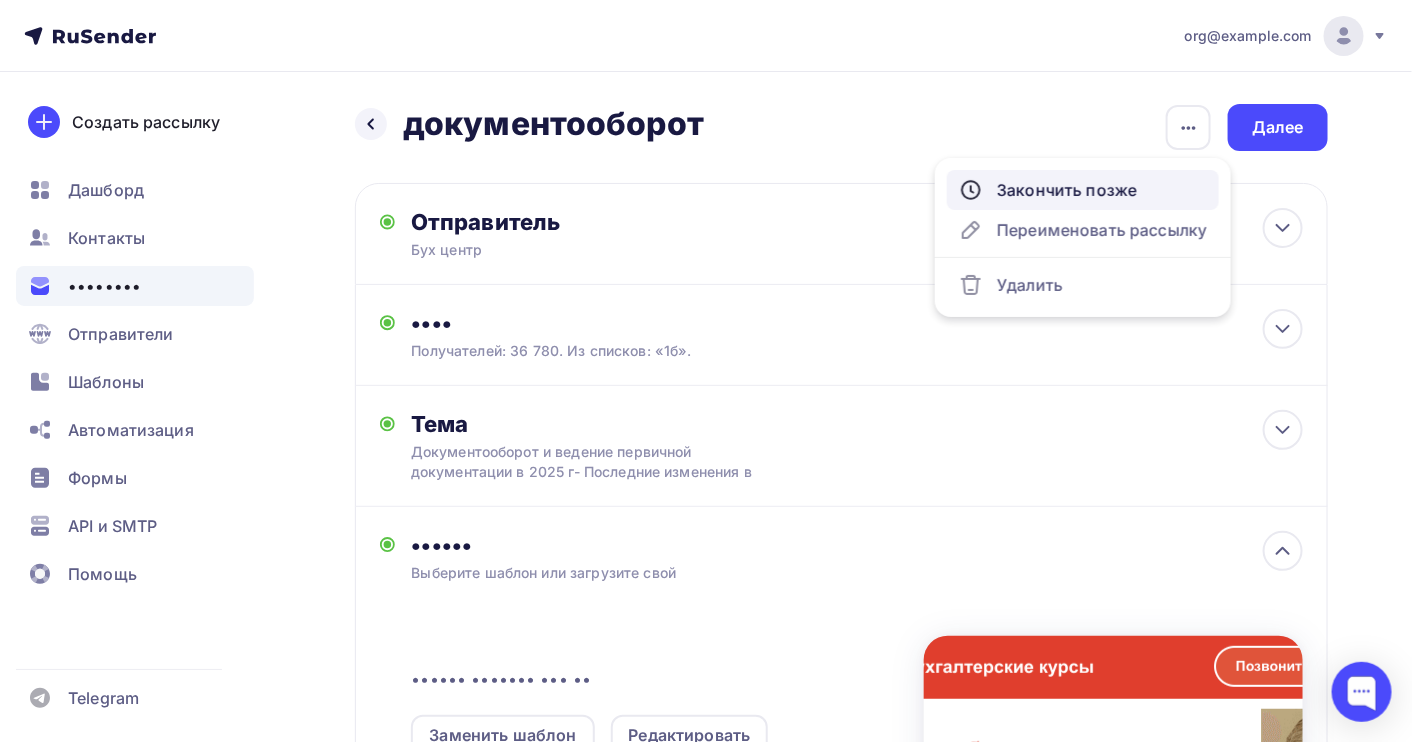 click on "Закончить позже" at bounding box center (1083, 190) 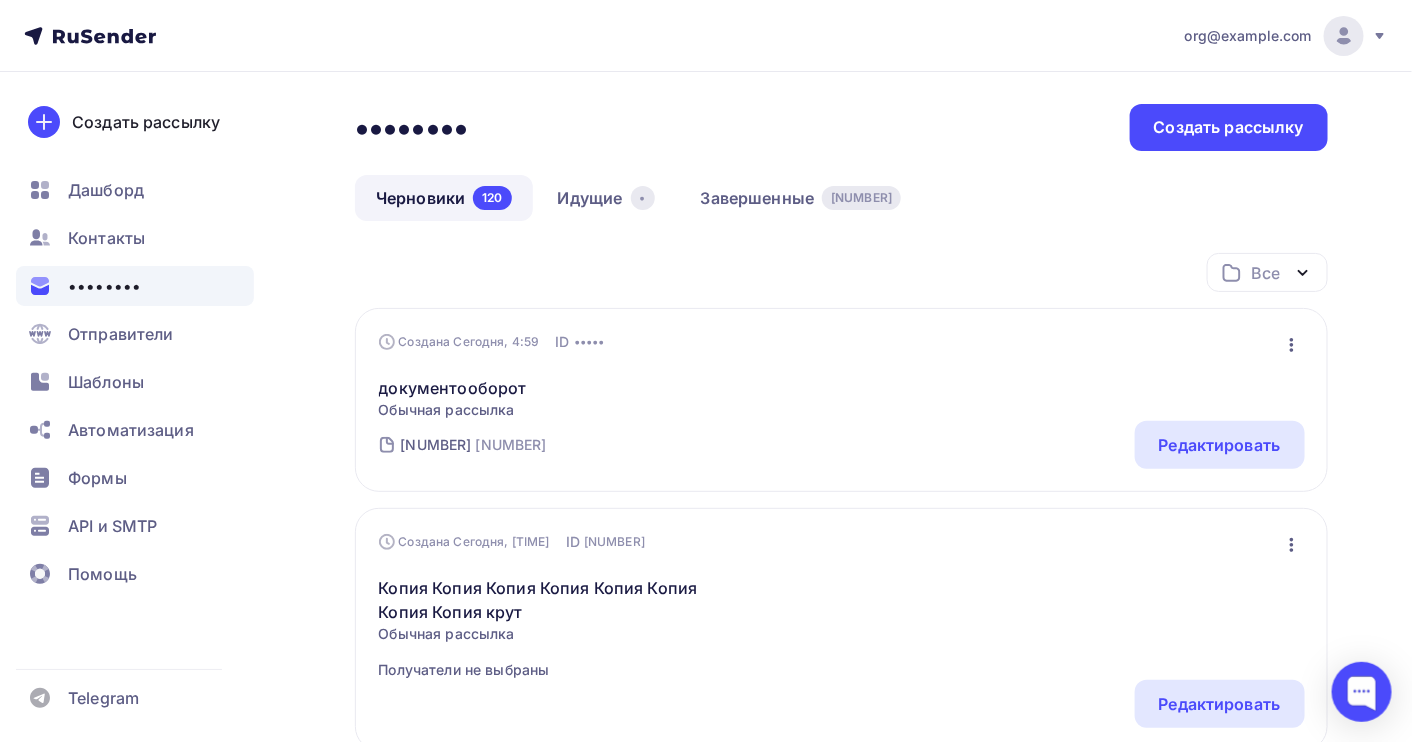 click at bounding box center [1292, 345] 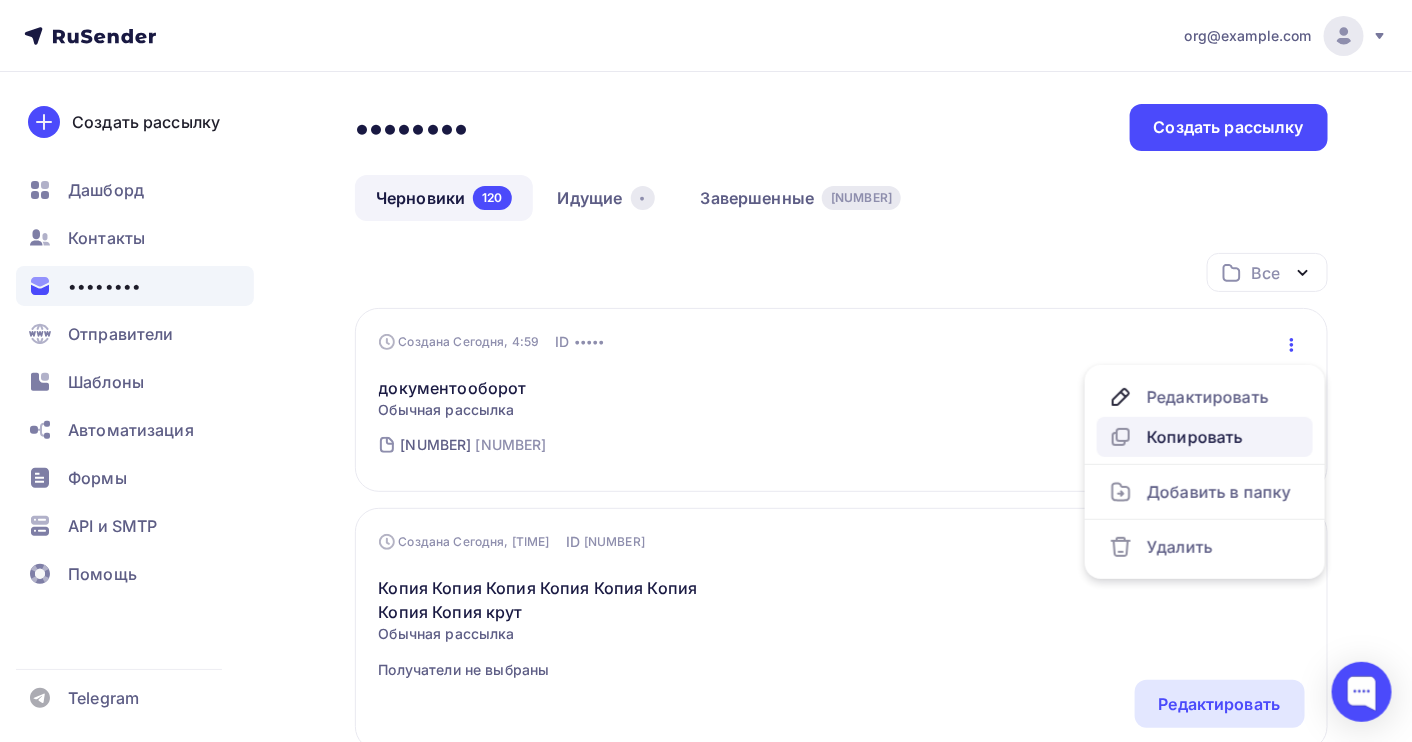 click on "Копировать" at bounding box center (1205, 397) 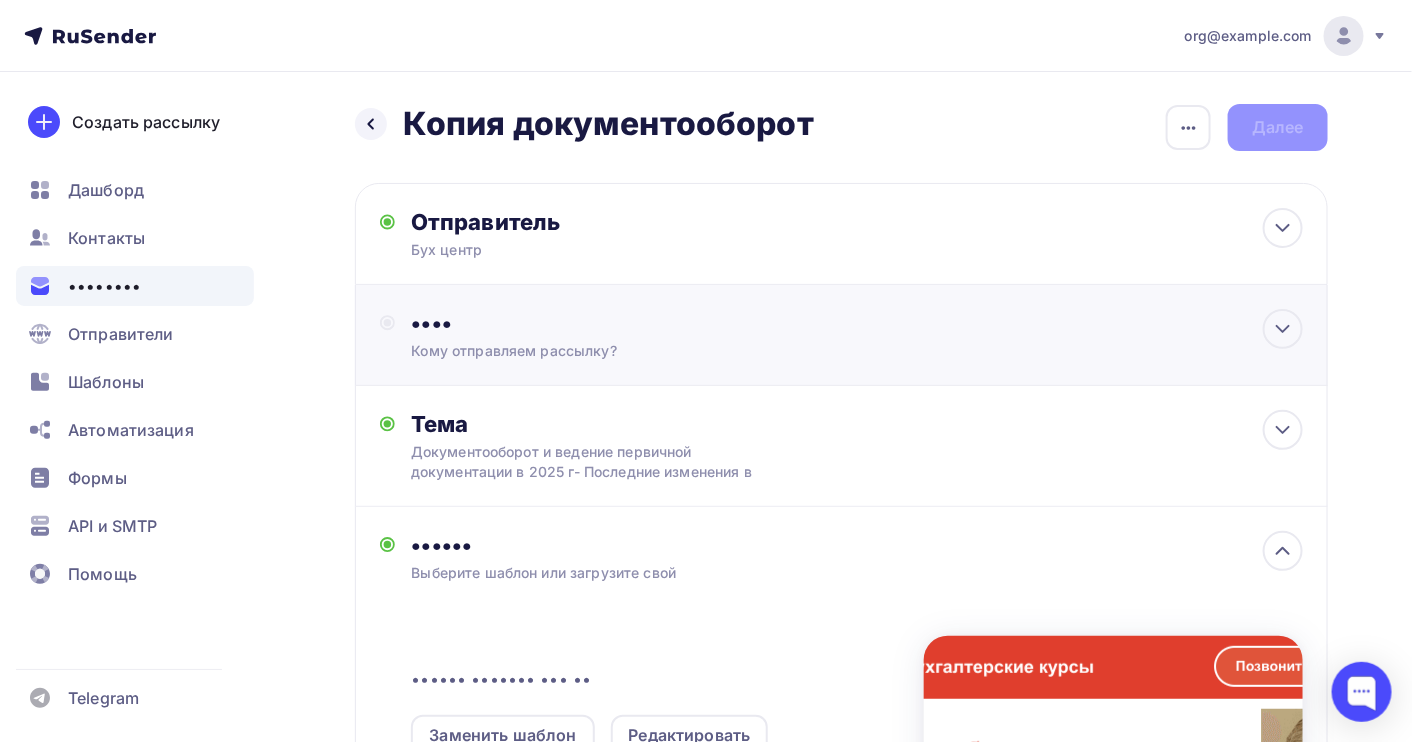 click on "Кому отправляем рассылку?" at bounding box center (606, 250) 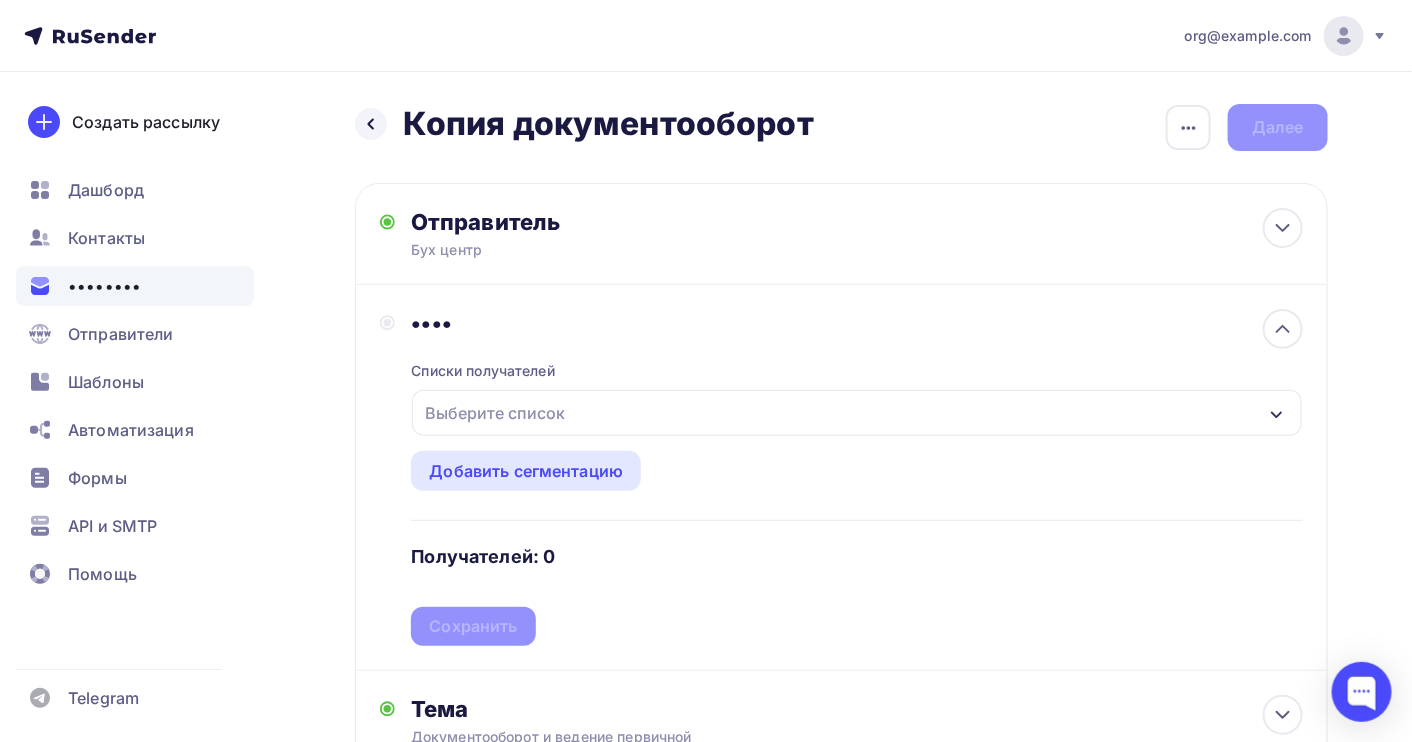 click on "Выберите список" at bounding box center (495, 413) 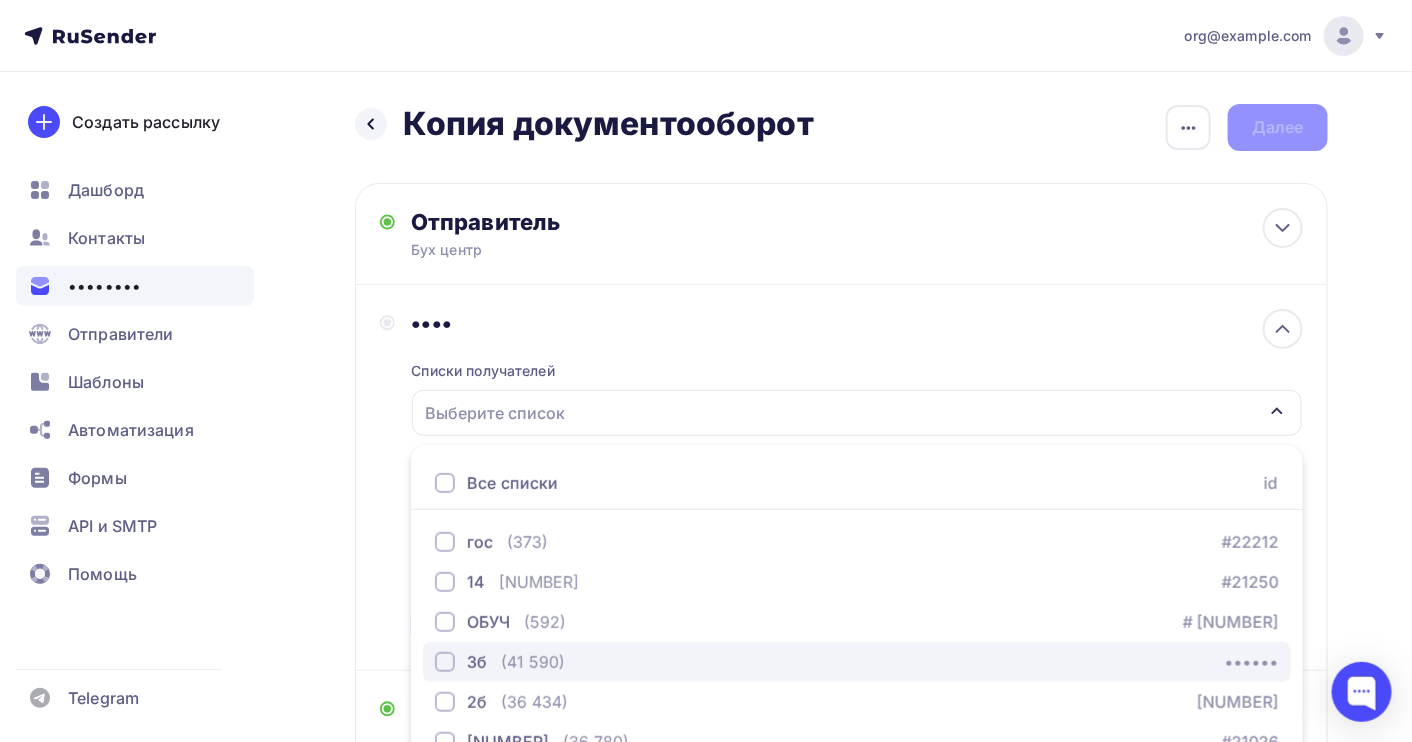 scroll, scrollTop: 221, scrollLeft: 0, axis: vertical 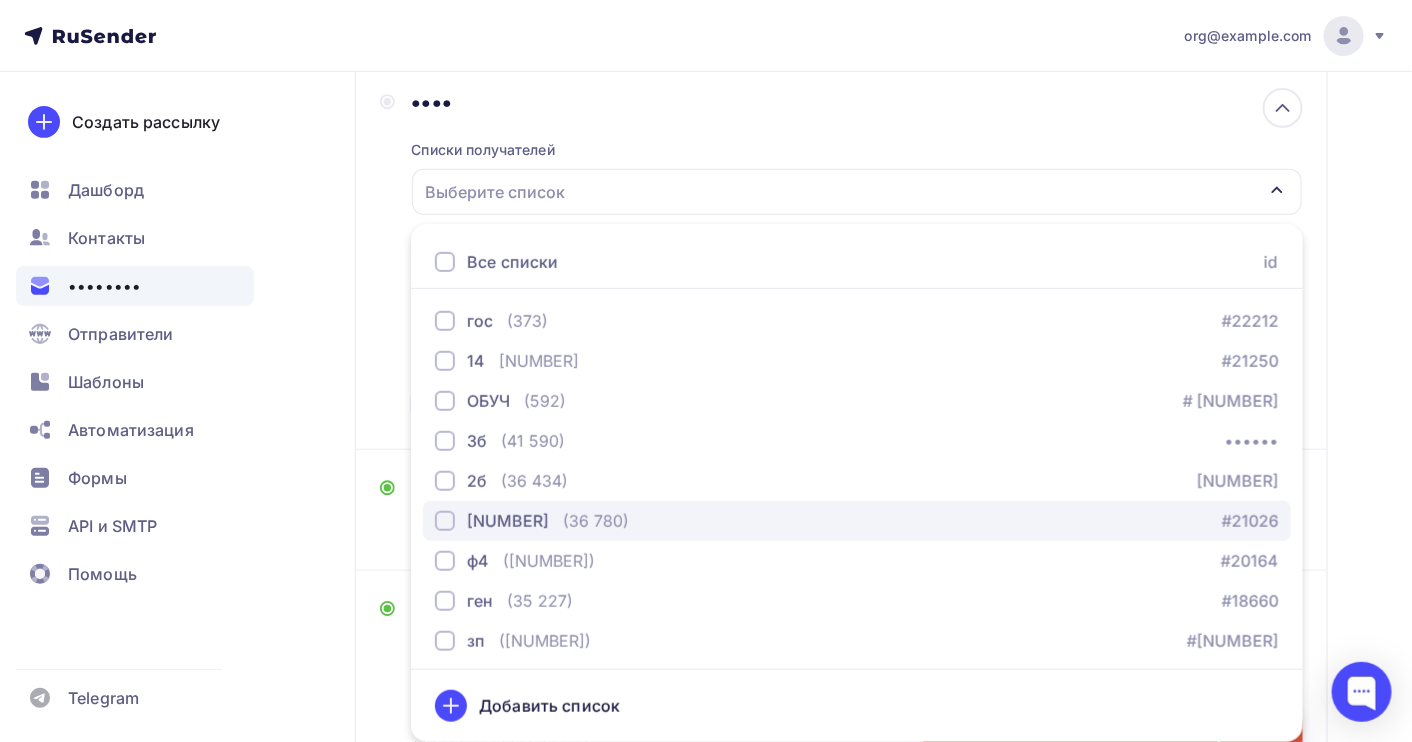 click on "(36 780)" at bounding box center (527, 321) 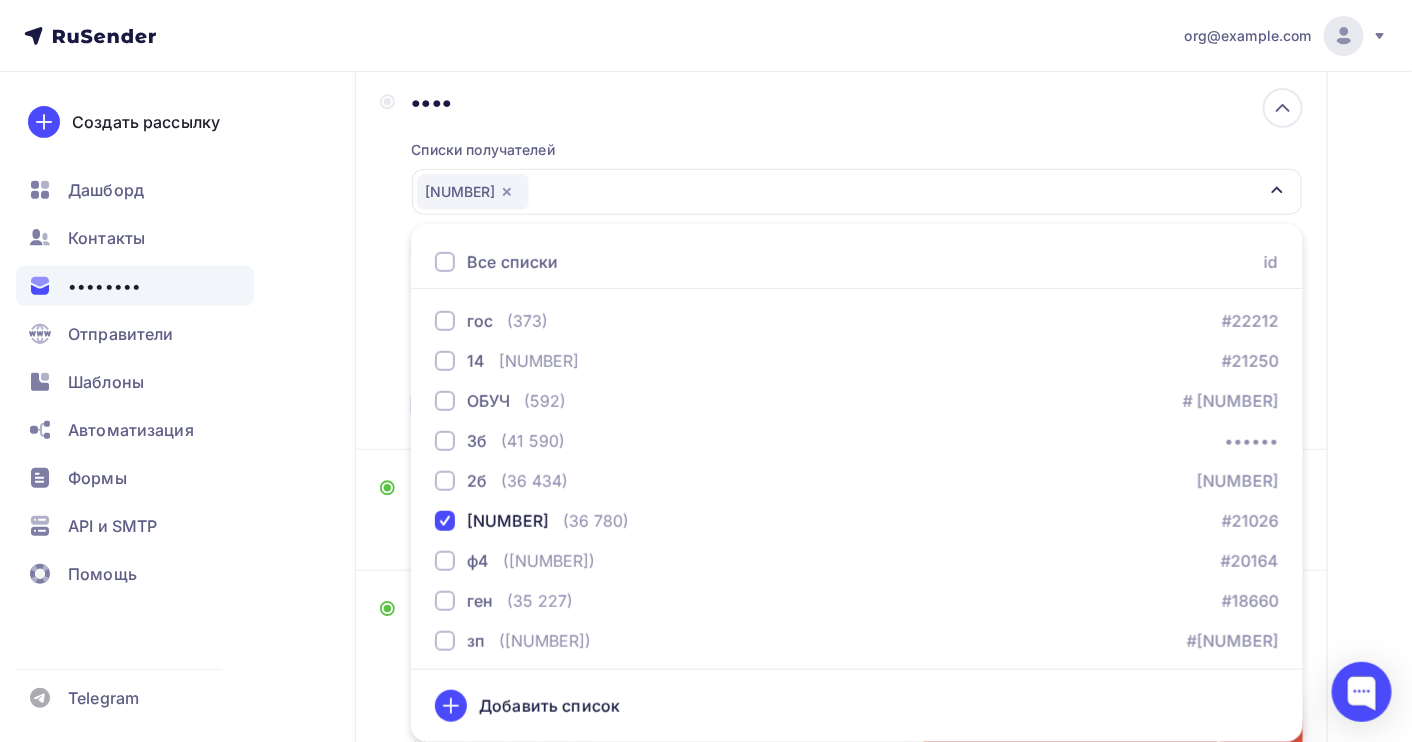 click on "•••••
••••• •••••••••••••••
••••• •••••••••••••••
••••••••• •••••
••••••••••••• ••••••••
•••••••
•••••
•••••••••••
••• •••••
•••••  •
•••••••••••••••••
••••••••••••••••           •••••••••••••••••               •••••••• •••••••••••
•••••••••••  •••••••• ••••• •• •••••• • ••••• •••••••• •• •••••• • ••••••
•••                 •••••••••
•••••         ••••
••" at bounding box center [706, 547] 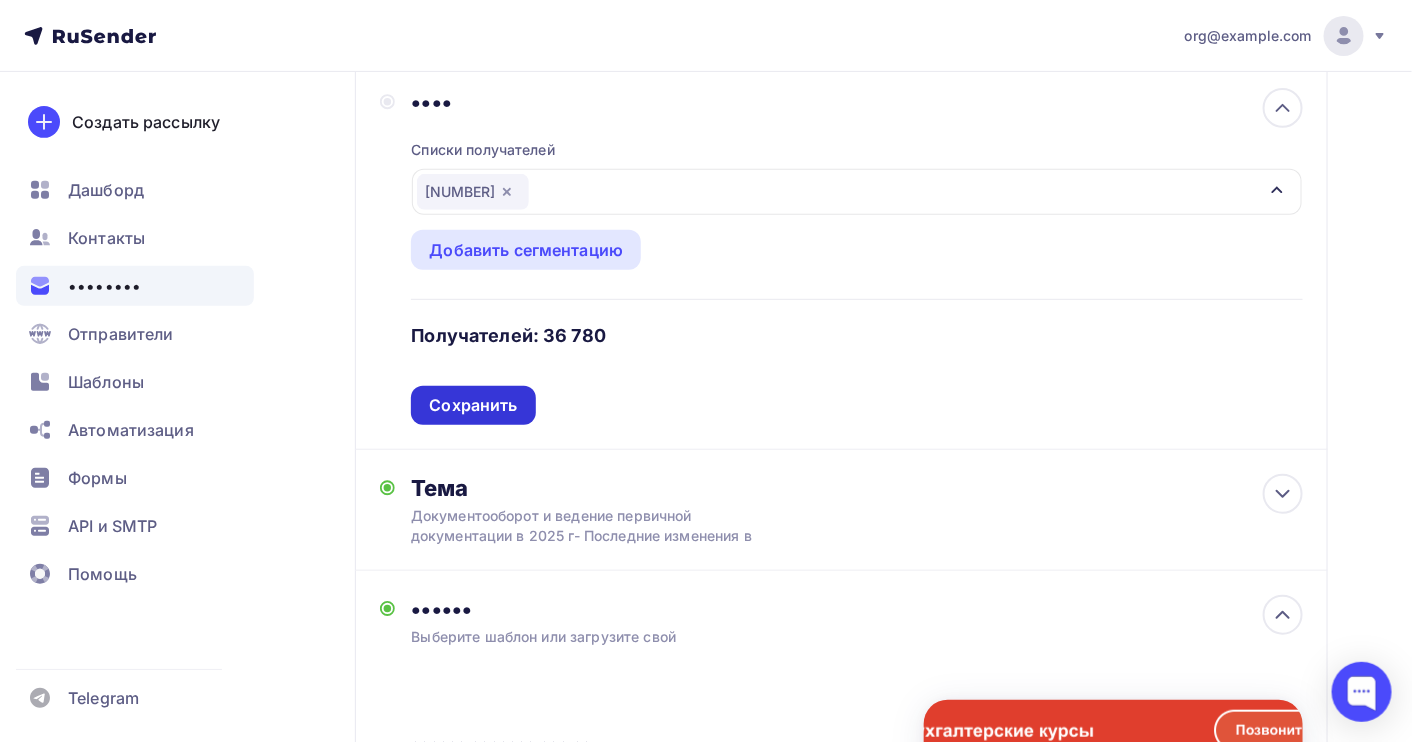 click on "Сохранить" at bounding box center (473, 405) 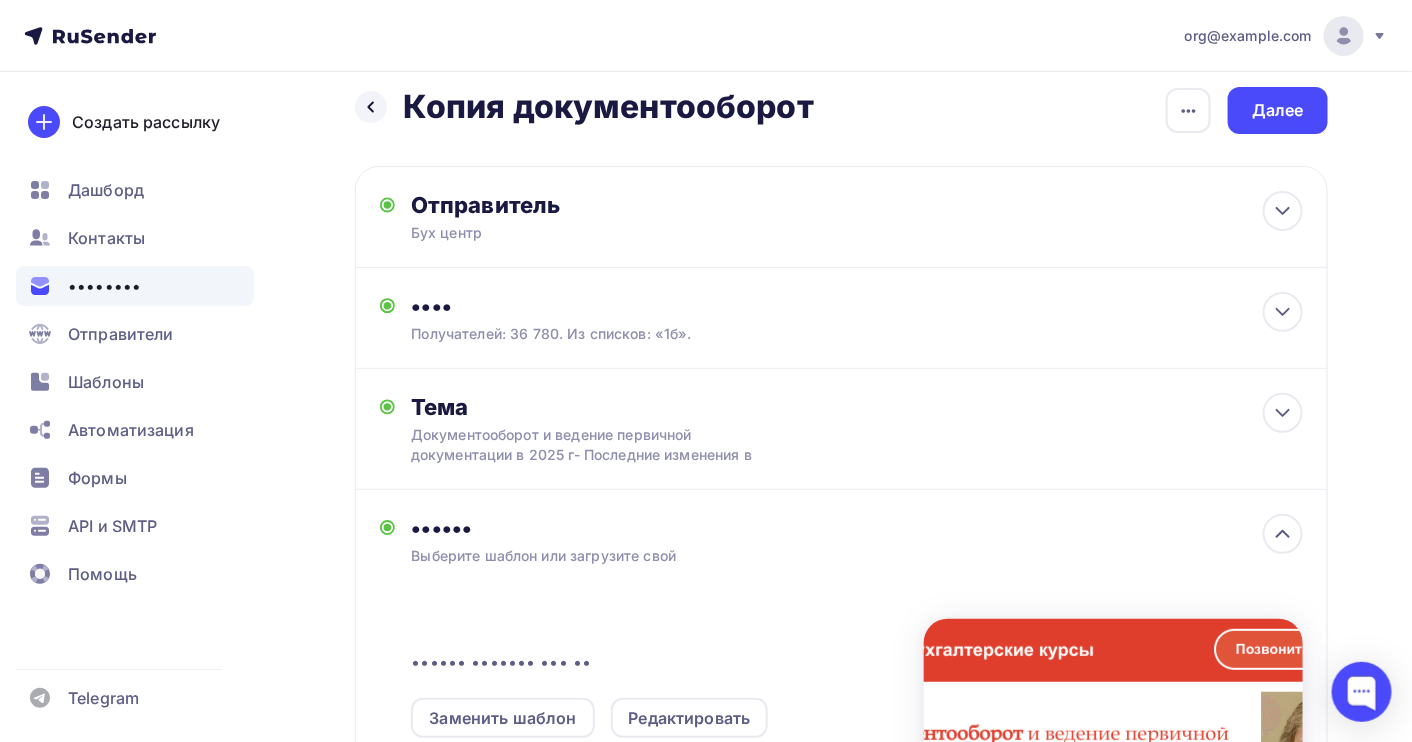 scroll, scrollTop: 0, scrollLeft: 0, axis: both 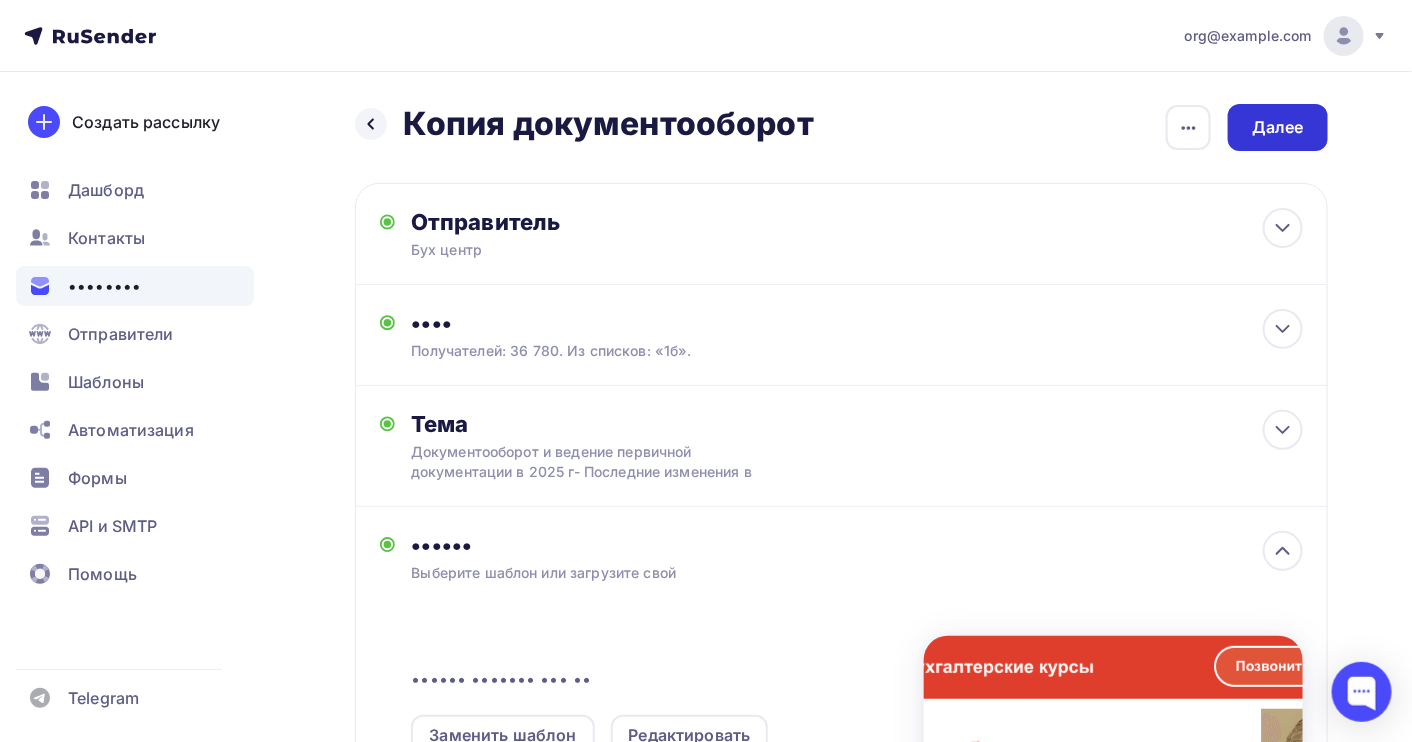 click on "Далее" at bounding box center [1278, 127] 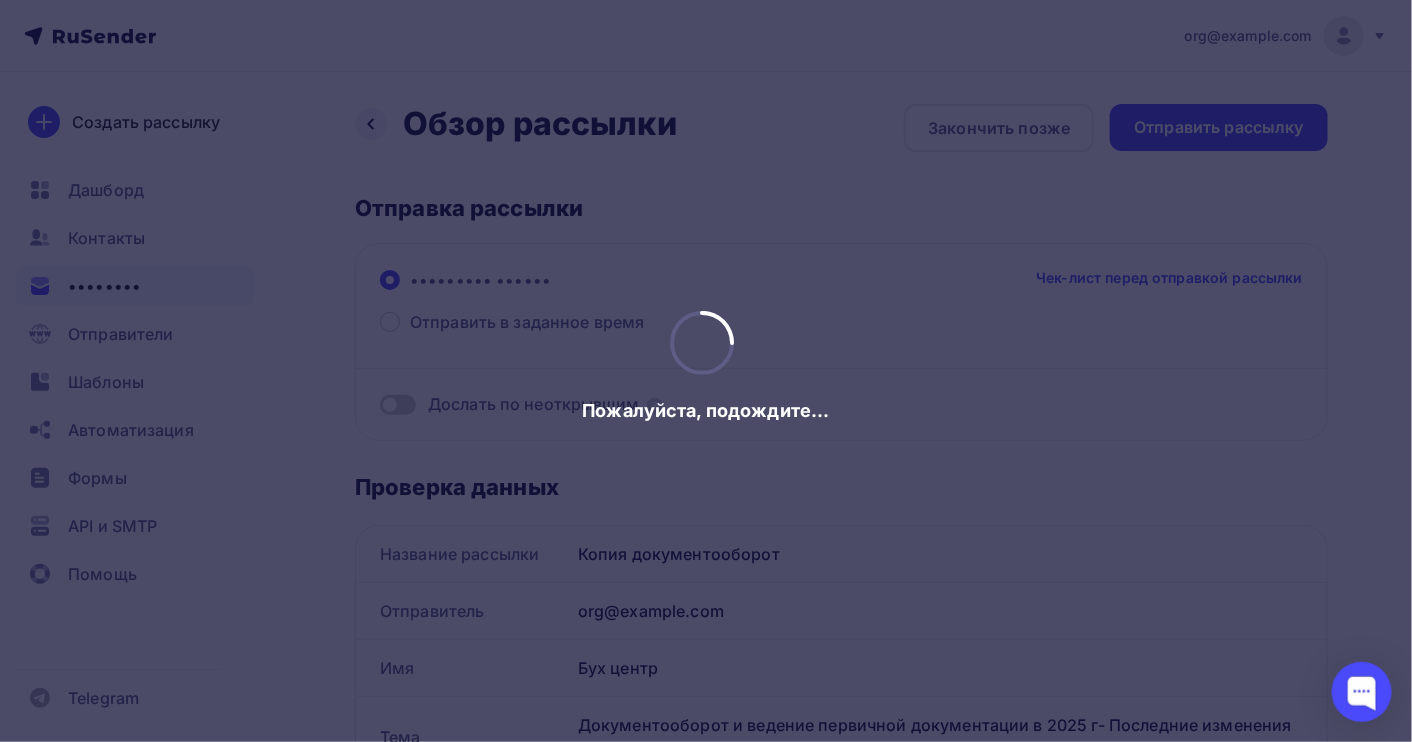 scroll, scrollTop: 0, scrollLeft: 0, axis: both 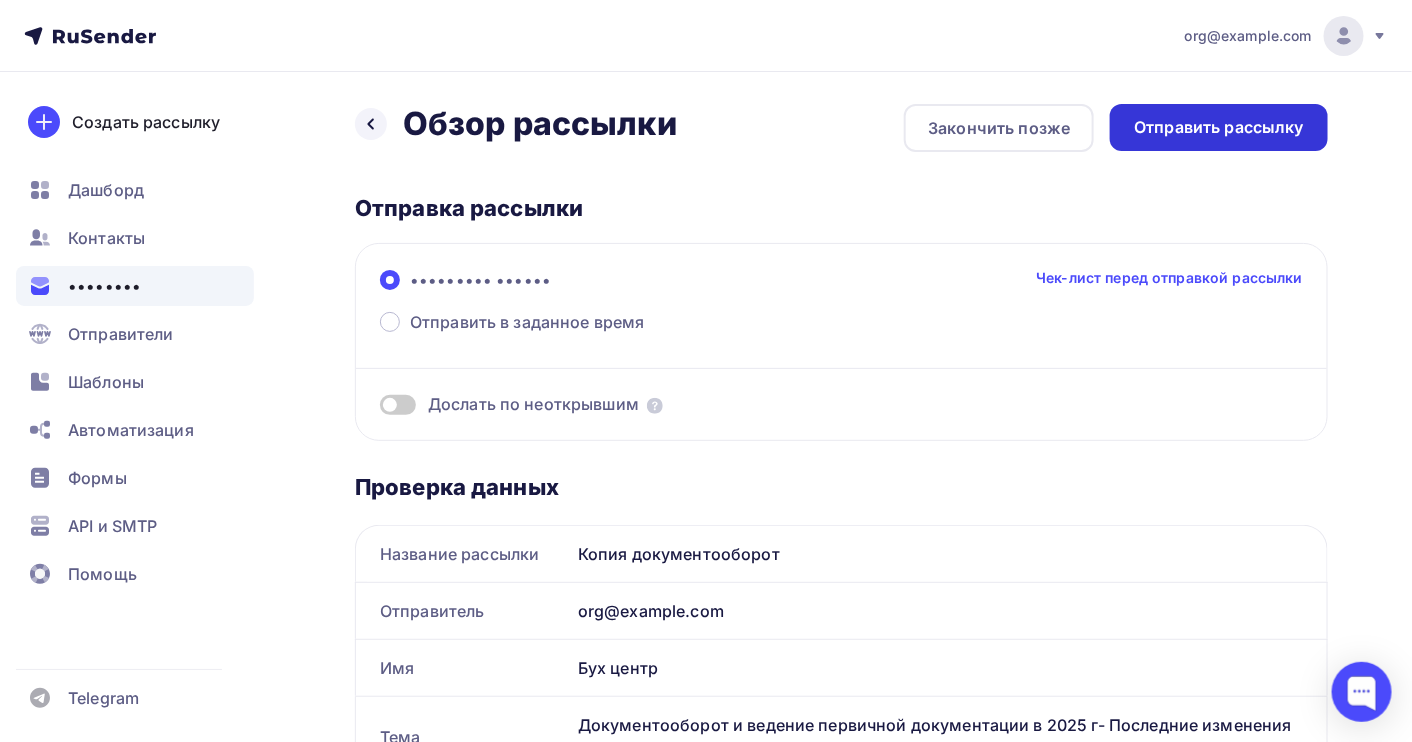 click on "Отправить рассылку" at bounding box center [1219, 127] 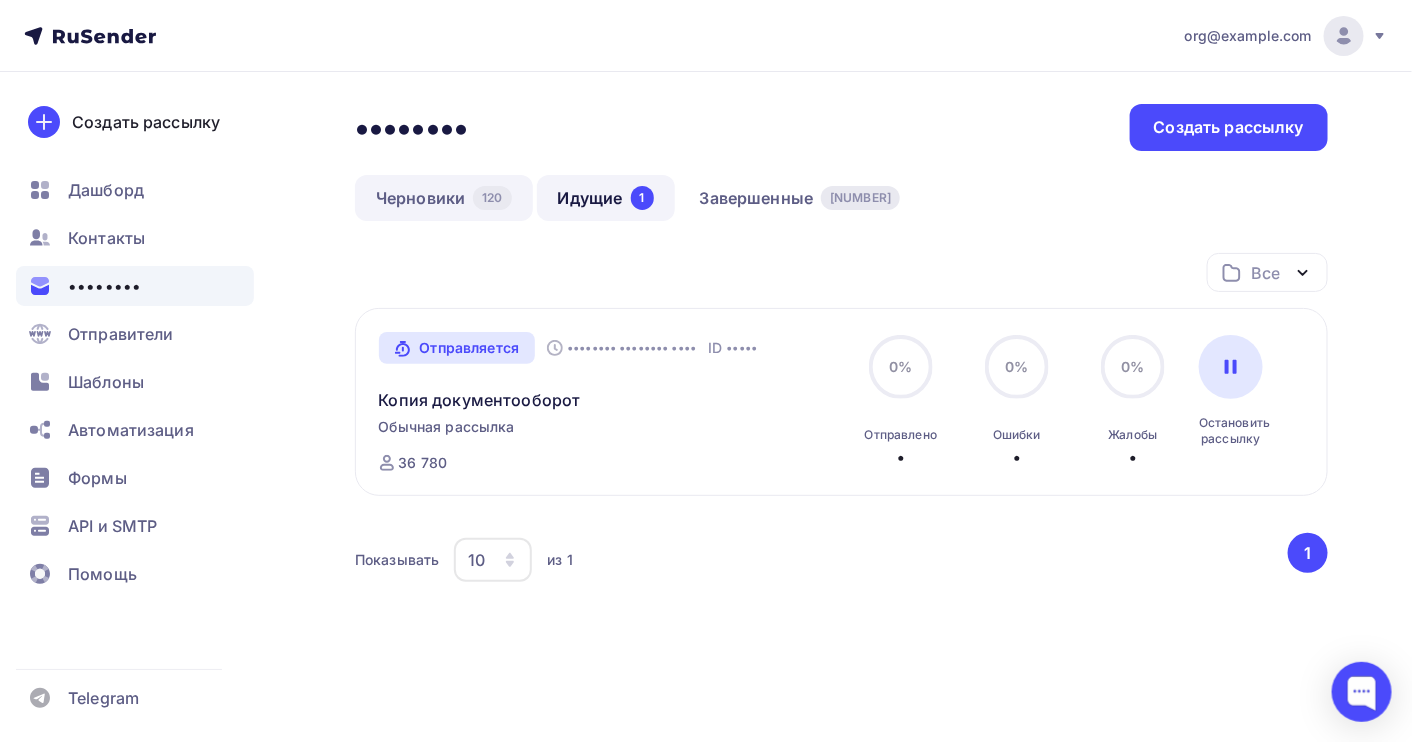 click on "Черновики
120" at bounding box center [444, 198] 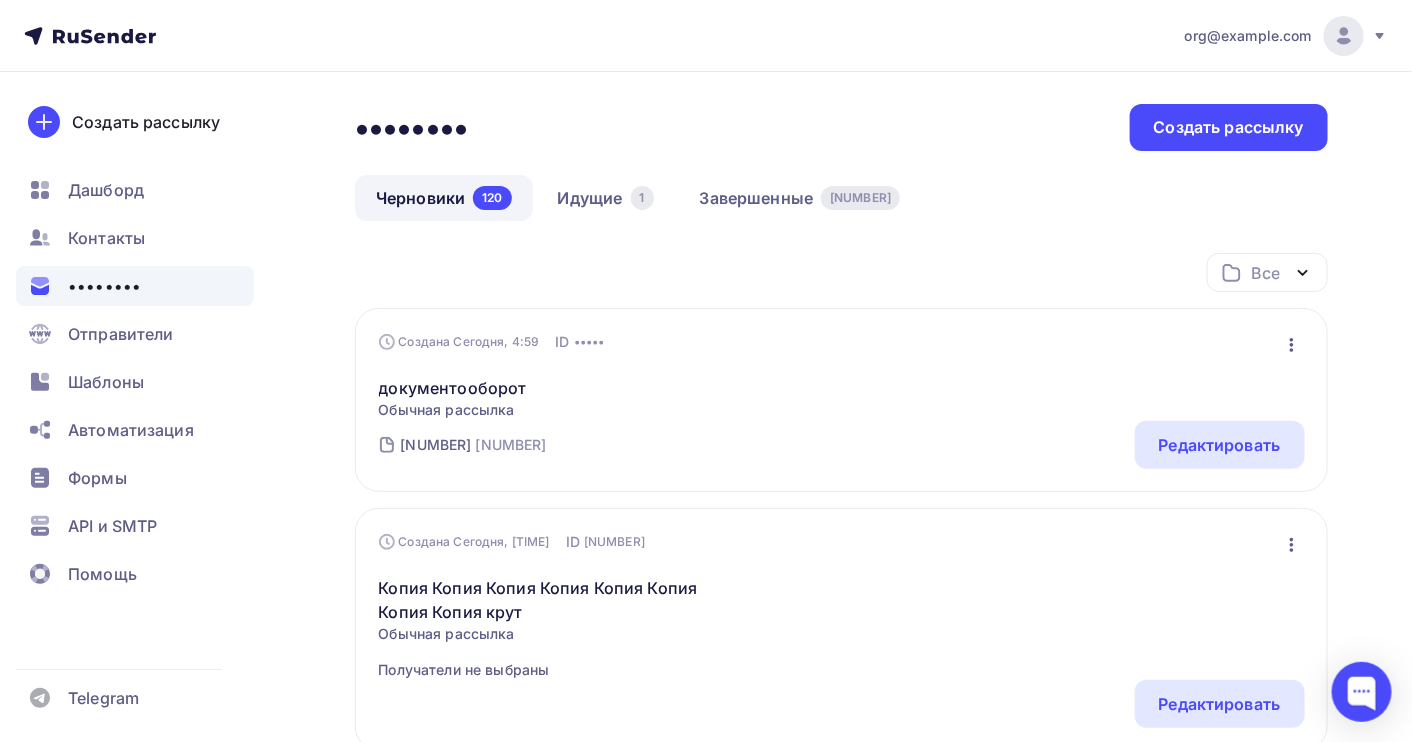 click at bounding box center (1292, 345) 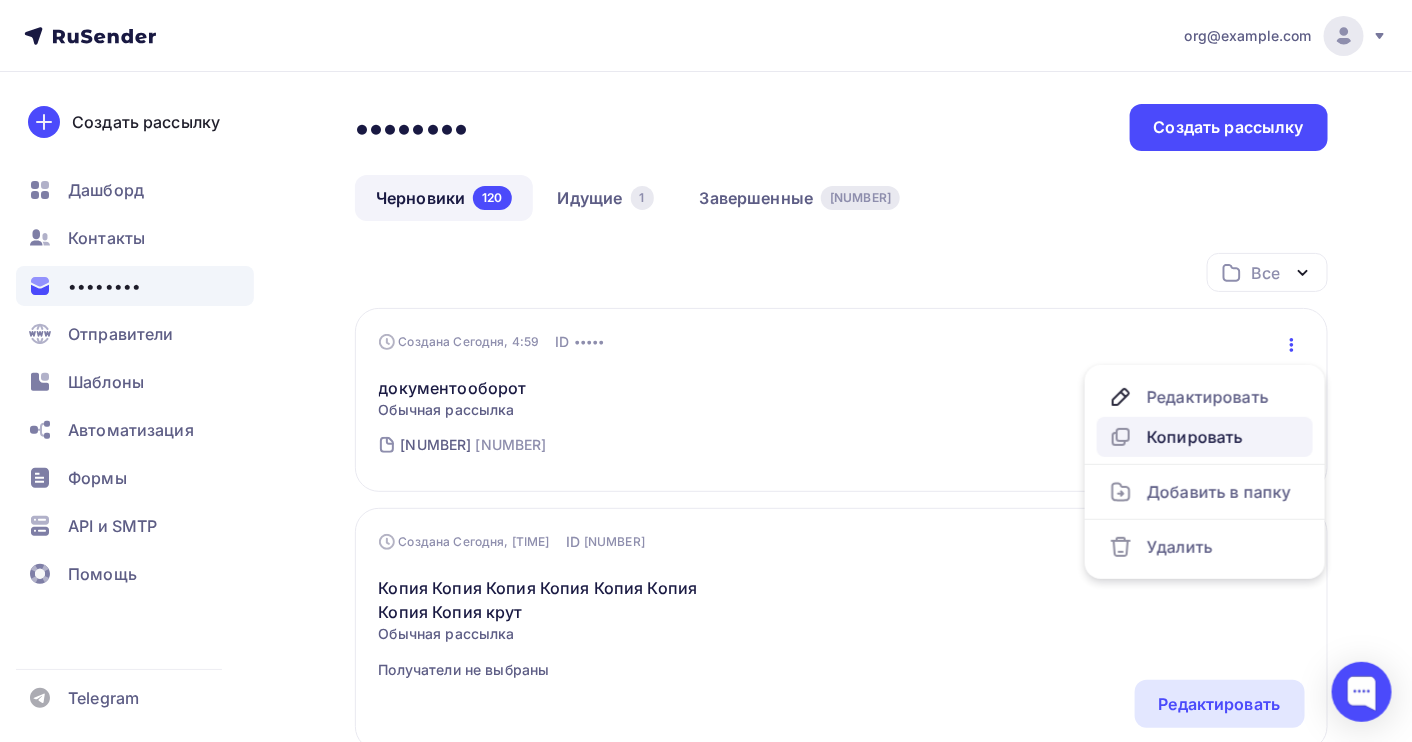 click on "Копировать" at bounding box center (1205, 397) 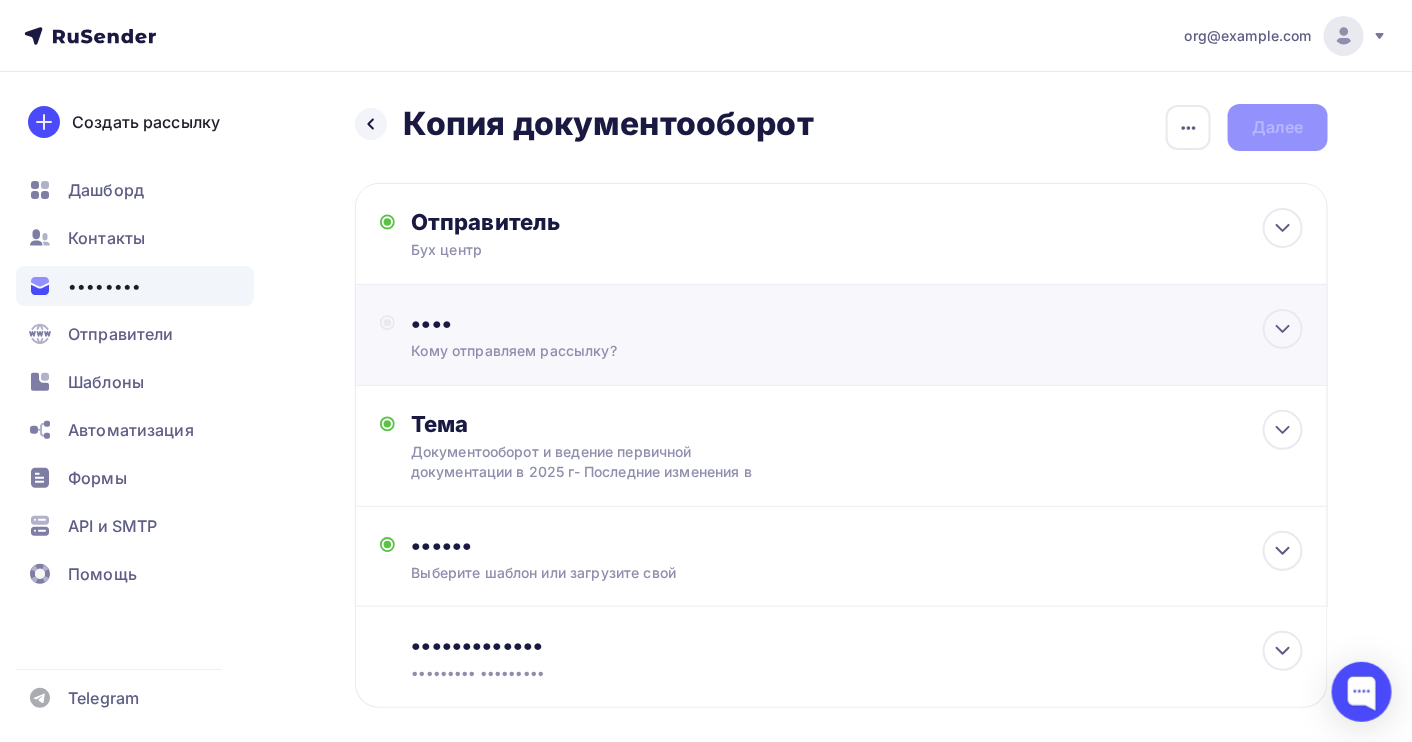 click on "••••" at bounding box center (627, 222) 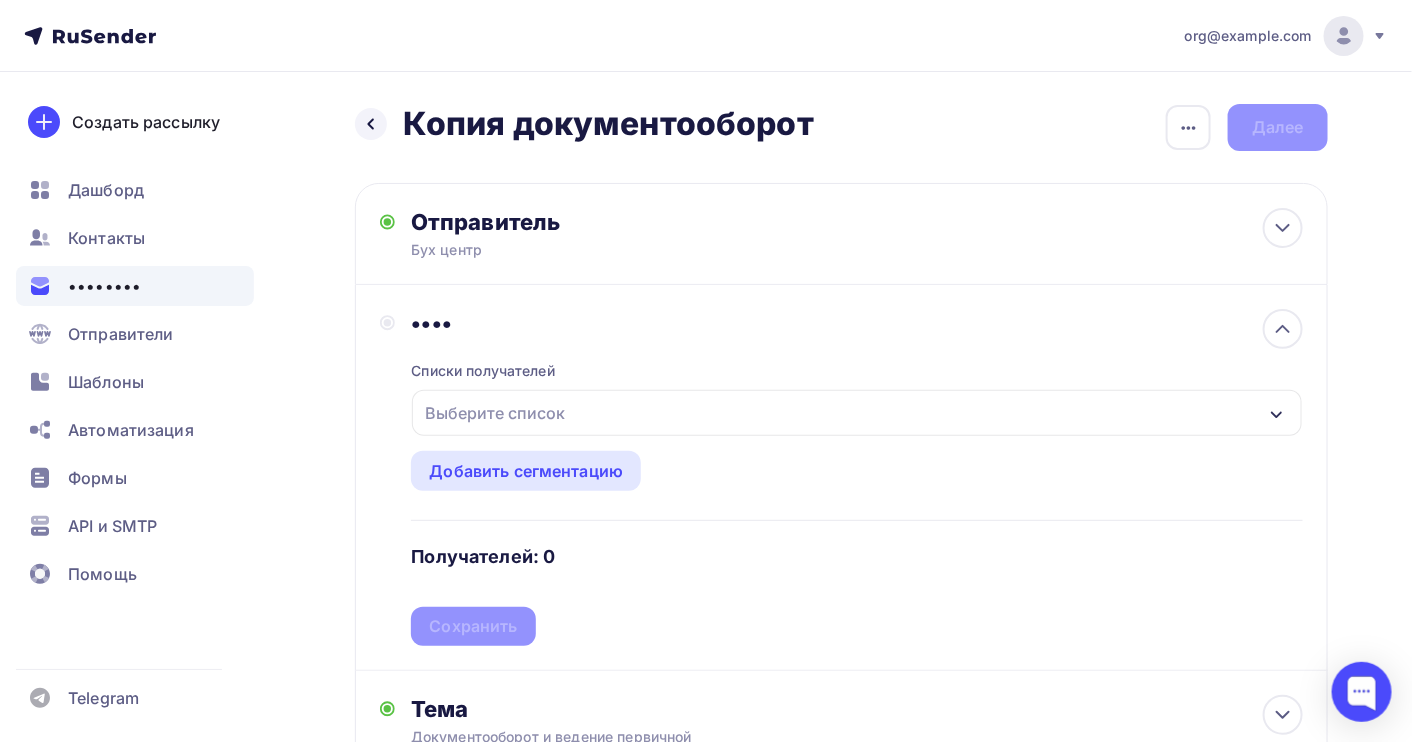 click on "Выберите список" at bounding box center [495, 413] 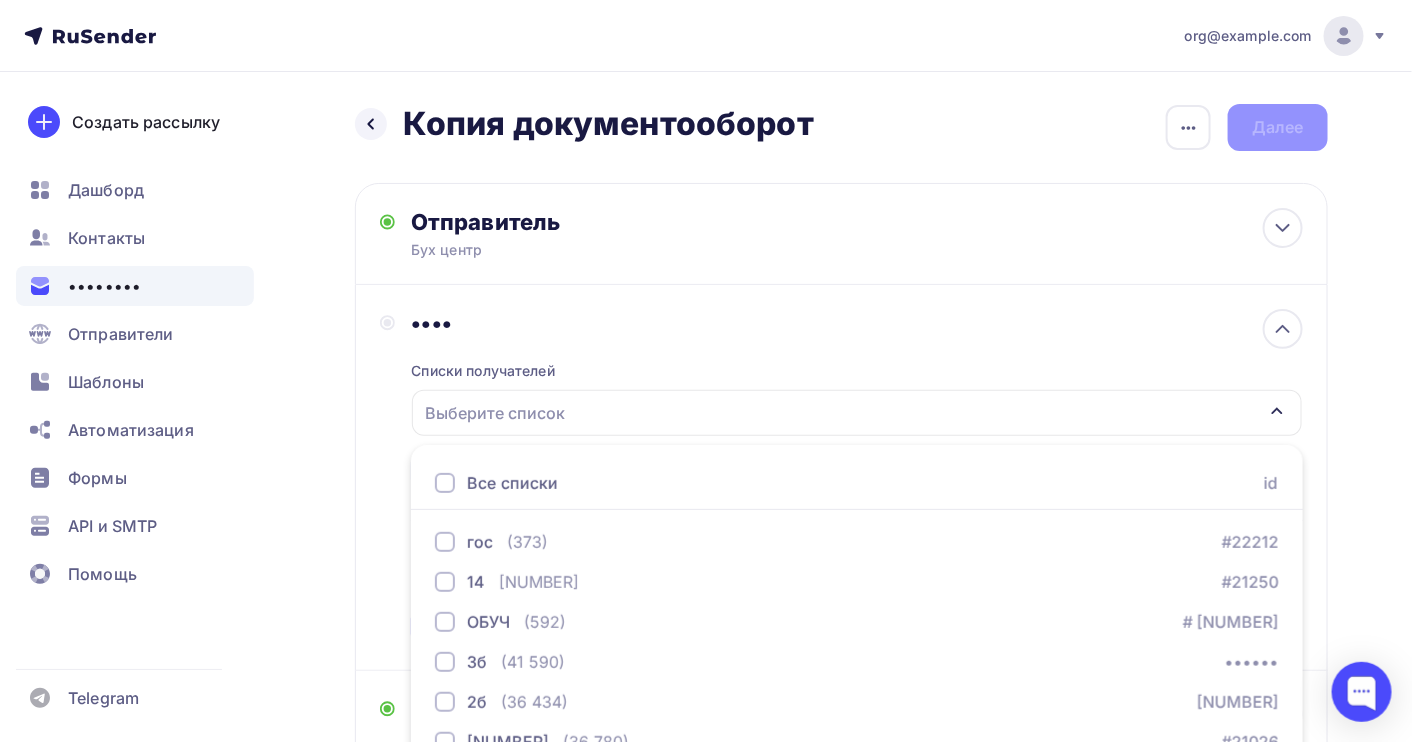 scroll, scrollTop: 221, scrollLeft: 0, axis: vertical 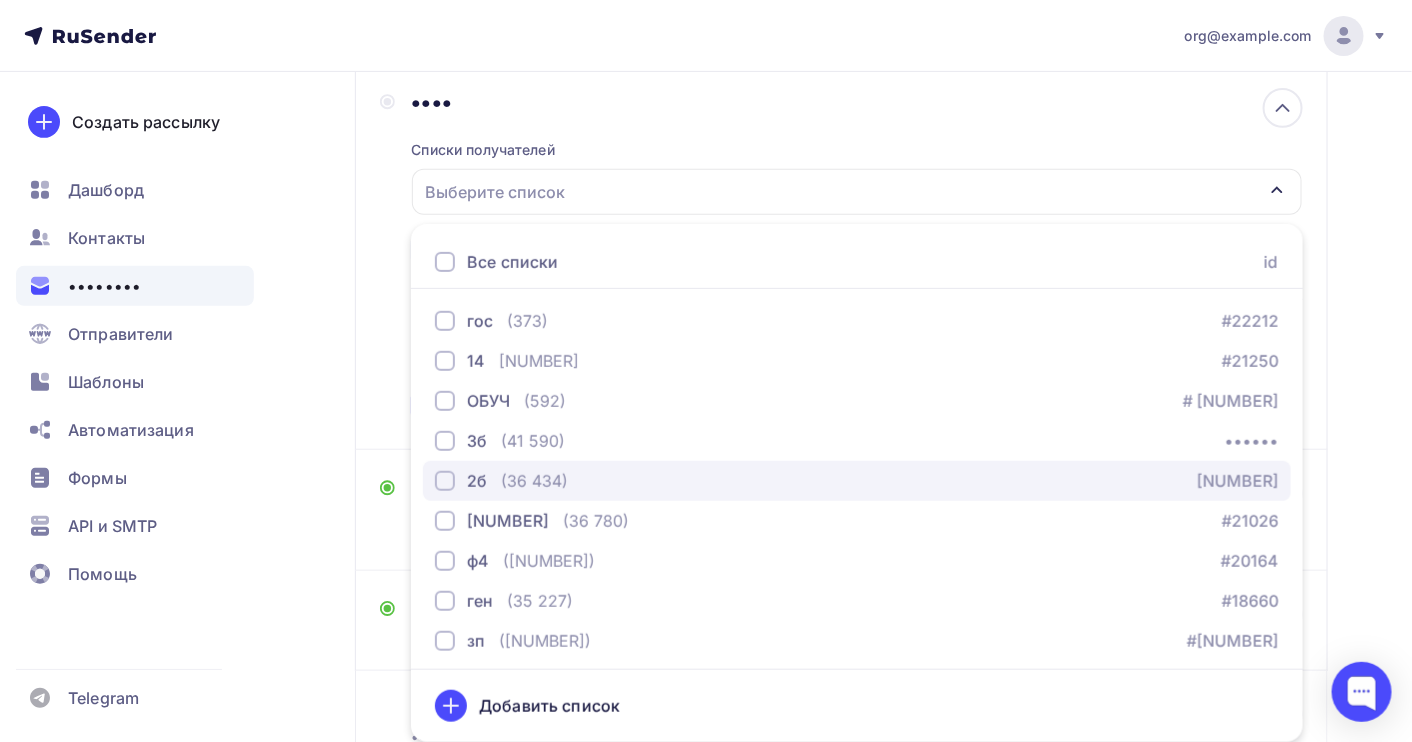 click on "[NUMBER]" at bounding box center (857, 321) 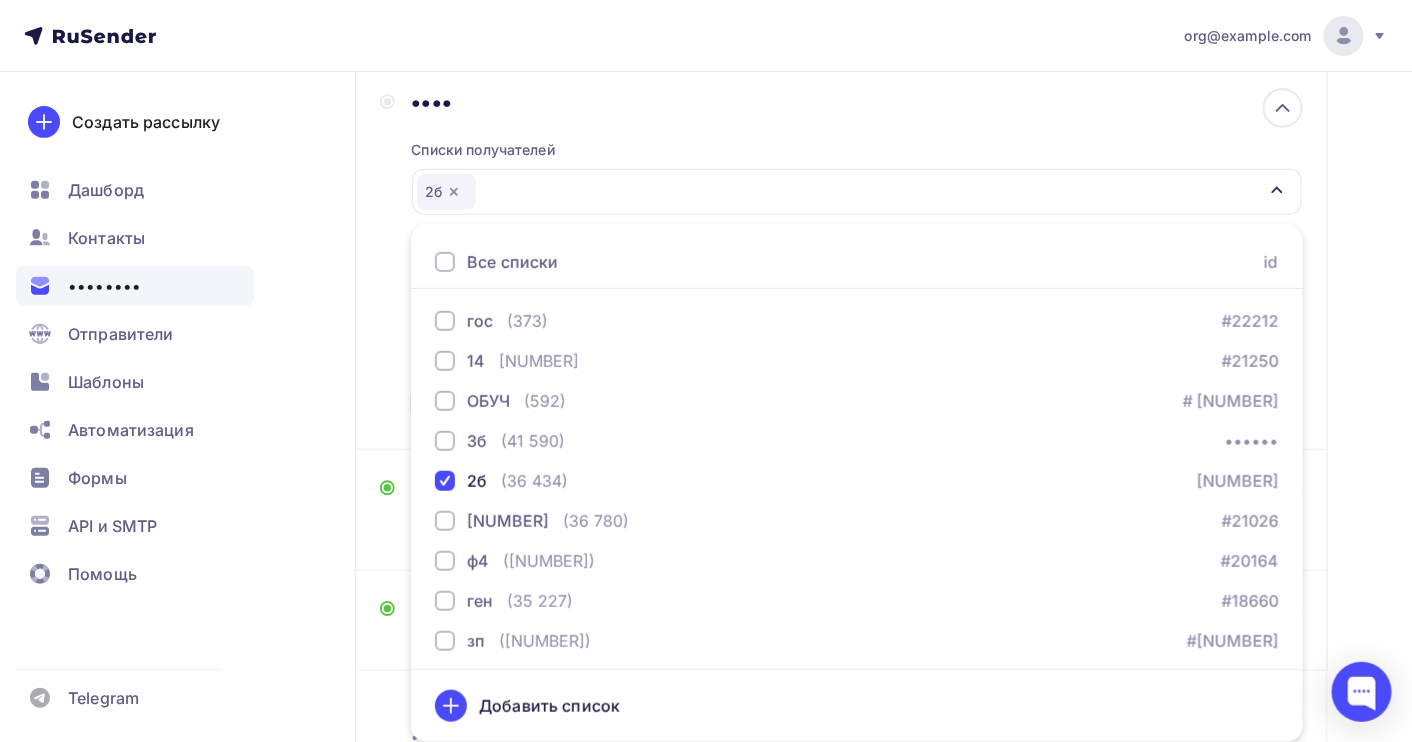 click on "•••••
••••• •••••••••••••••
••••• •••••••••••••••
••••••••• •••••
••••••••••••• ••••••••
•••••••
•••••
•••••••••••
••• •••••
•••••  •
•••••••••••••••••
••••••••••••••••           •••••••••••••••••               •••••••• •••••••••••
•••••••••••  •••••••• ••••• •• •••••• • ••••• •••••••• •• •••••• • ••••••
•••                 •••••••••
•••••         ••••
••" at bounding box center [706, 376] 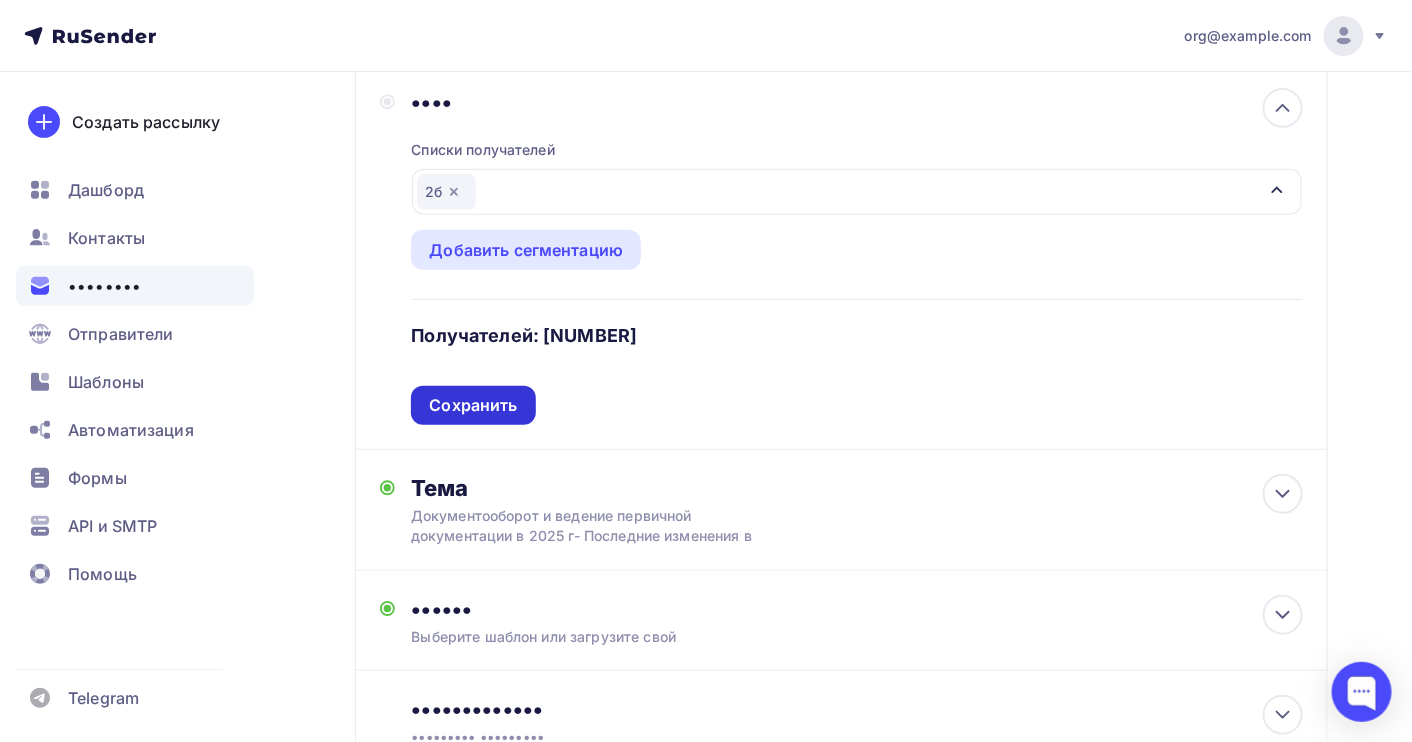 click on "Сохранить" at bounding box center (473, 405) 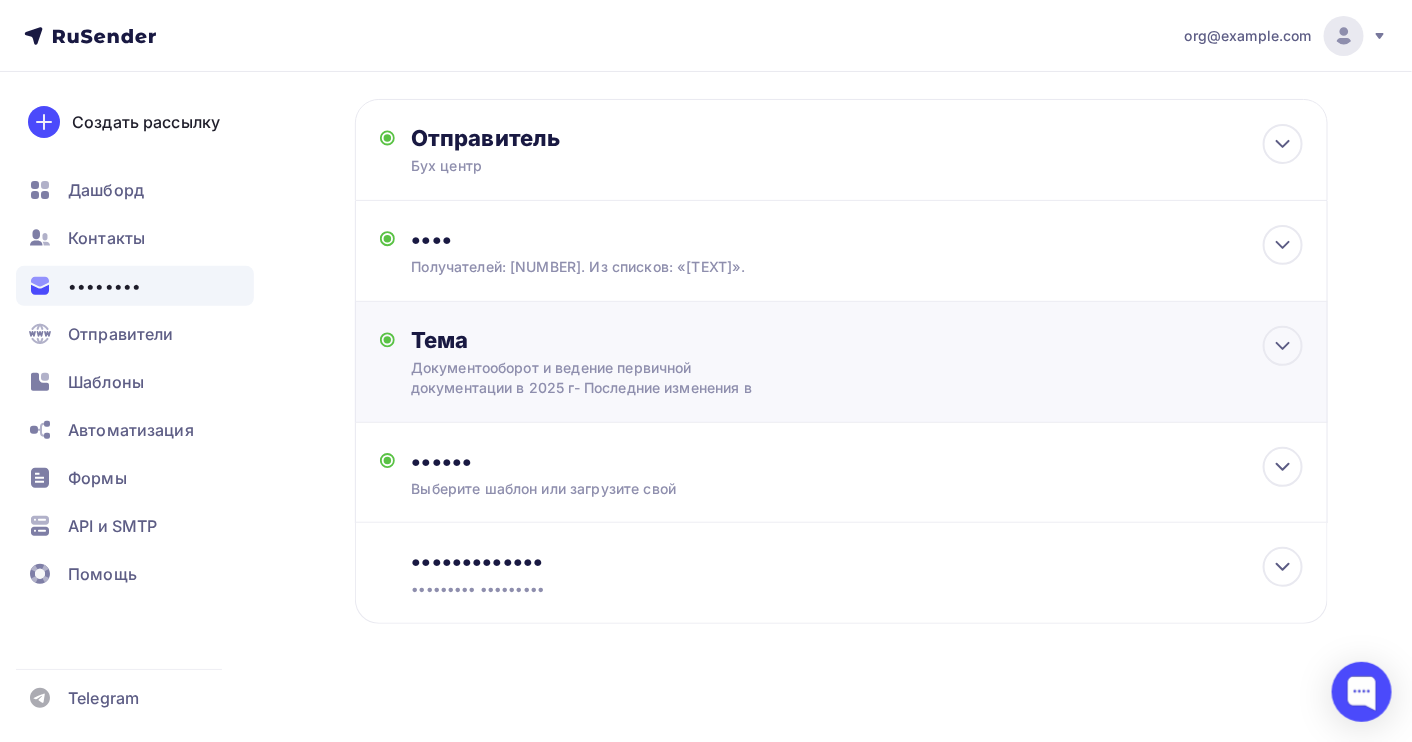 scroll, scrollTop: 0, scrollLeft: 0, axis: both 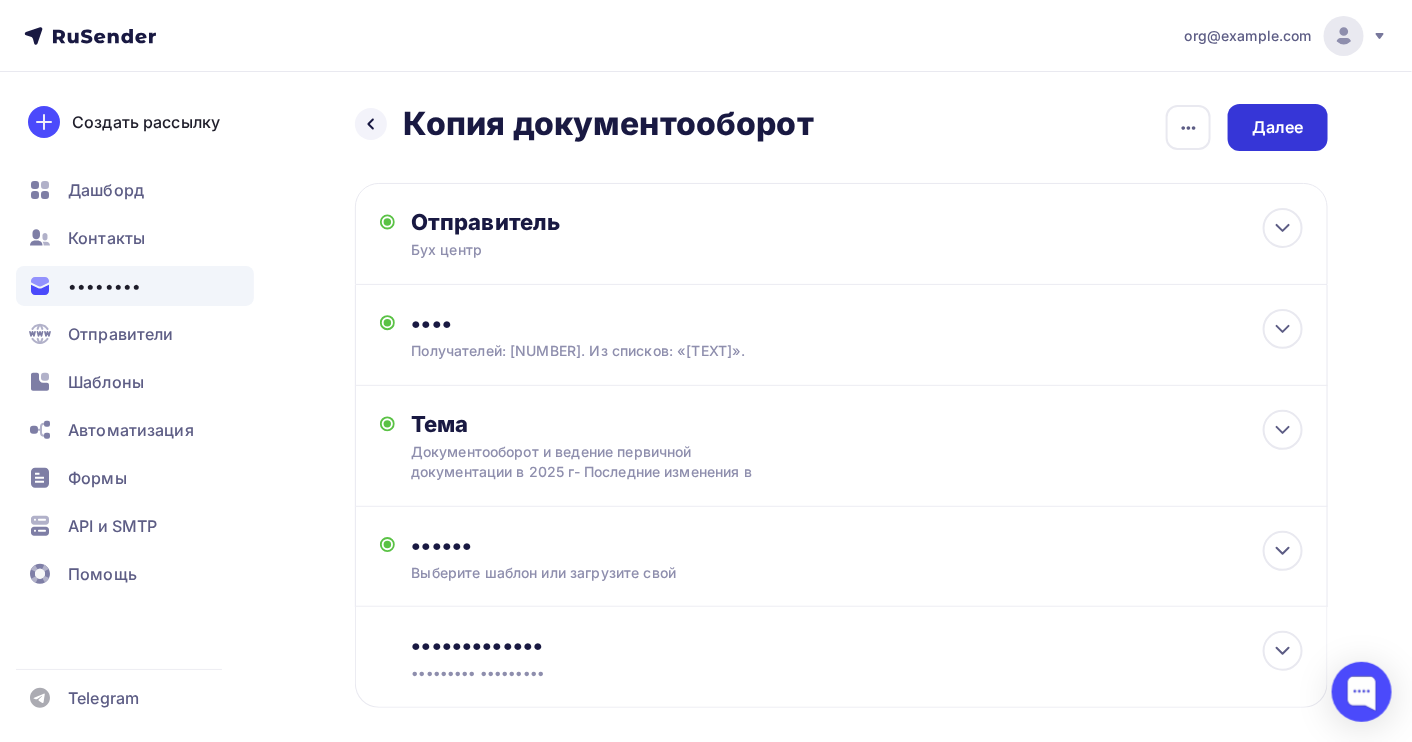 click on "Далее" at bounding box center (1278, 127) 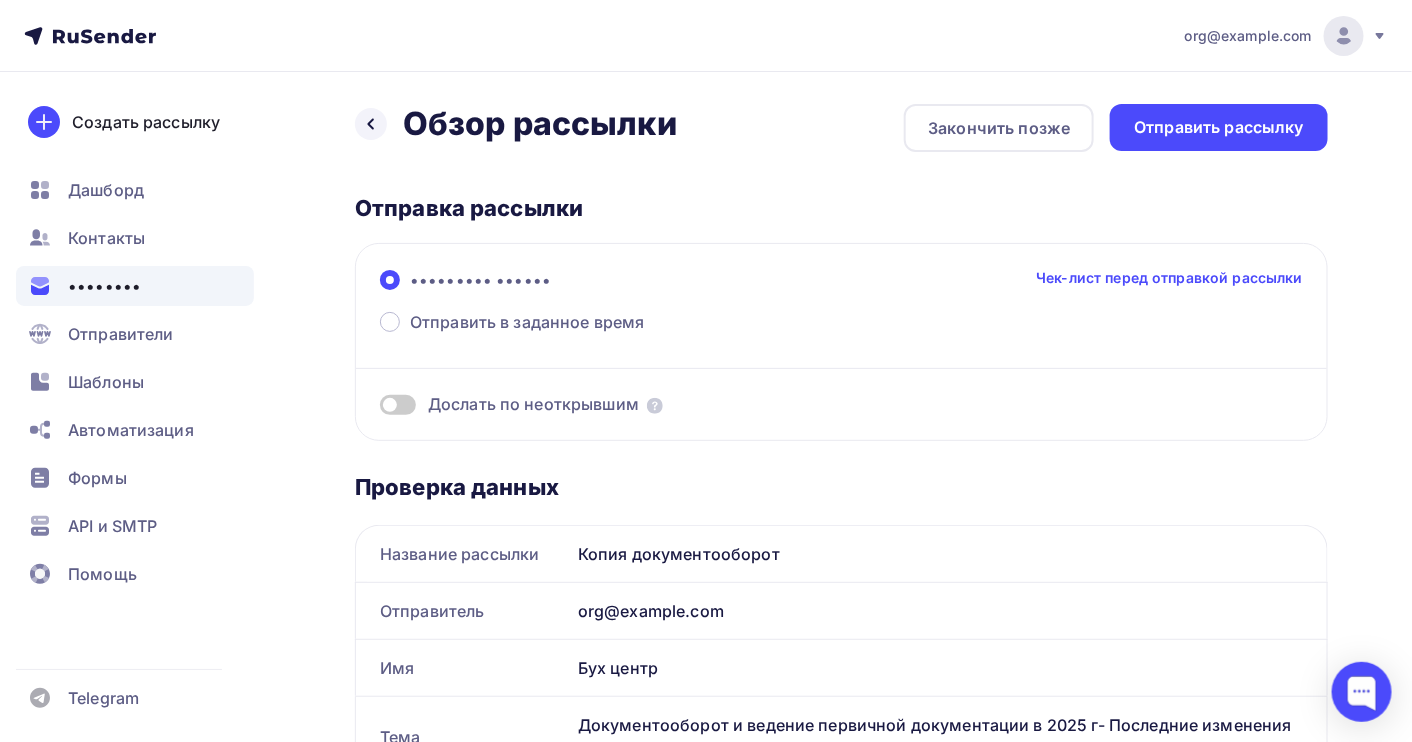 scroll, scrollTop: 0, scrollLeft: 0, axis: both 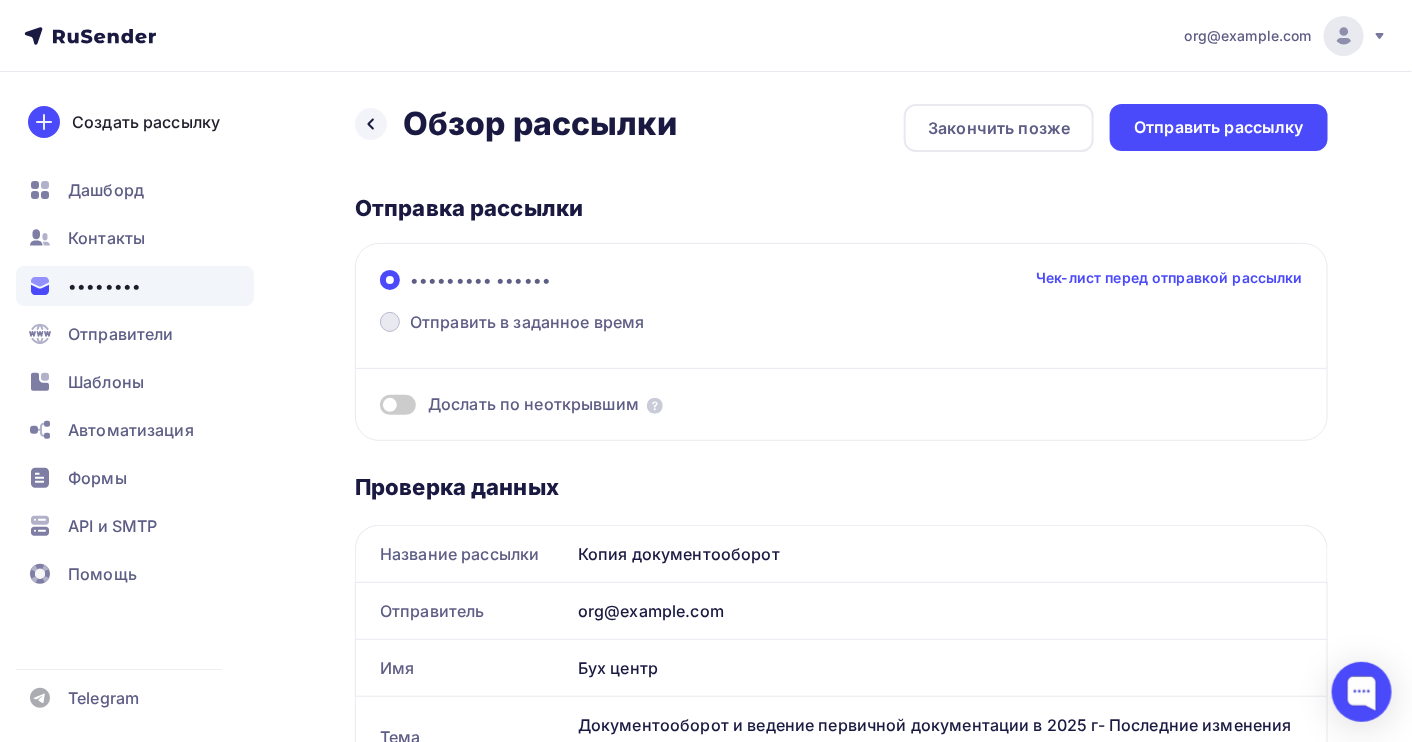 click on "Отправить в заданное время" at bounding box center (512, 324) 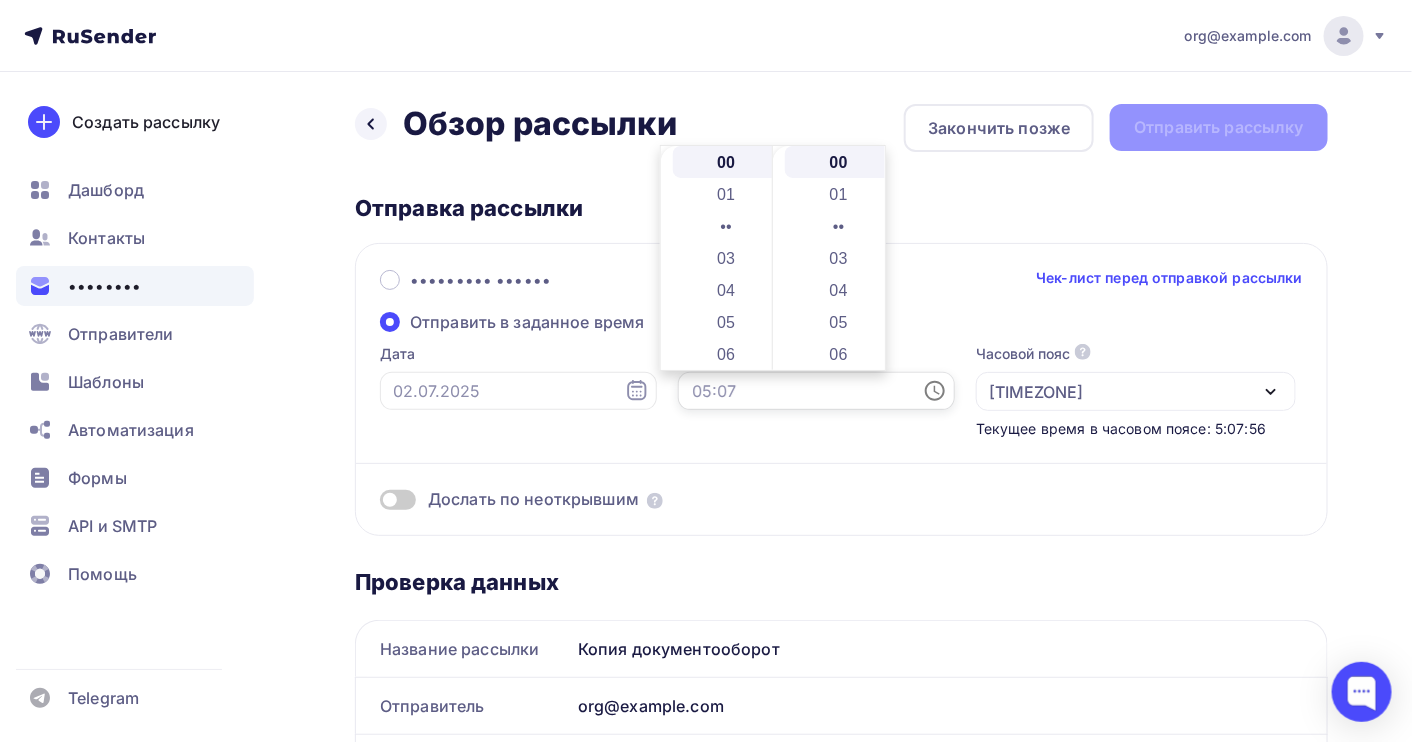 click at bounding box center (816, 391) 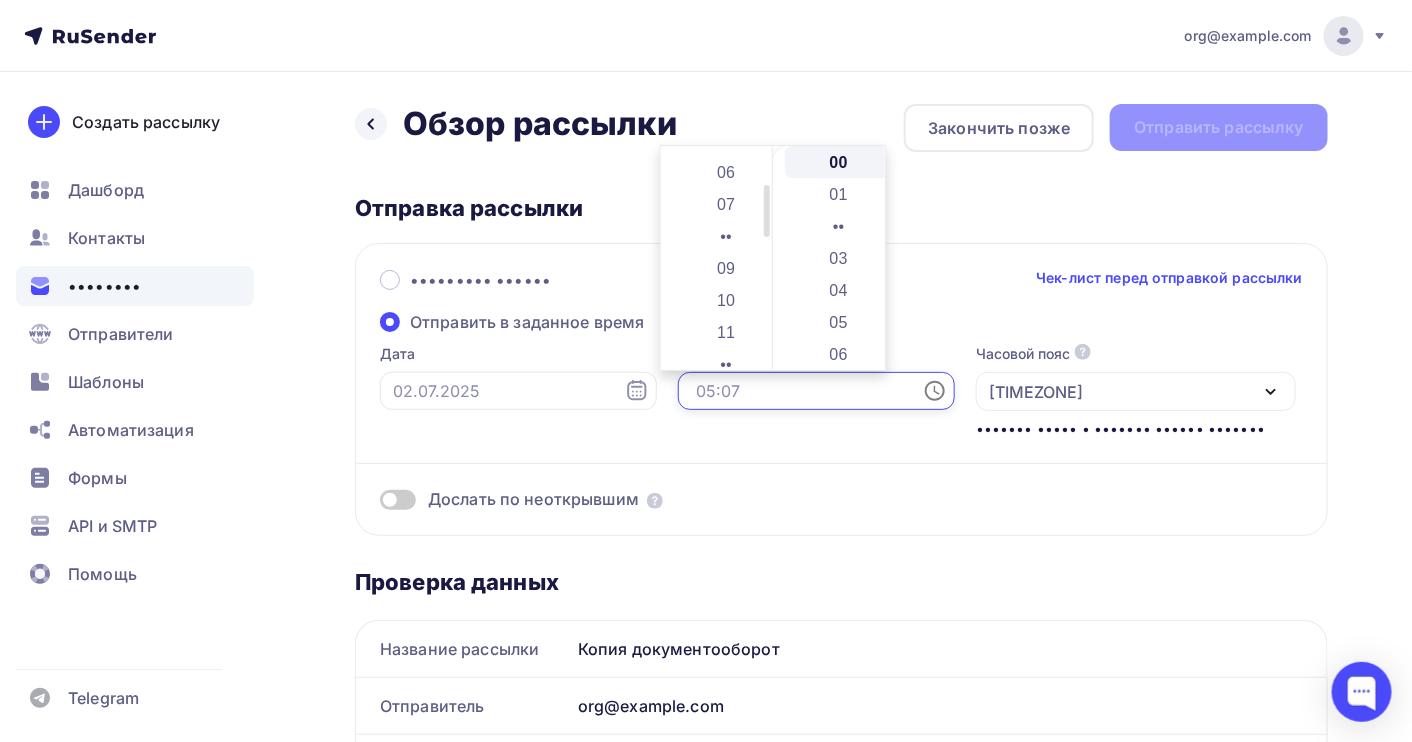 scroll, scrollTop: 266, scrollLeft: 0, axis: vertical 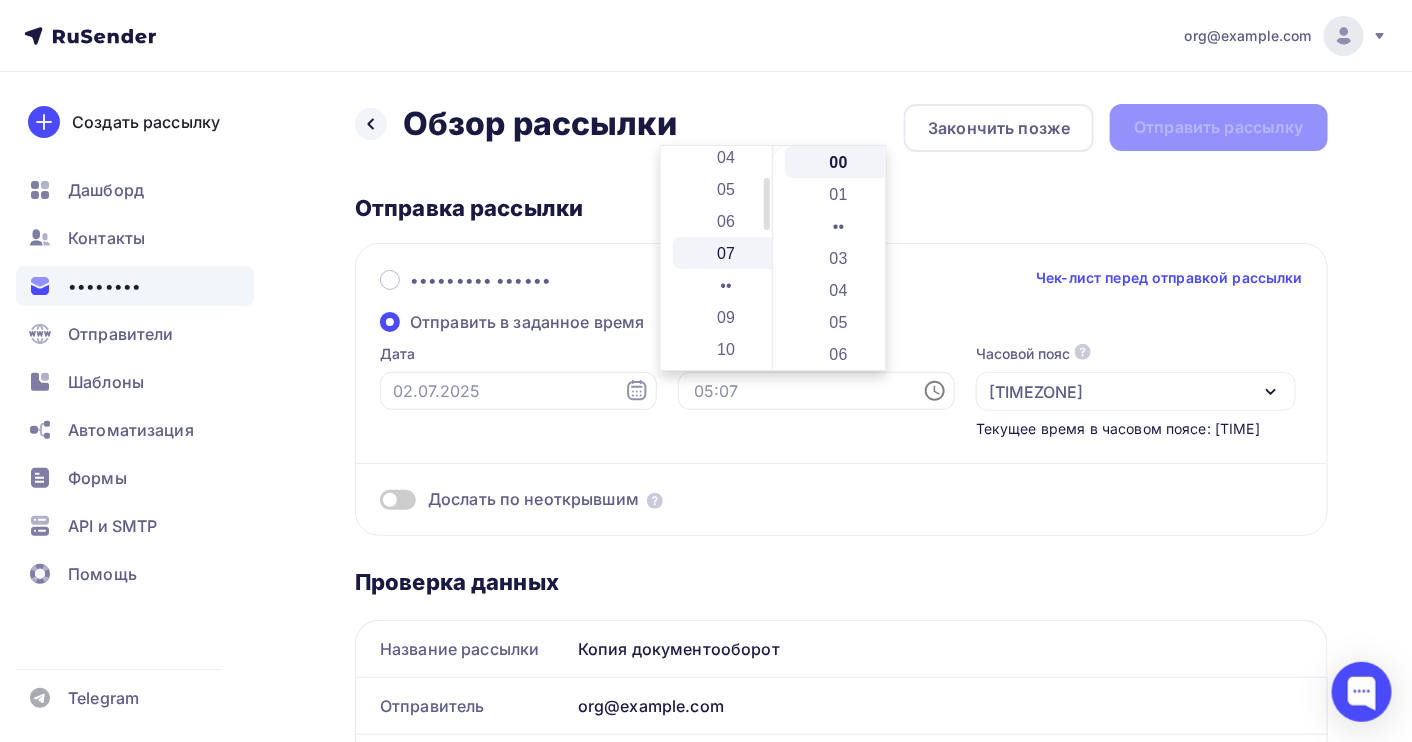 click on "07" at bounding box center (728, 253) 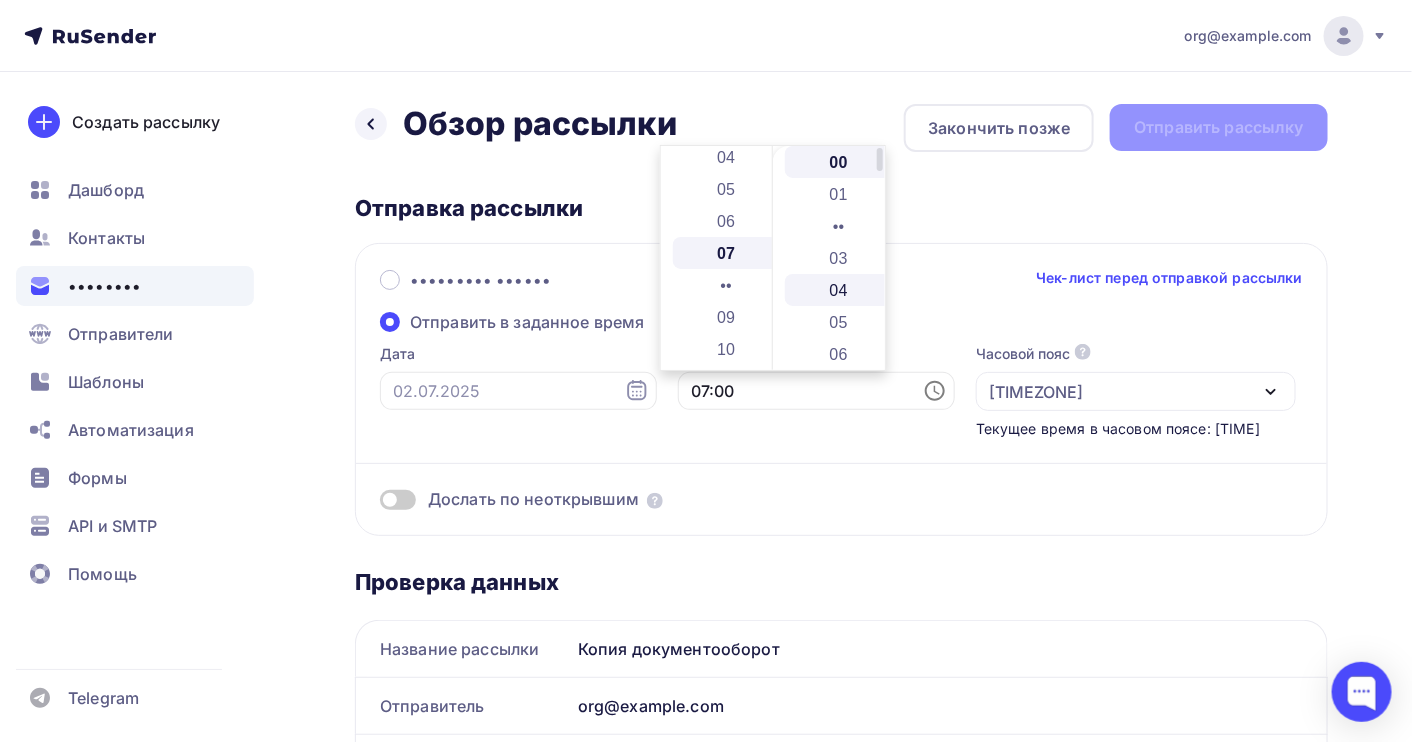 scroll, scrollTop: 223, scrollLeft: 0, axis: vertical 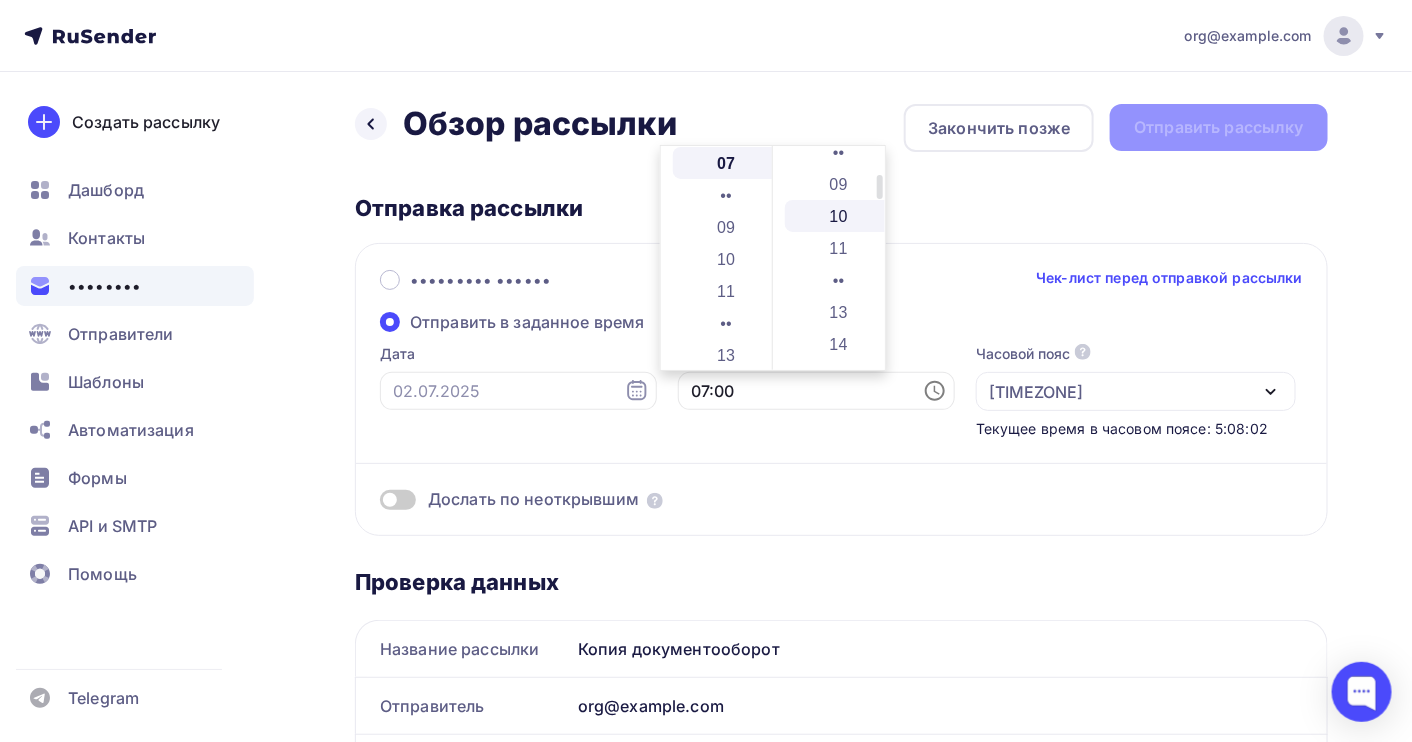 click on "10" at bounding box center [840, 216] 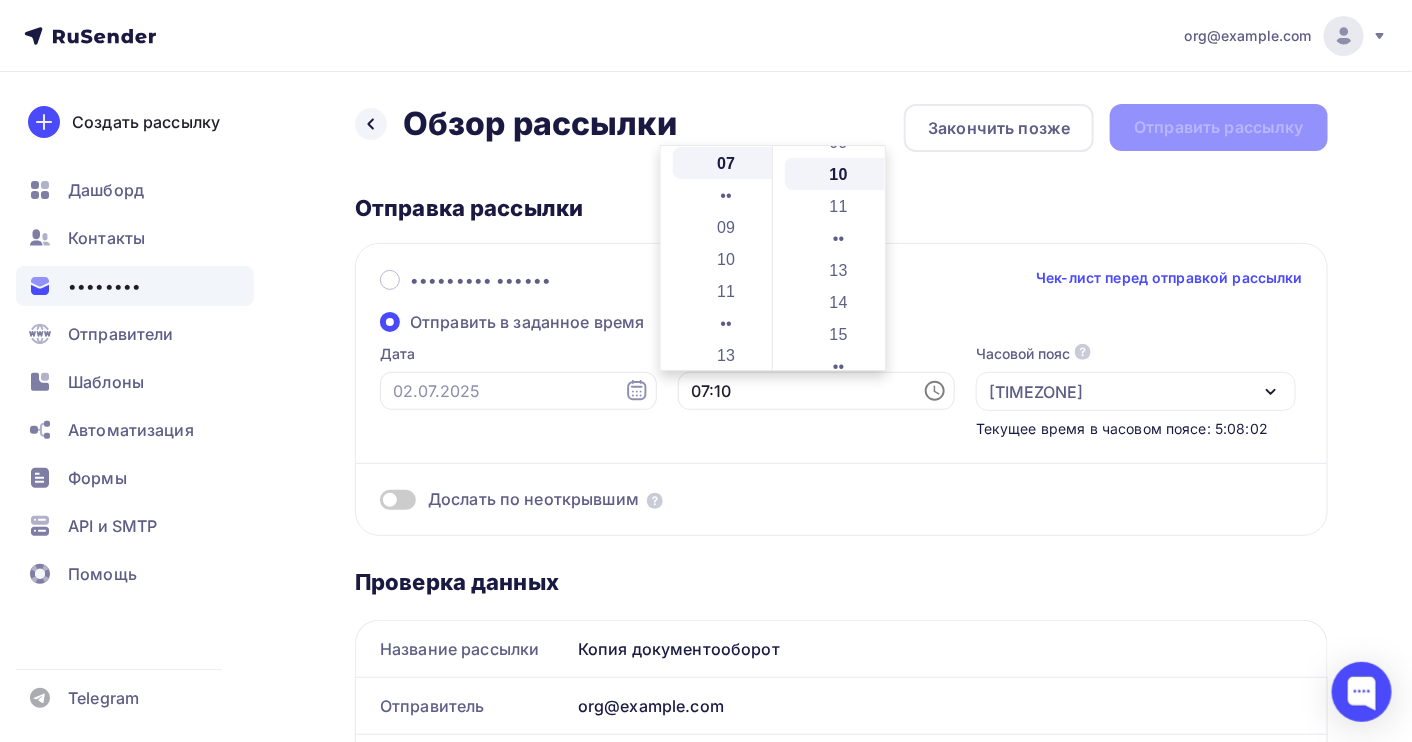 scroll, scrollTop: 319, scrollLeft: 0, axis: vertical 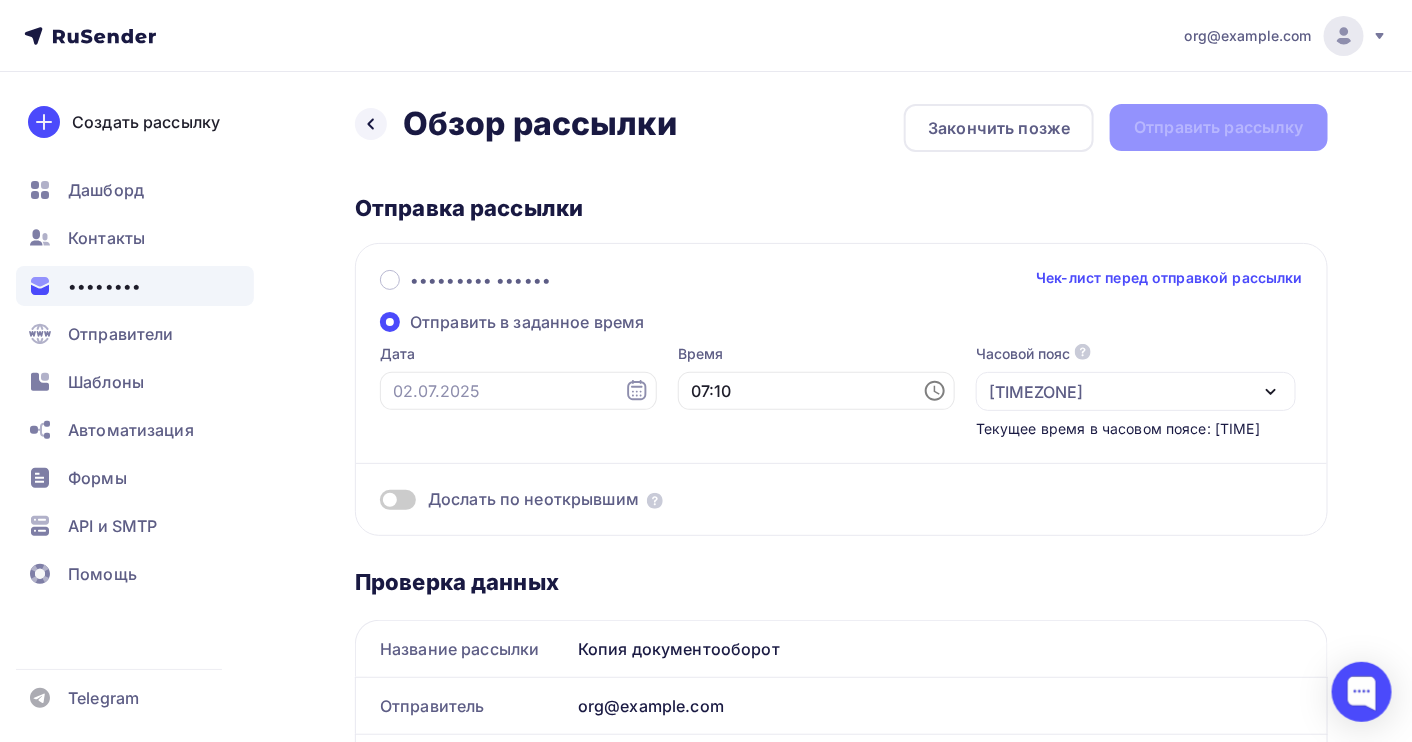click on "•••••
••••• ••••••••
••••• ••••••••
••••••••• •••••
••••••••• ••••••••
•••••••• ••••••••
••••••••• ••••••
•••••••• ••••• ••••••••• ••••••••
••••••••• • •••••••• •••••
••••     •••••   •••••
••••••• ••••
•• ••••••••• •••••••••••• ••••••• •••• •• •••••••• •••••• •••••••
••••••••••••• ••••••••
•••••••••••••• ••••••••           •••••••••••• ••••••••           •••••••••••••••••• ••••••••           •••••••••••••• ••••••••           ••••••••••••• ••••••••           ••••••••••••• ••••••••           ••••••••••••• ••••••••           ••••••••••••• ••••••••           ••••••••••••• ••••••••" at bounding box center [841, 833] 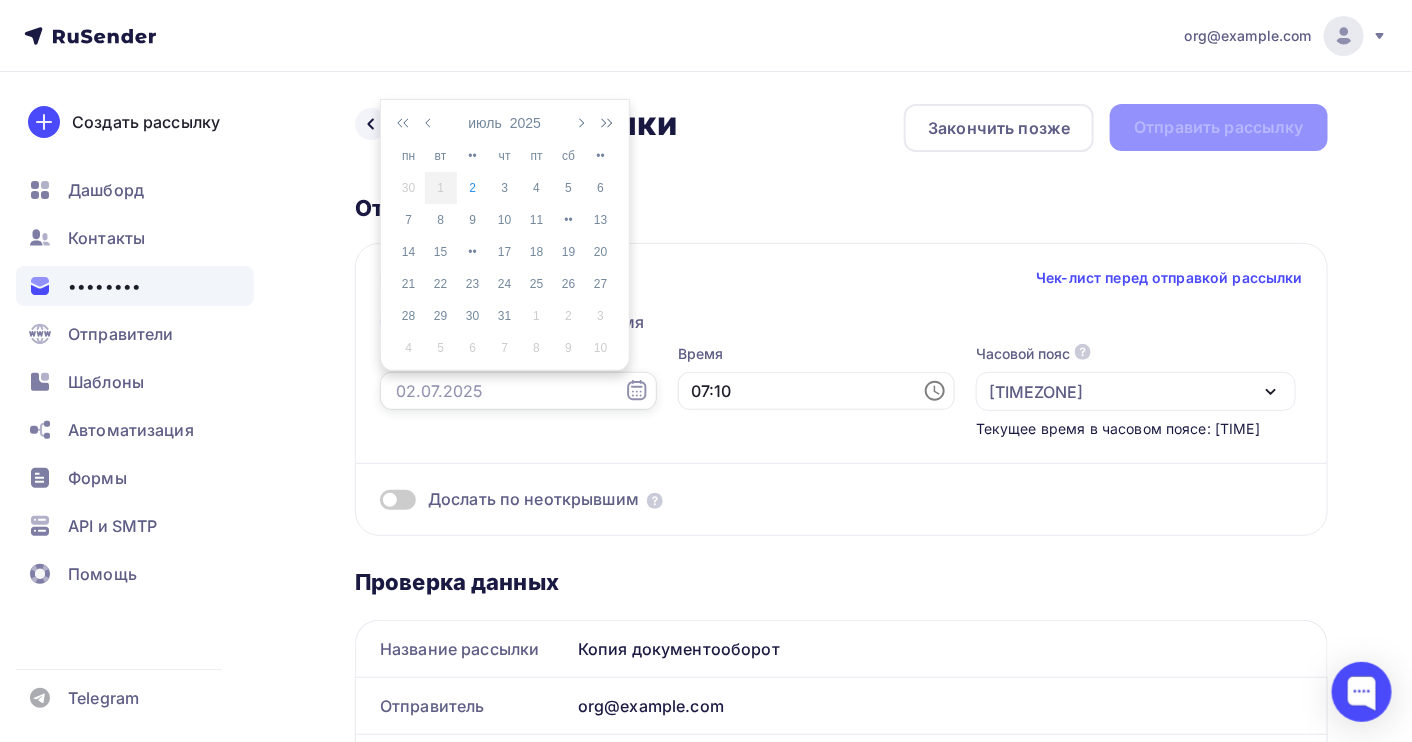 click at bounding box center [518, 391] 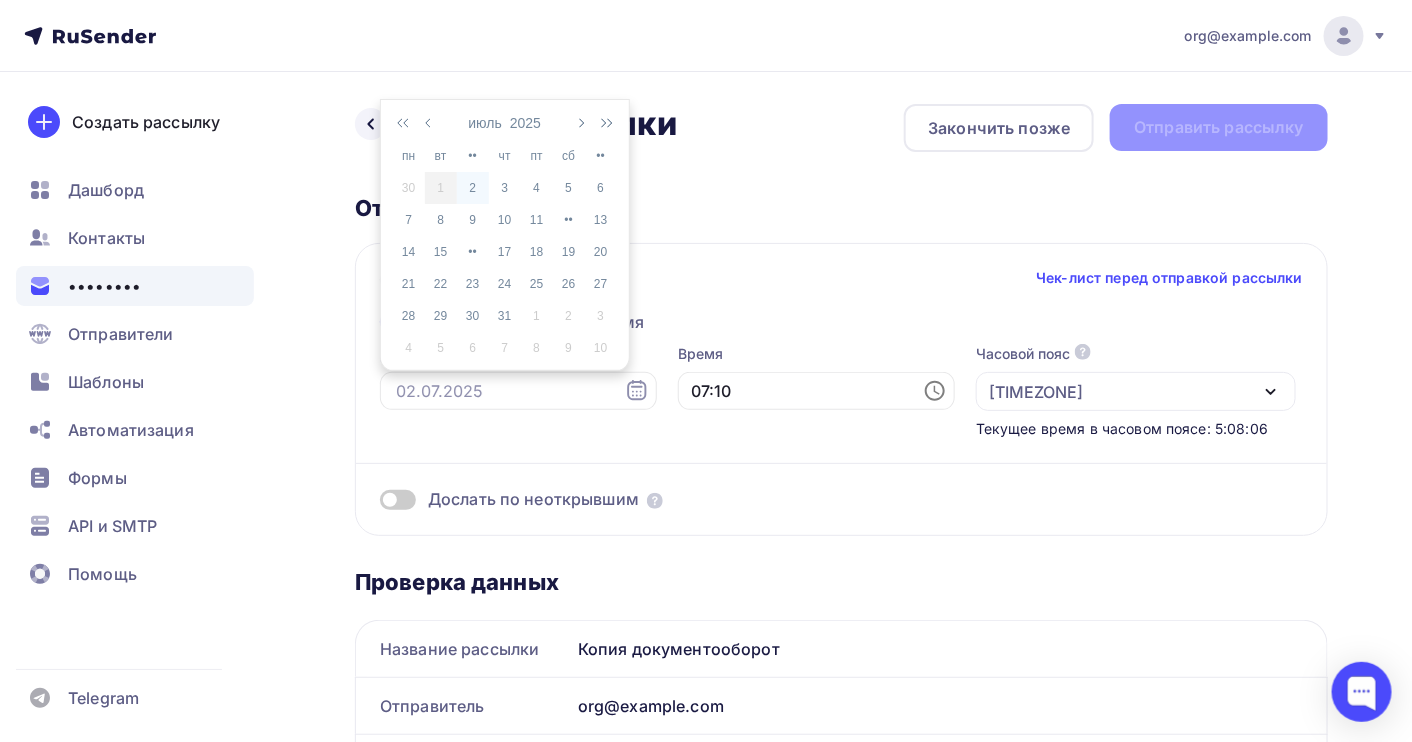 click on "2" at bounding box center (473, 188) 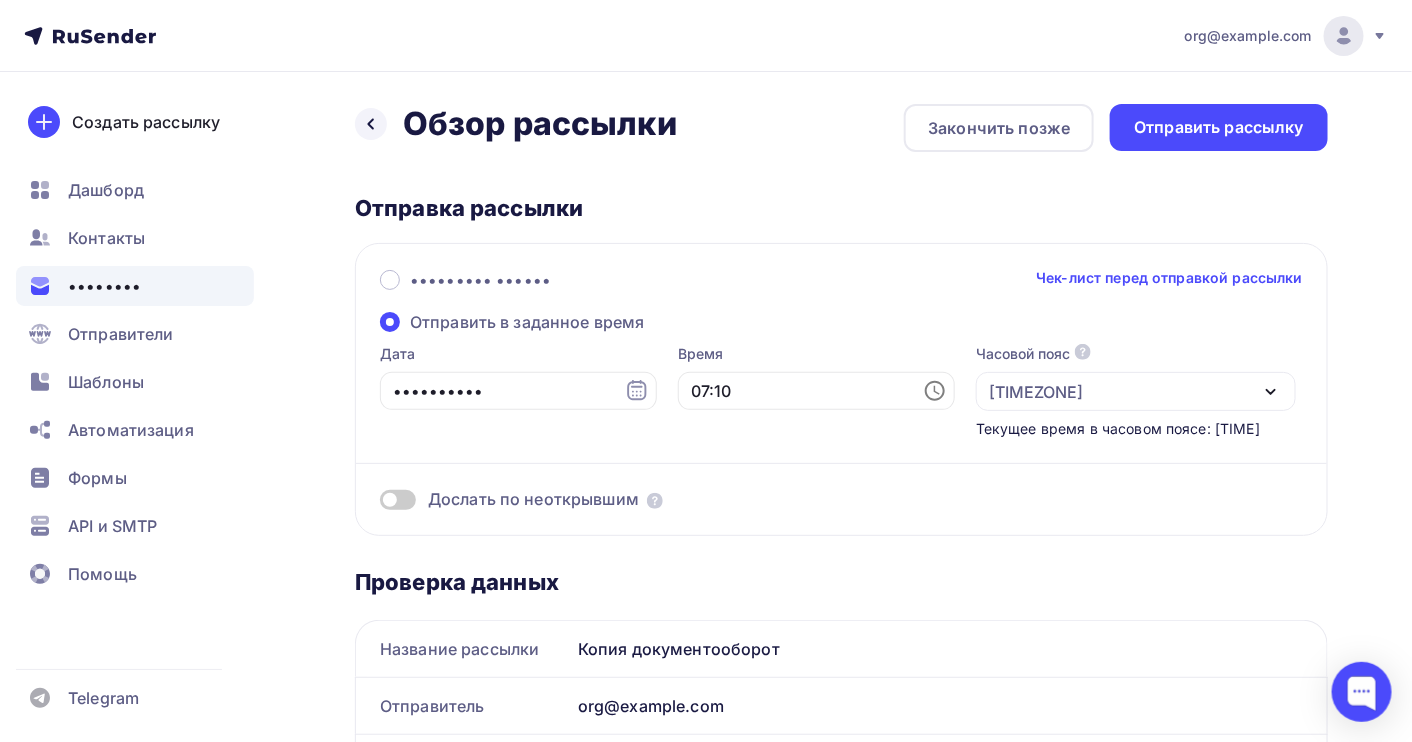 click on "Отправка рассылки" at bounding box center (841, 208) 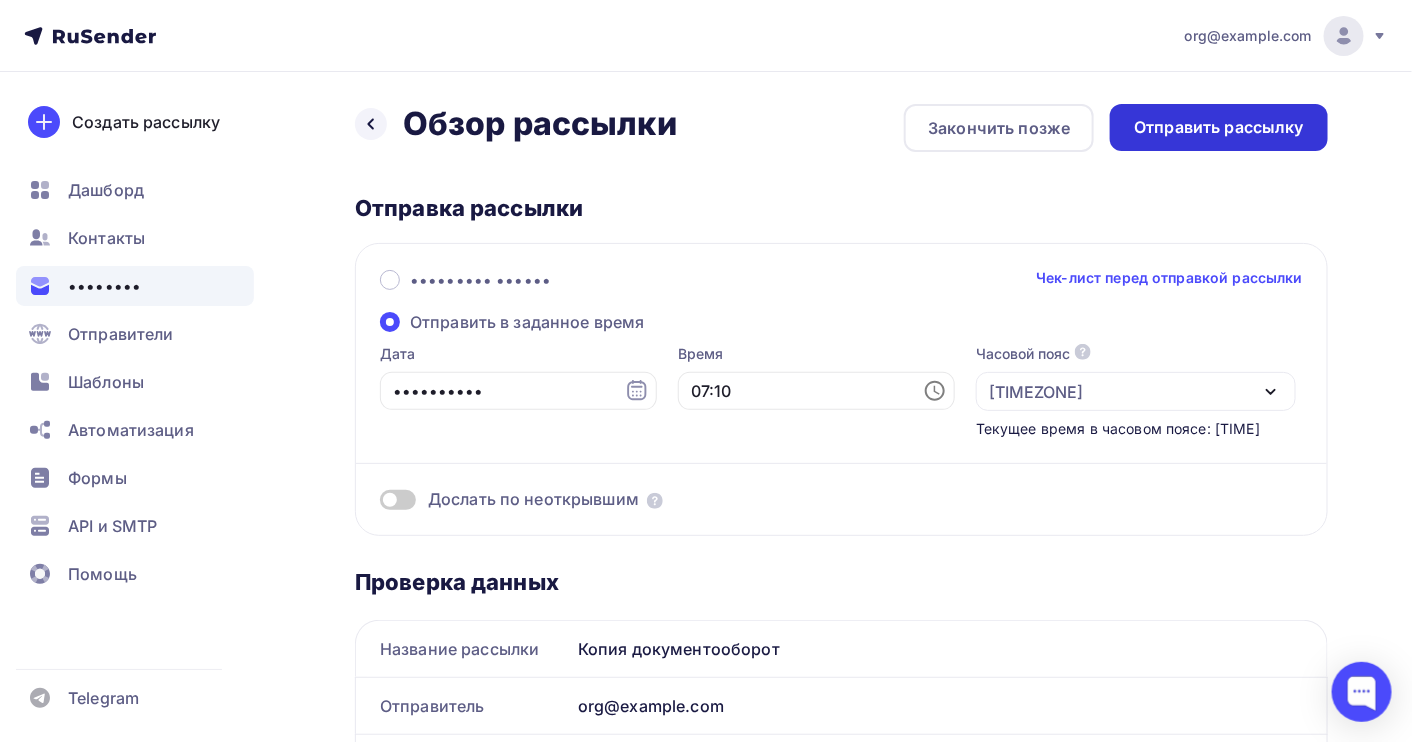 click on "Отправить рассылку" at bounding box center [1219, 127] 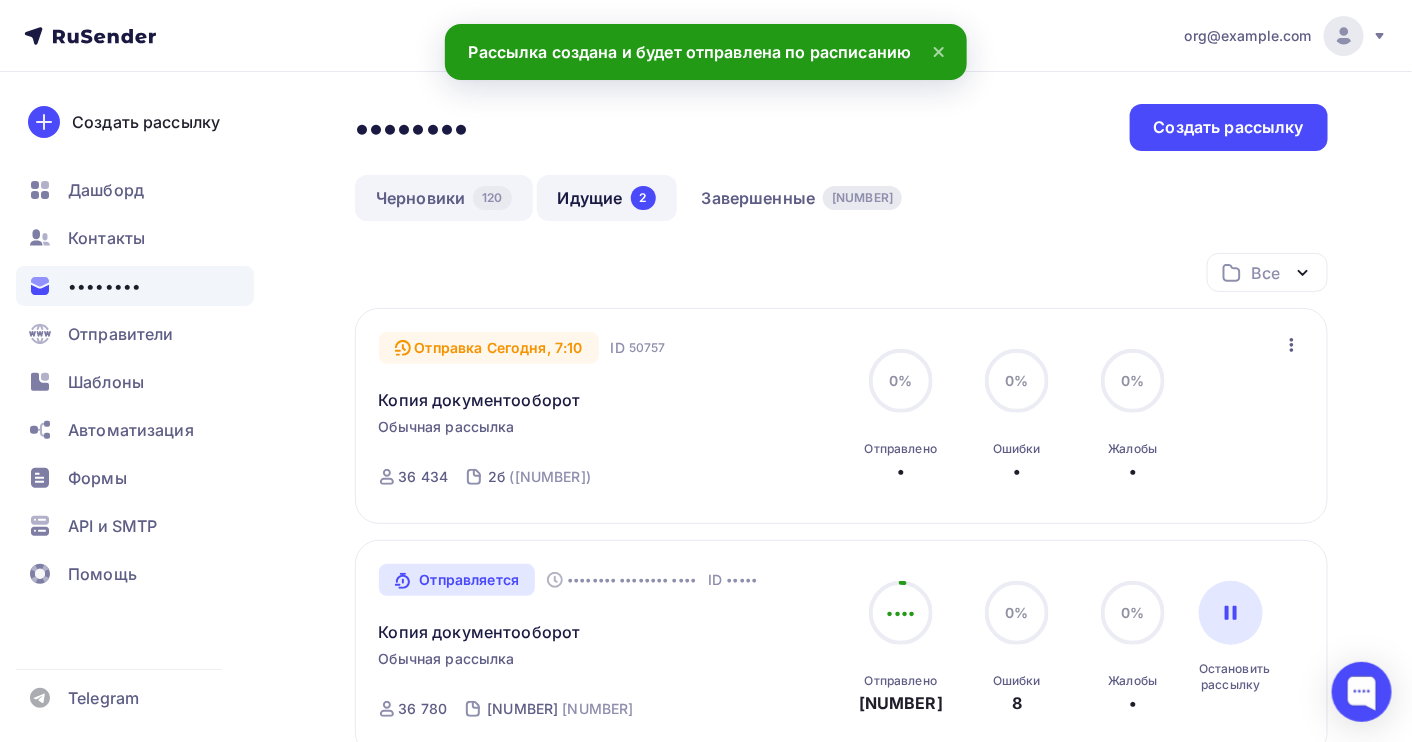 click on "Черновики
120" at bounding box center (444, 198) 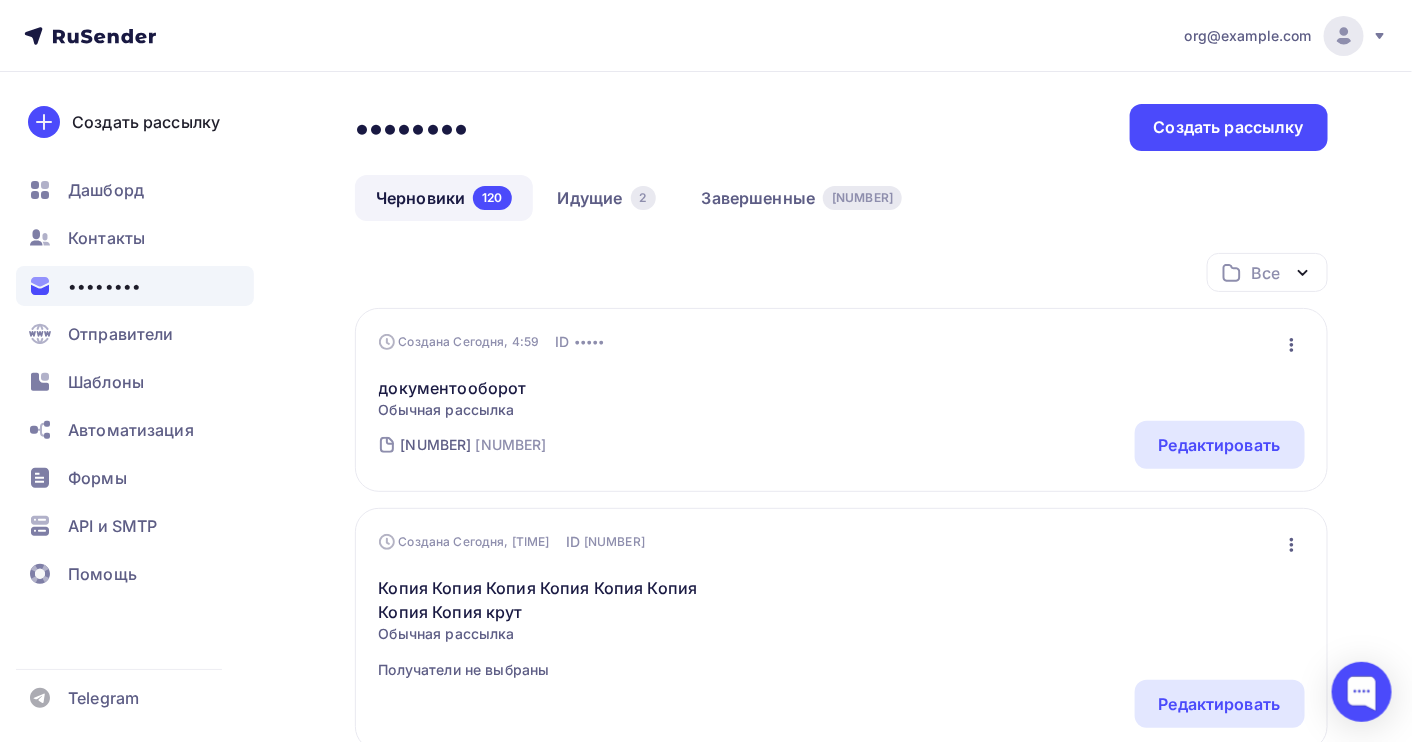 click at bounding box center (1292, 345) 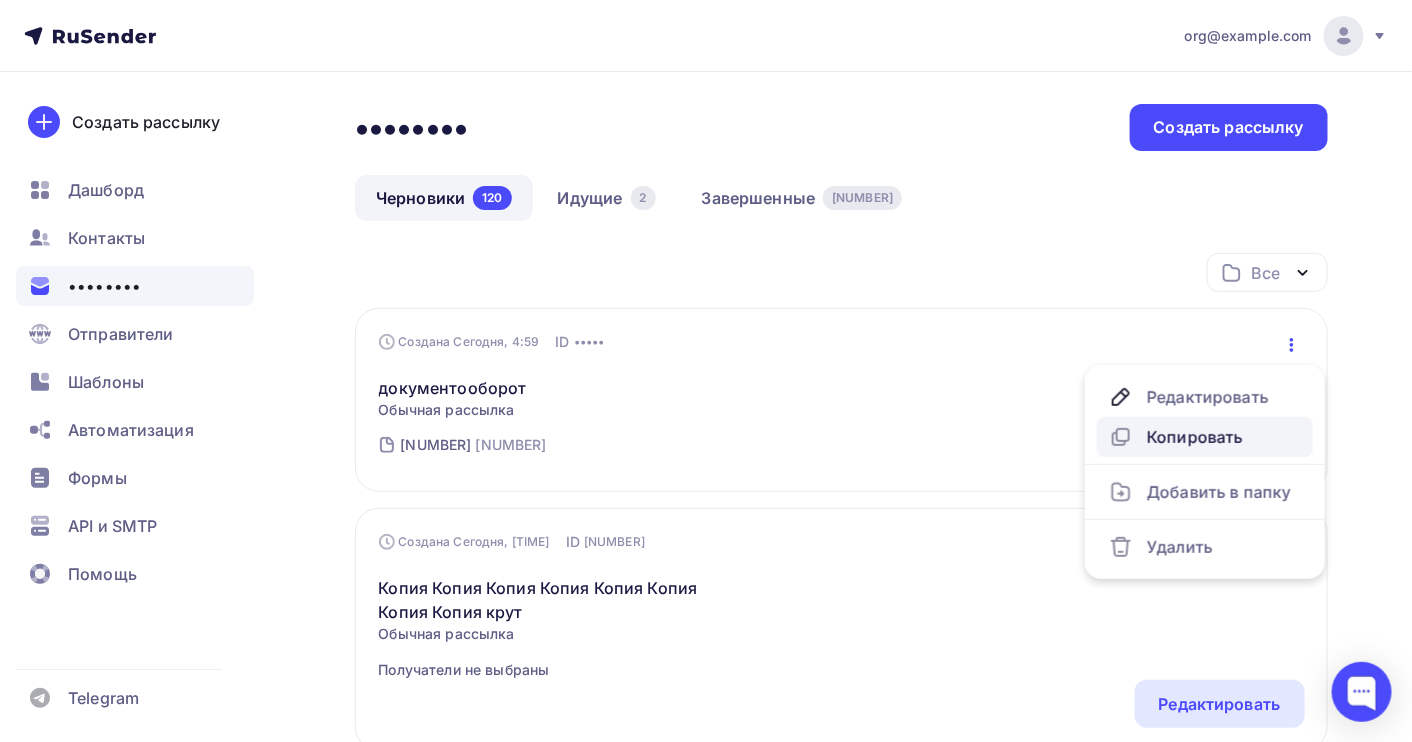 click on "Копировать" at bounding box center [1205, 397] 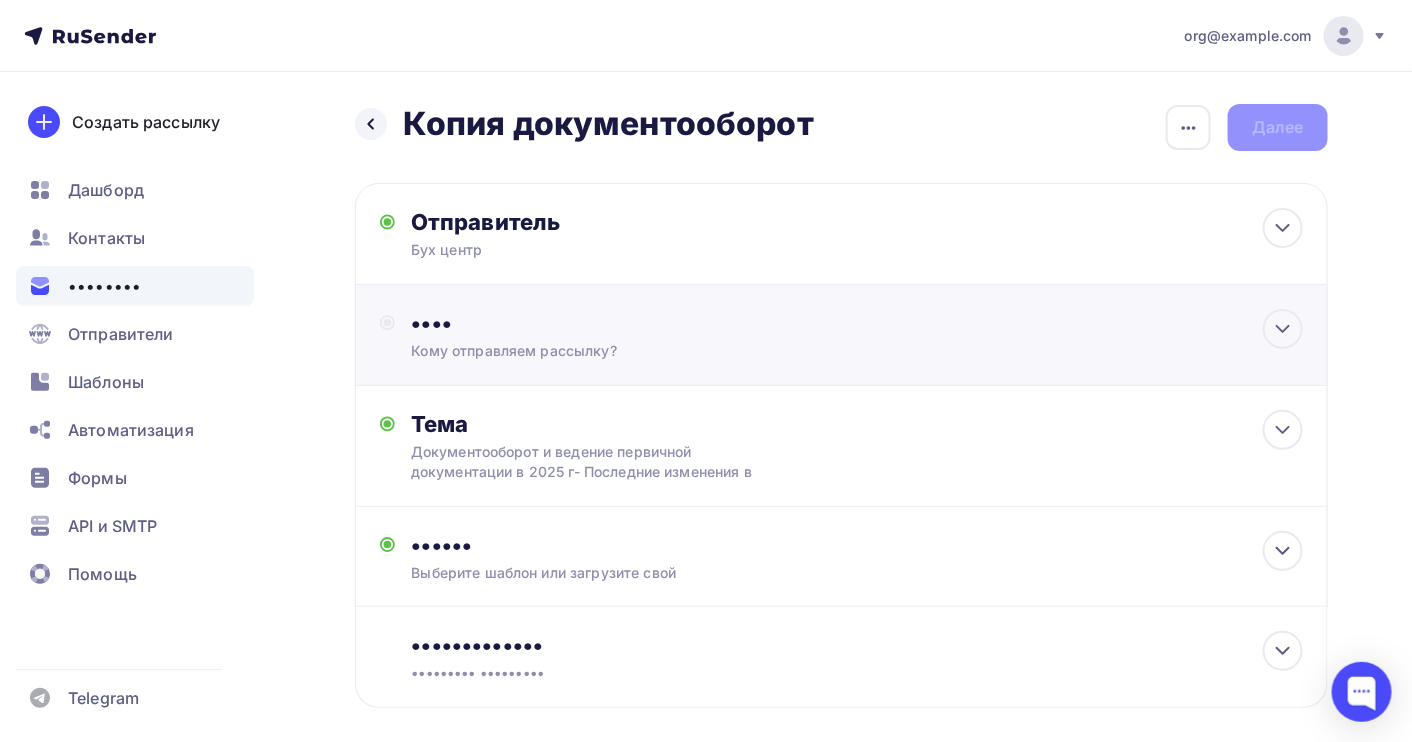 click on "••••" at bounding box center [627, 222] 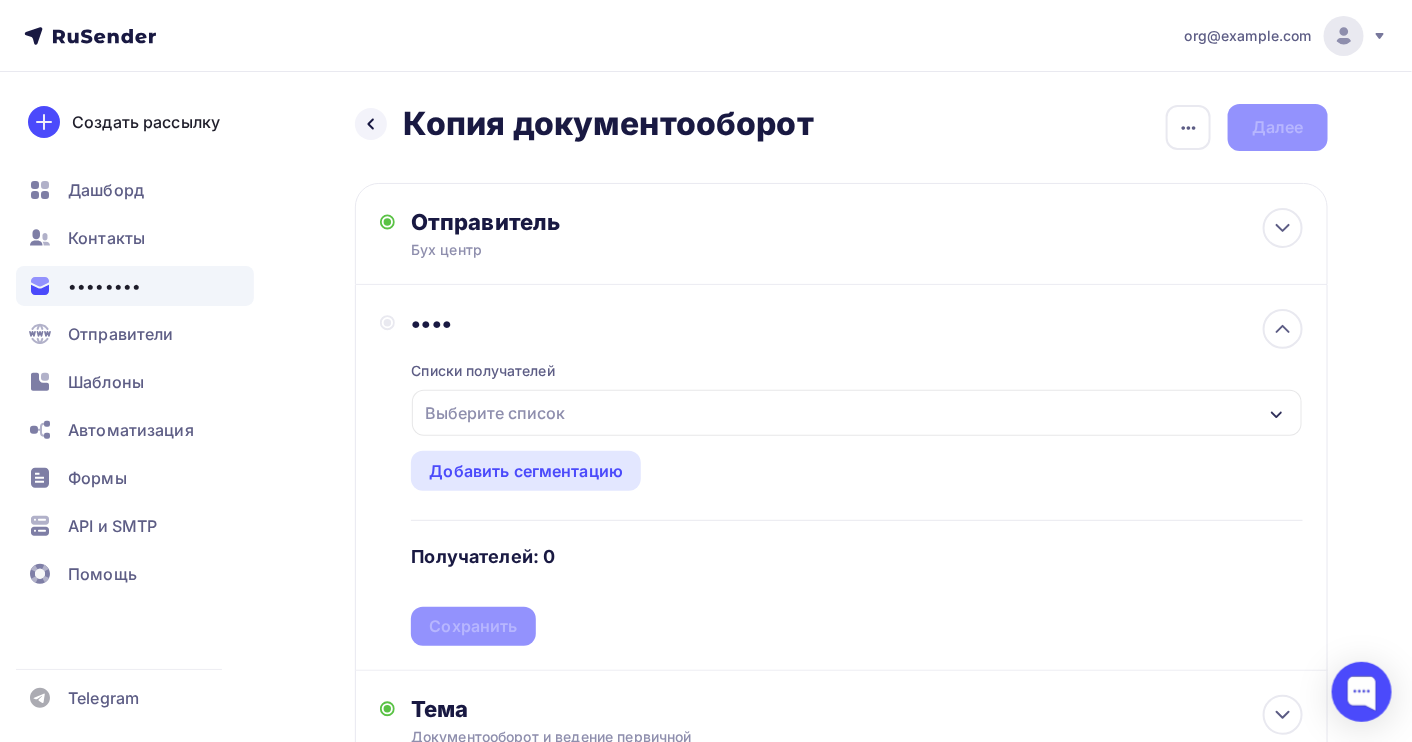 click on "Выберите список" at bounding box center (495, 413) 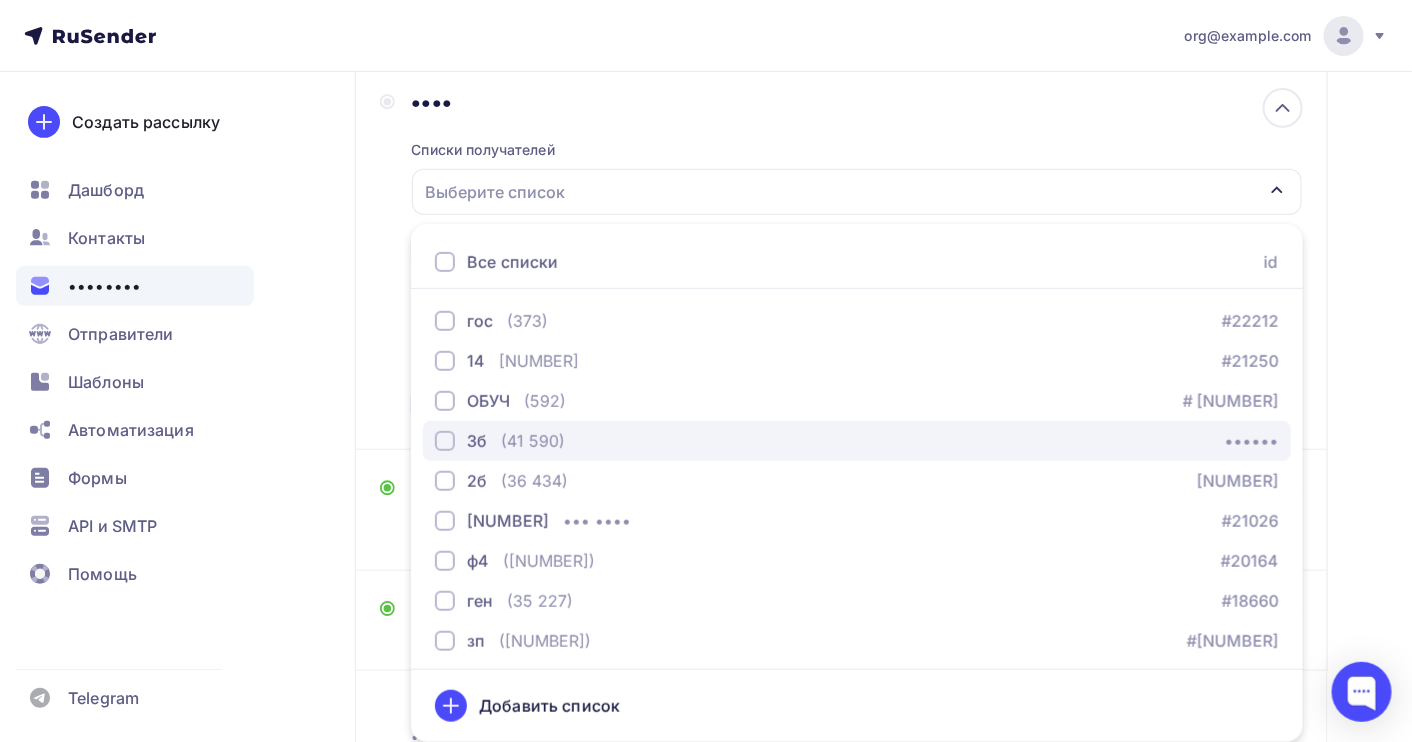 click on "(41 590)" at bounding box center (527, 321) 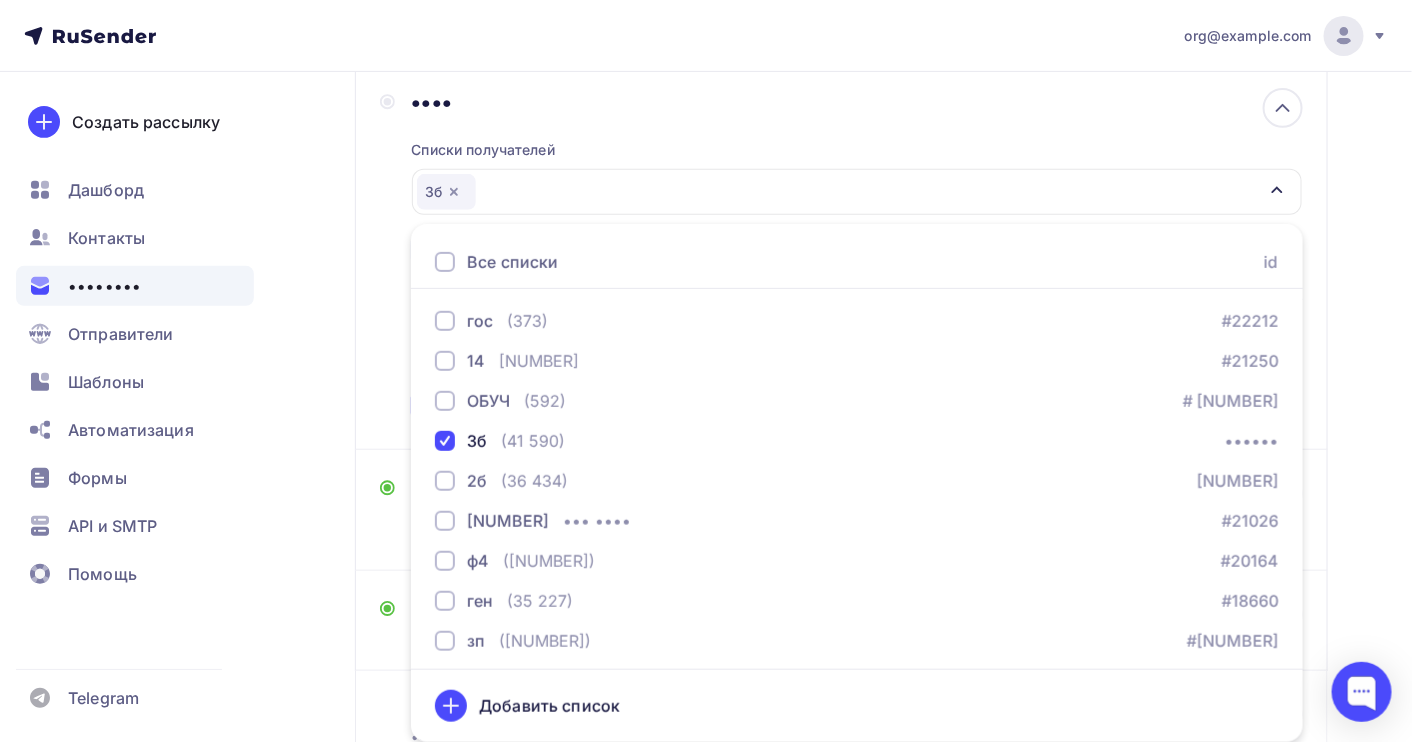 click on "Назад
Копия документооборот
Копия документооборот
Закончить позже
Переименовать рассылку
Удалить
Далее
Отправитель
Бух центр
Email  *
[EMAIL]           [EMAIL]               Добавить отправителя
Рекомендуем  добавить почту на домене , чтобы рассылка не попала в «Спам»
Имя                 Сохранить
[TIME]         Кому
[NUMBER]" at bounding box center [706, 376] 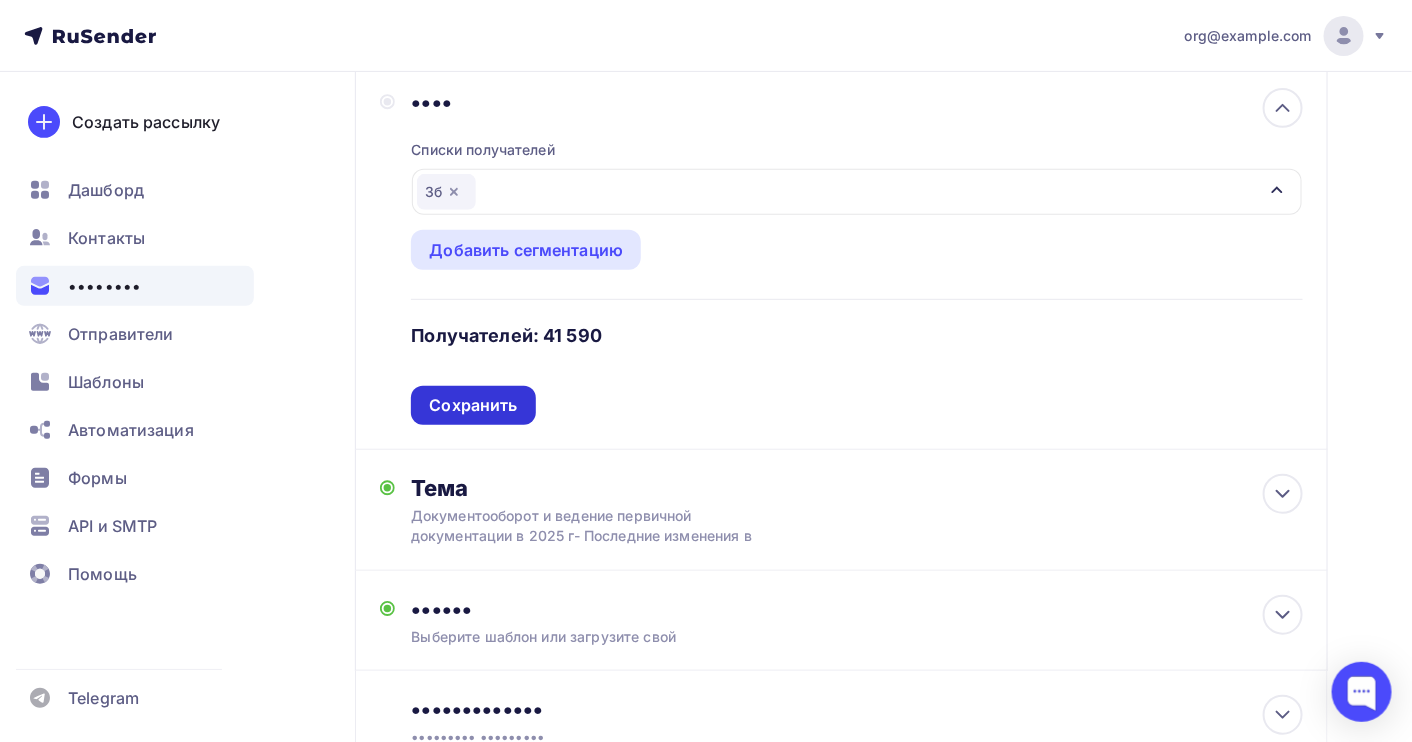 click on "Сохранить" at bounding box center [473, 405] 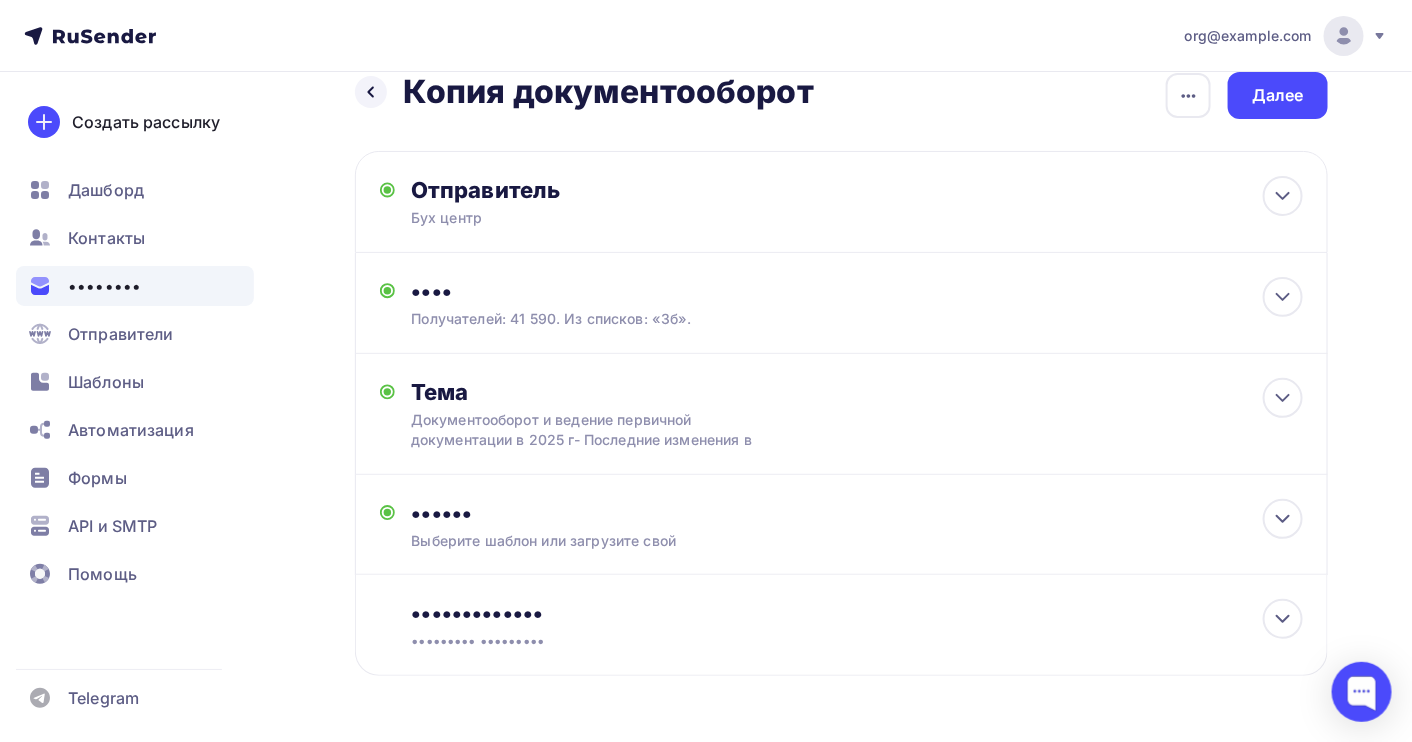scroll, scrollTop: 0, scrollLeft: 0, axis: both 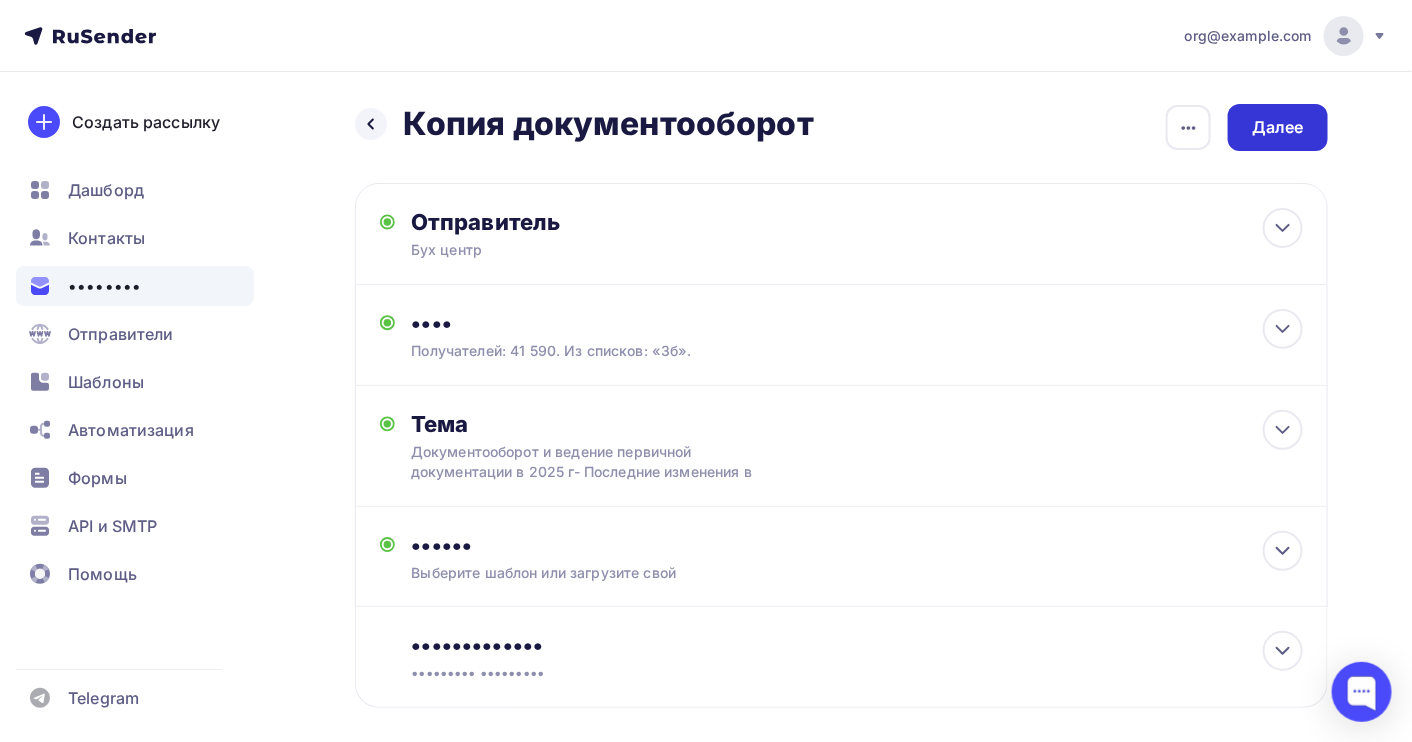 click on "Далее" at bounding box center (1278, 127) 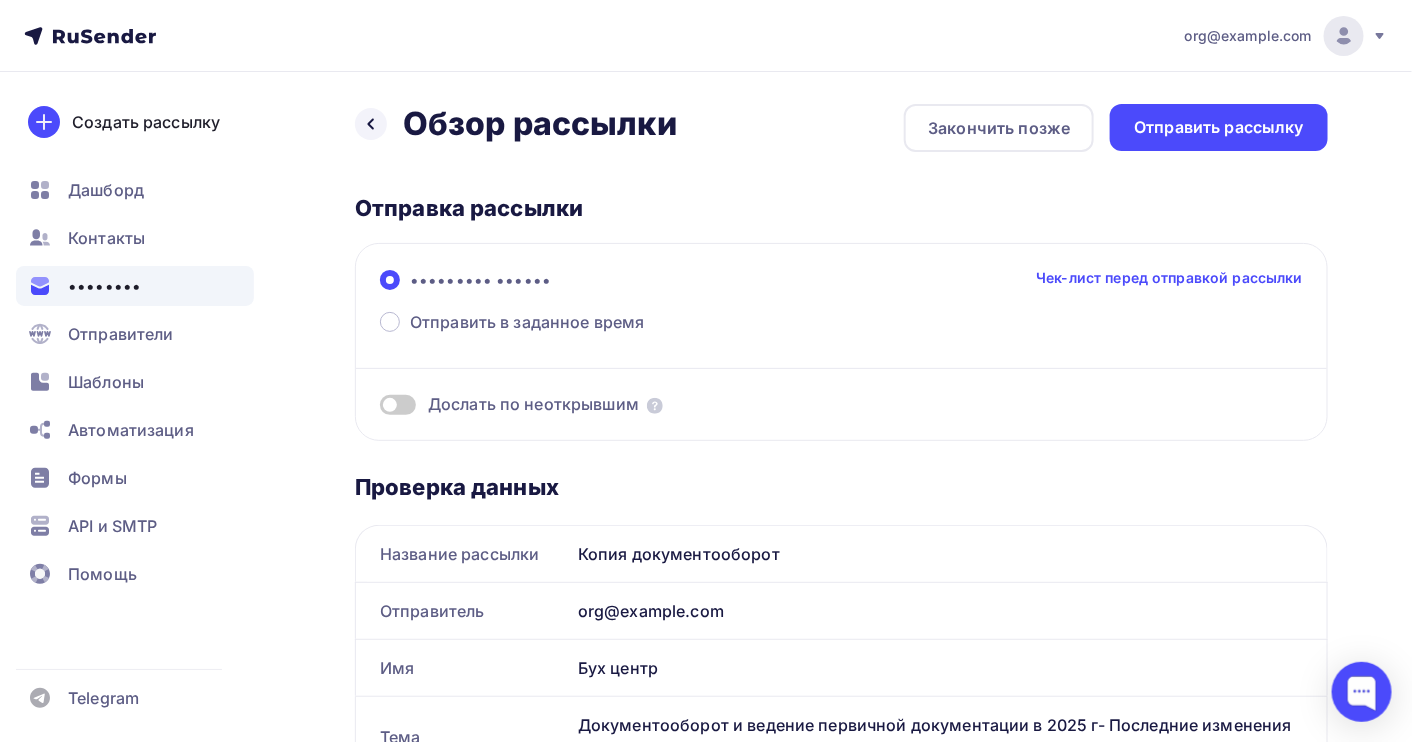 scroll, scrollTop: 0, scrollLeft: 0, axis: both 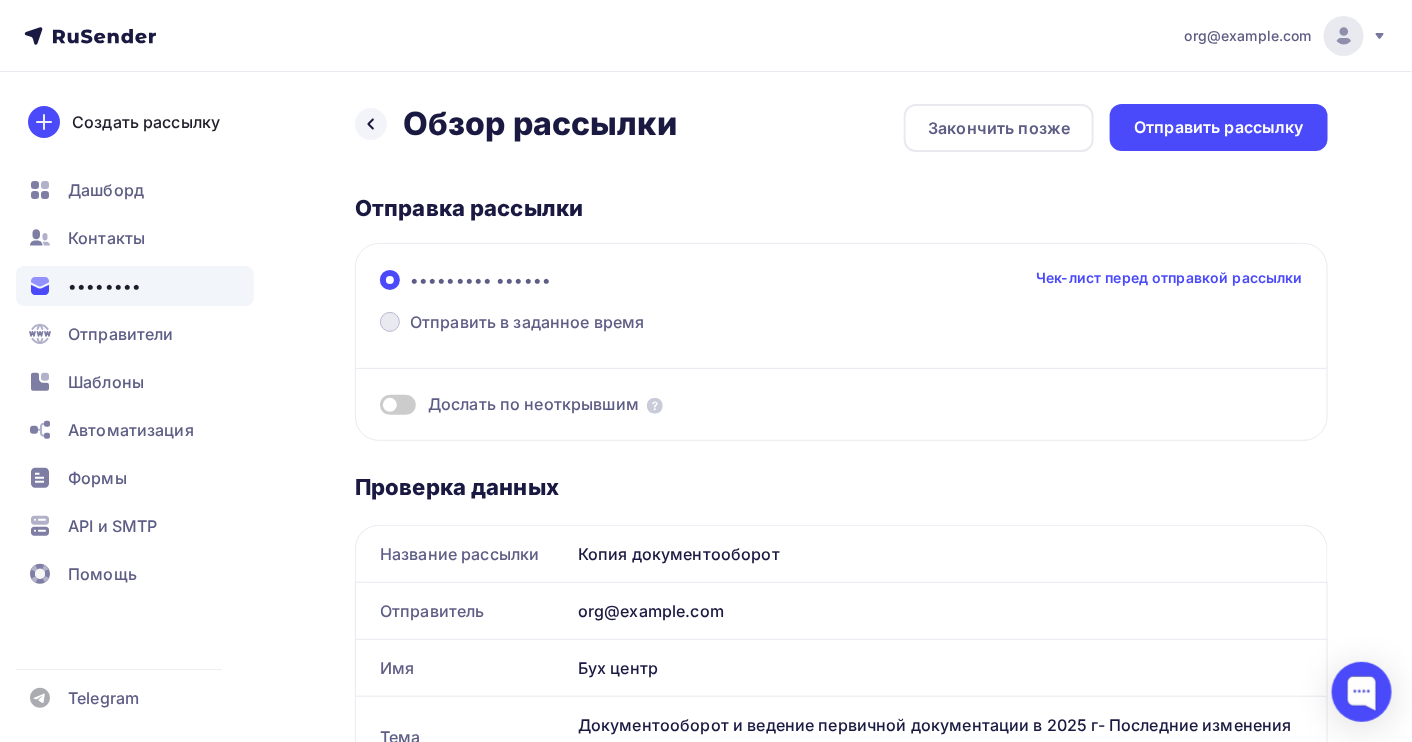 click on "Отправить в заданное время" at bounding box center (512, 324) 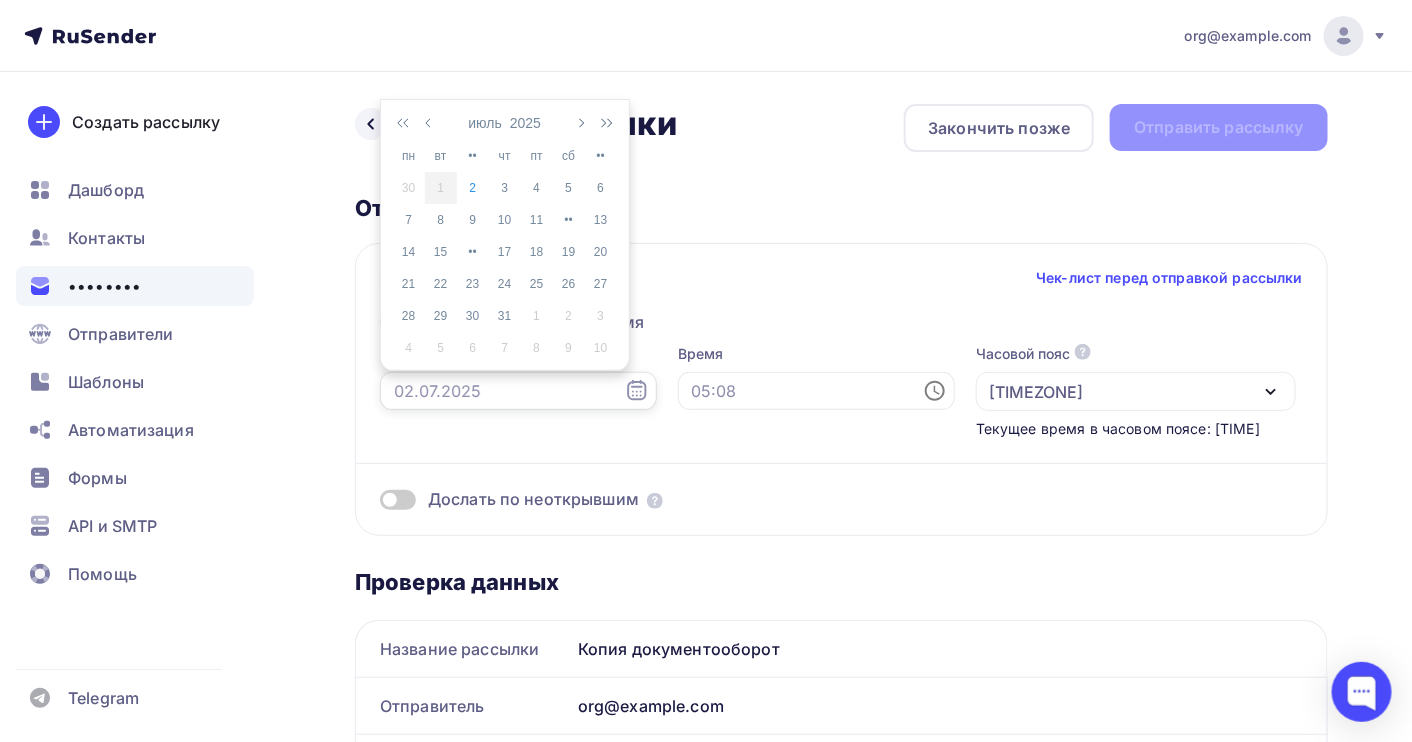 click at bounding box center (518, 391) 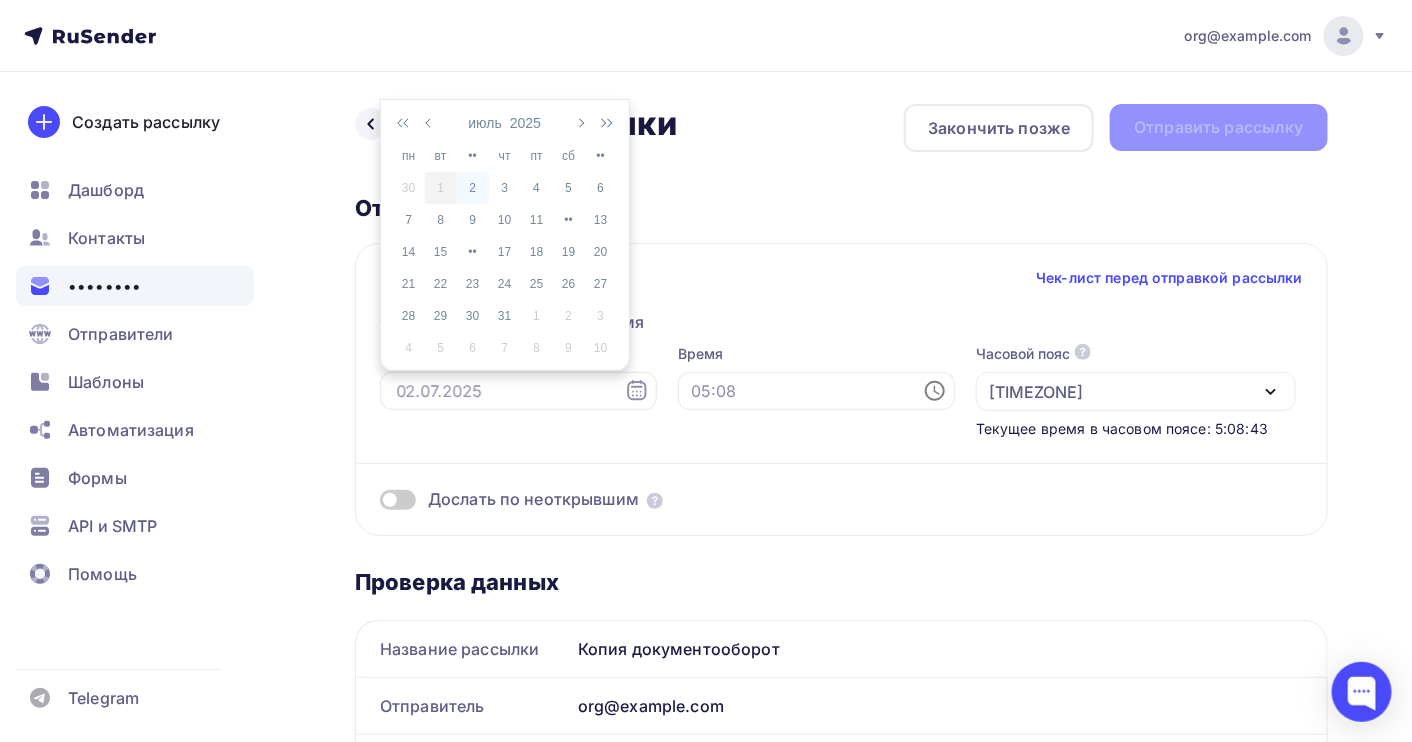 click on "2" at bounding box center [473, 188] 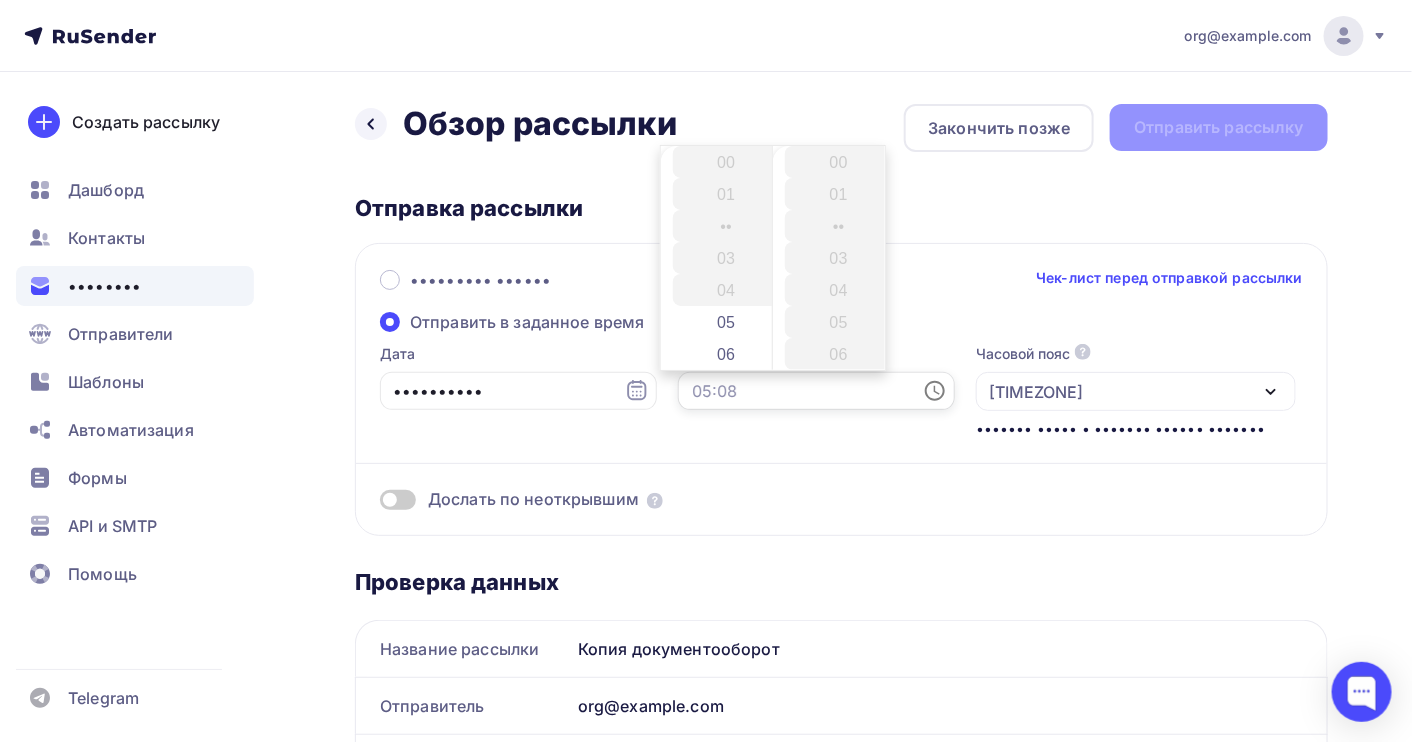 click at bounding box center (816, 391) 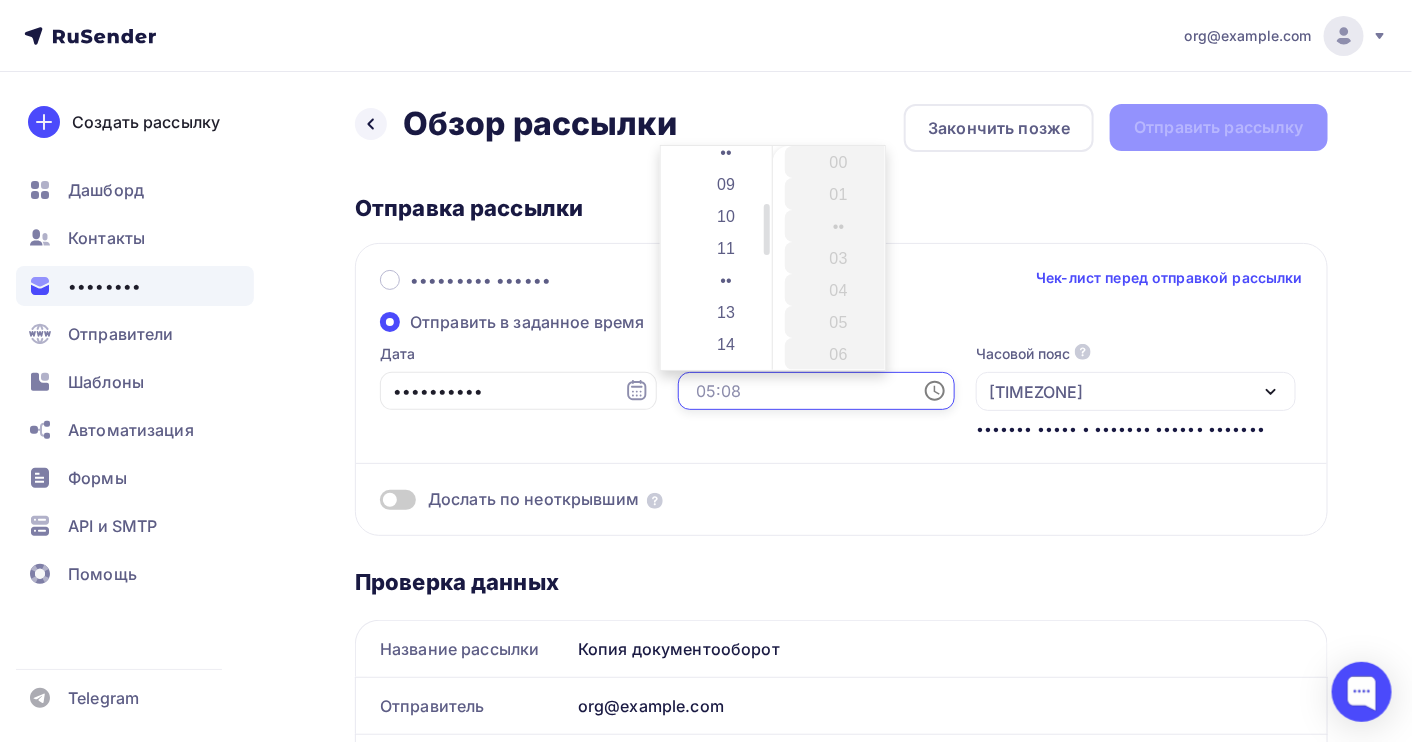 scroll, scrollTop: 133, scrollLeft: 0, axis: vertical 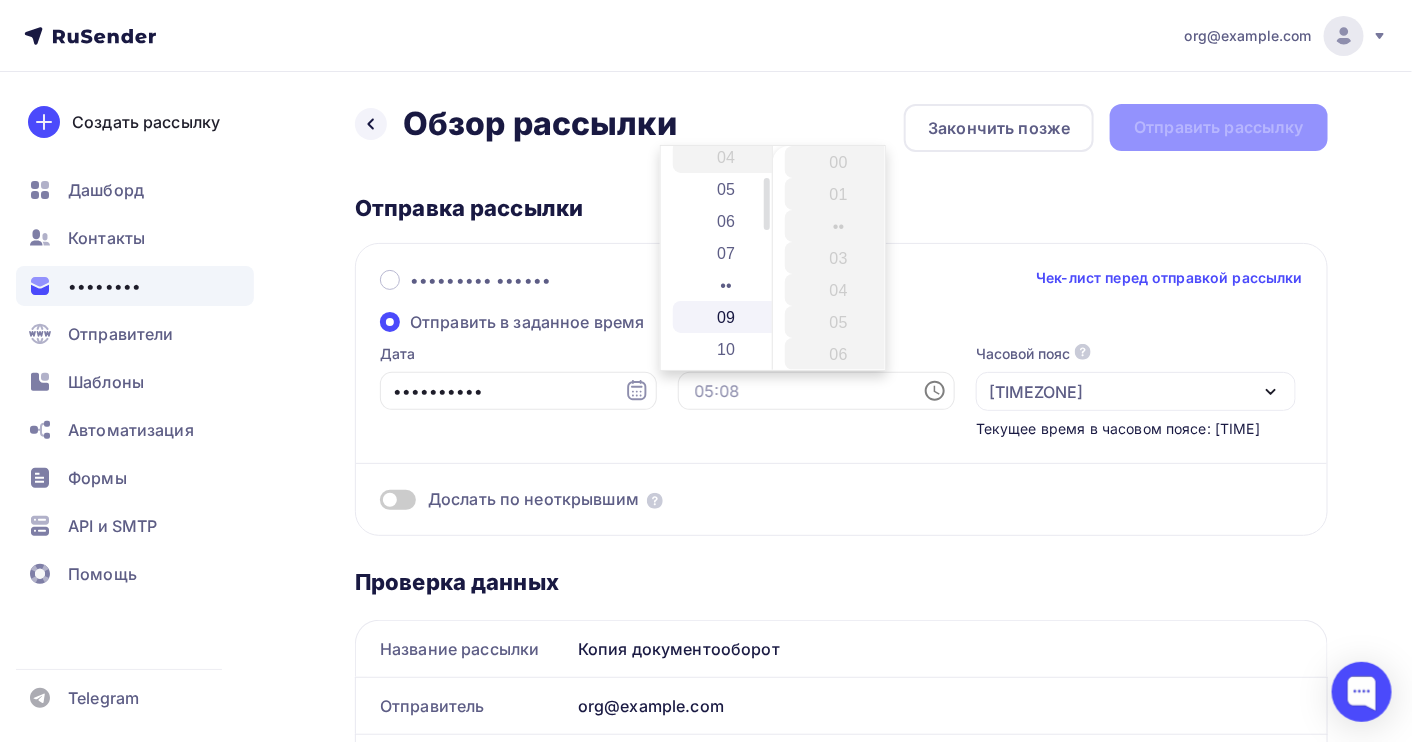 click on "09" at bounding box center (728, 317) 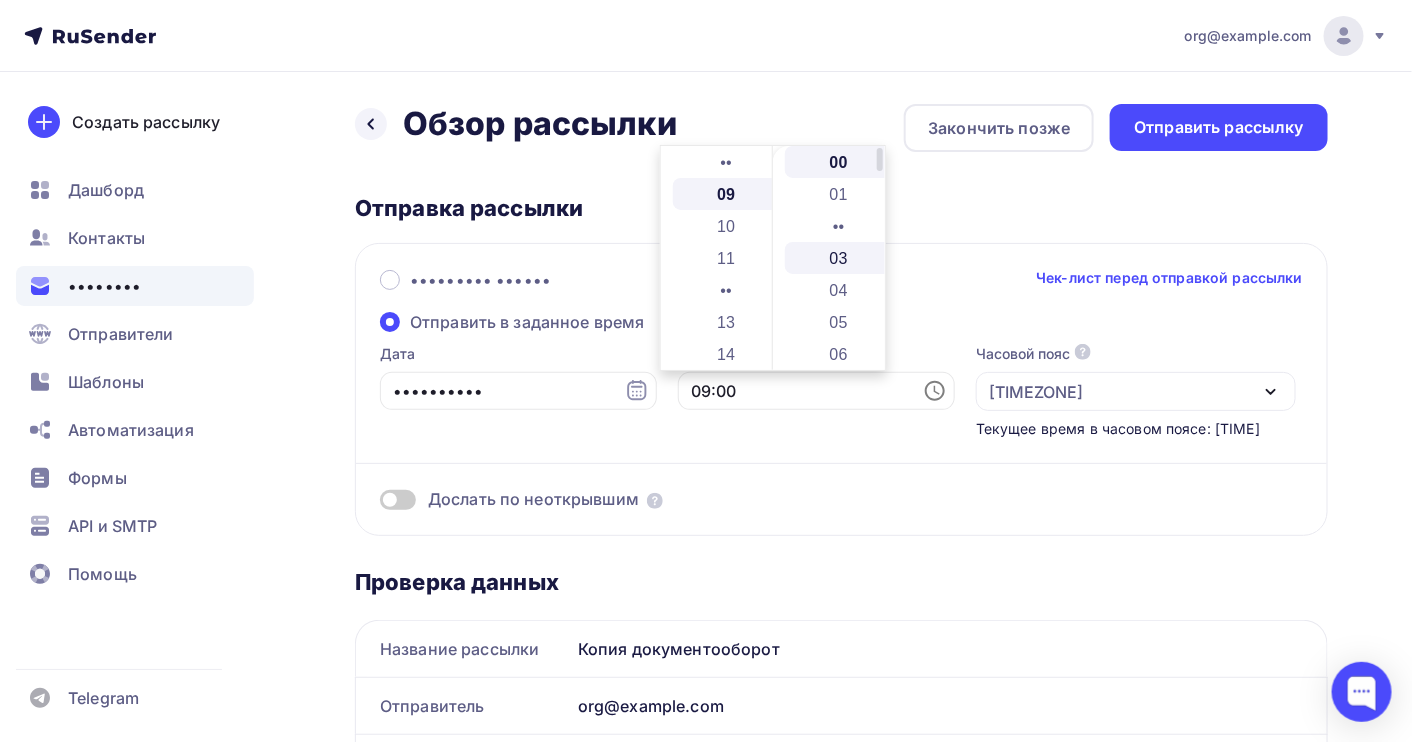 scroll, scrollTop: 287, scrollLeft: 0, axis: vertical 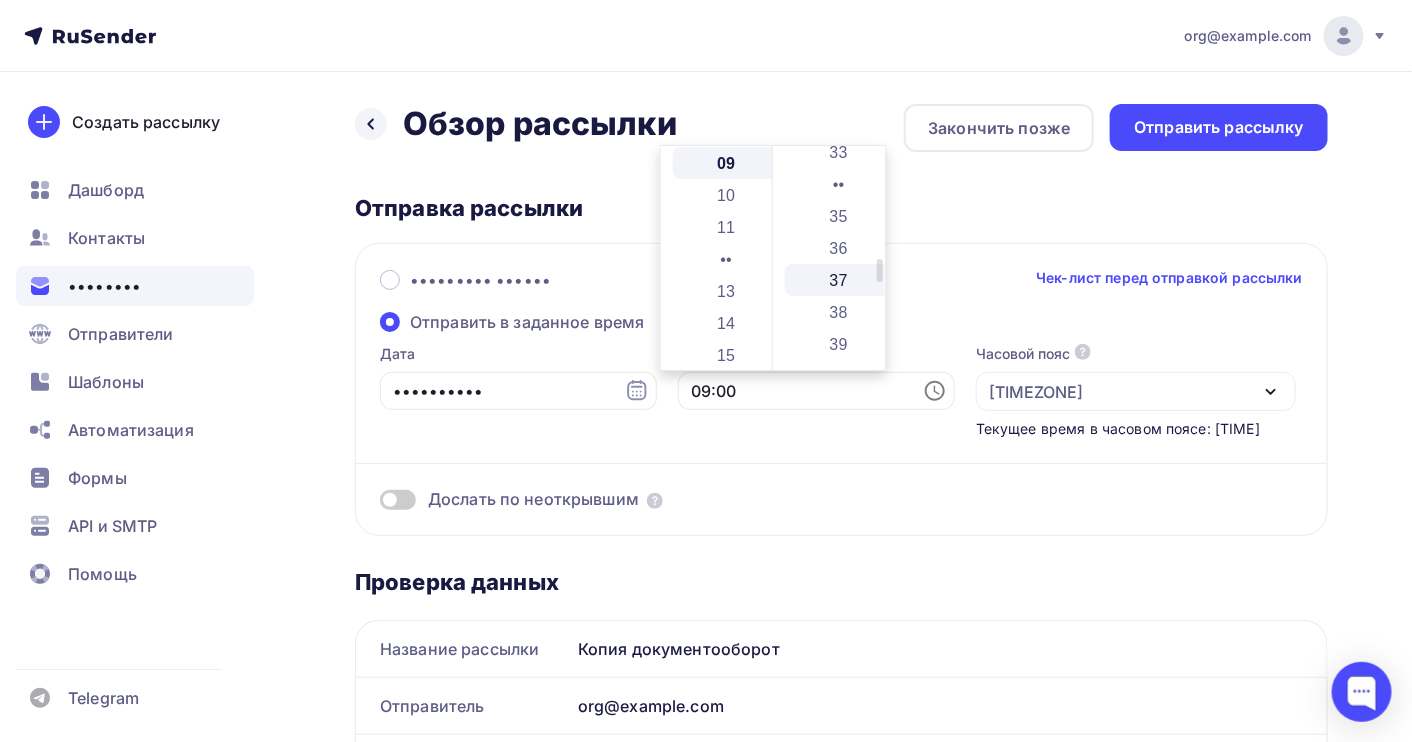 click on "37" at bounding box center (840, 280) 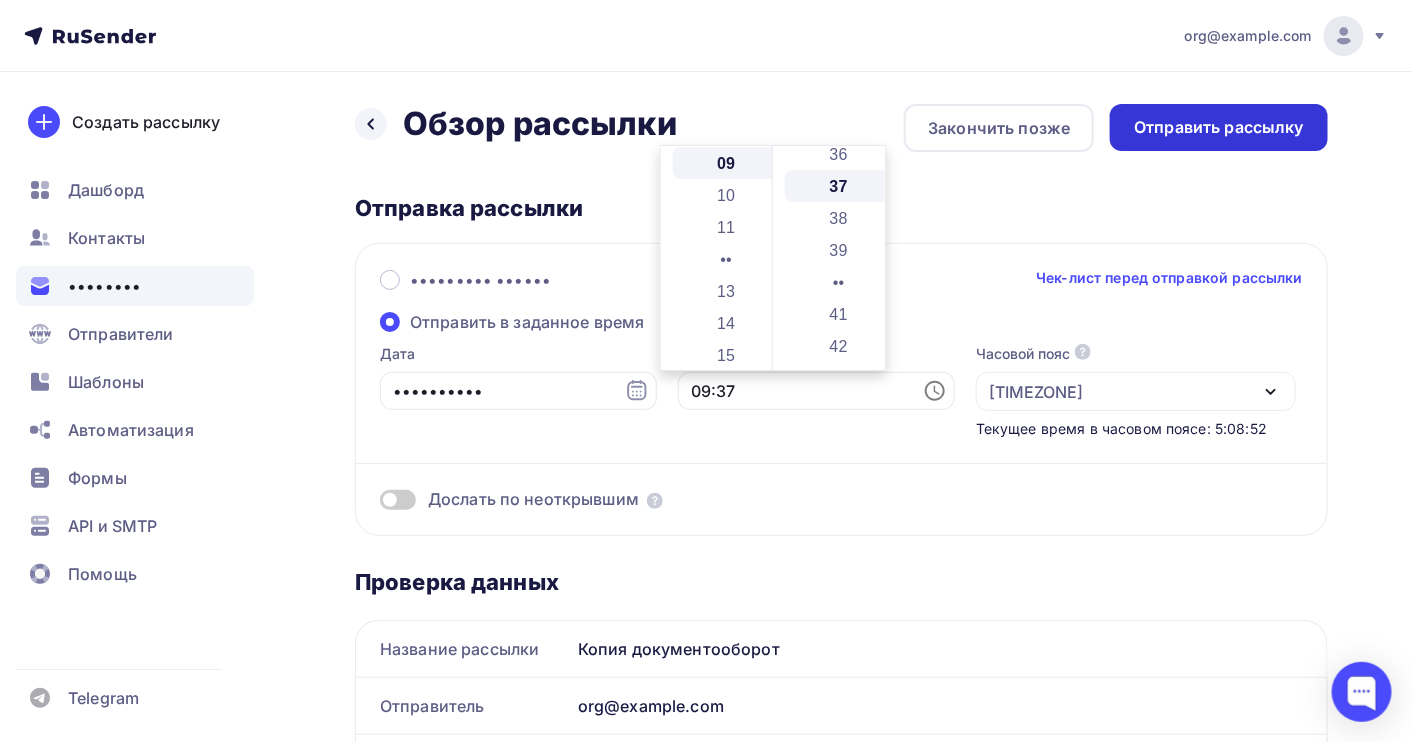 scroll, scrollTop: 1183, scrollLeft: 0, axis: vertical 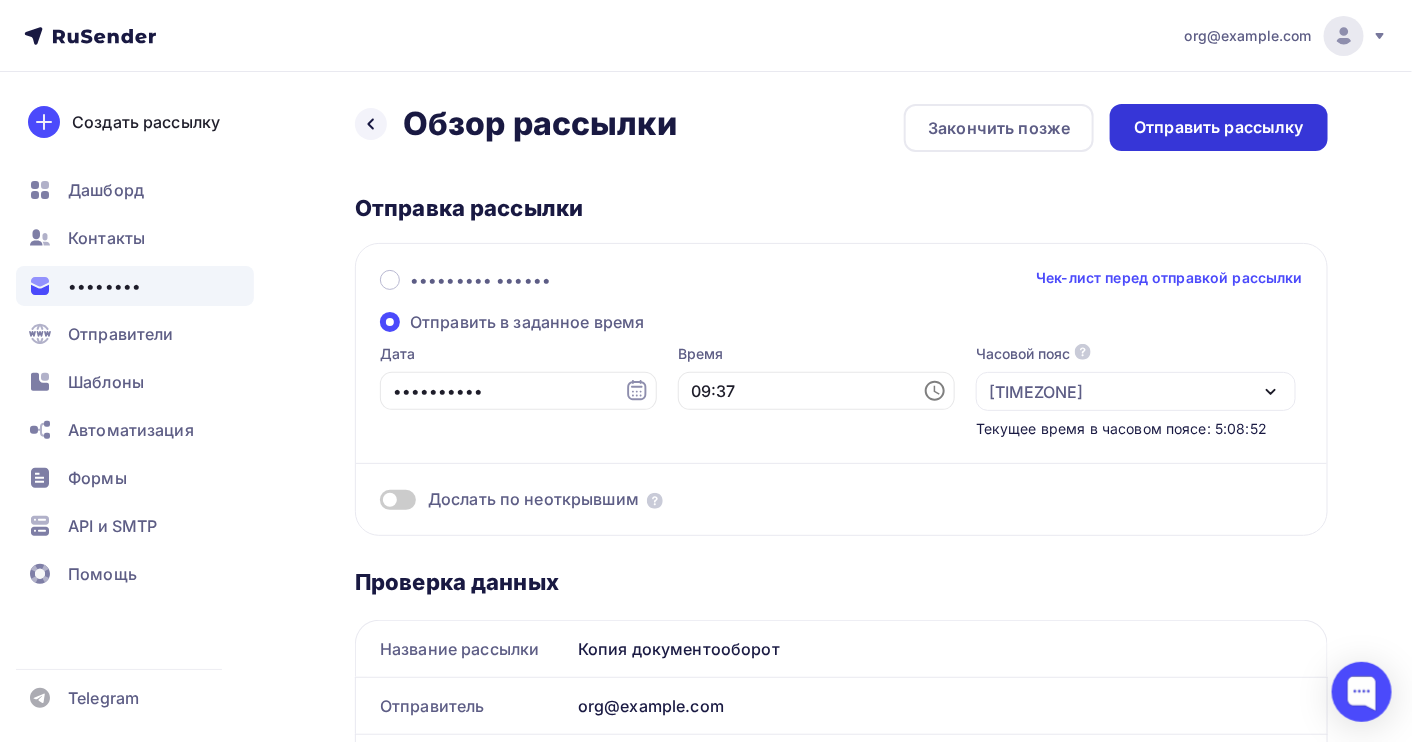 click on "Отправить рассылку" at bounding box center [1219, 127] 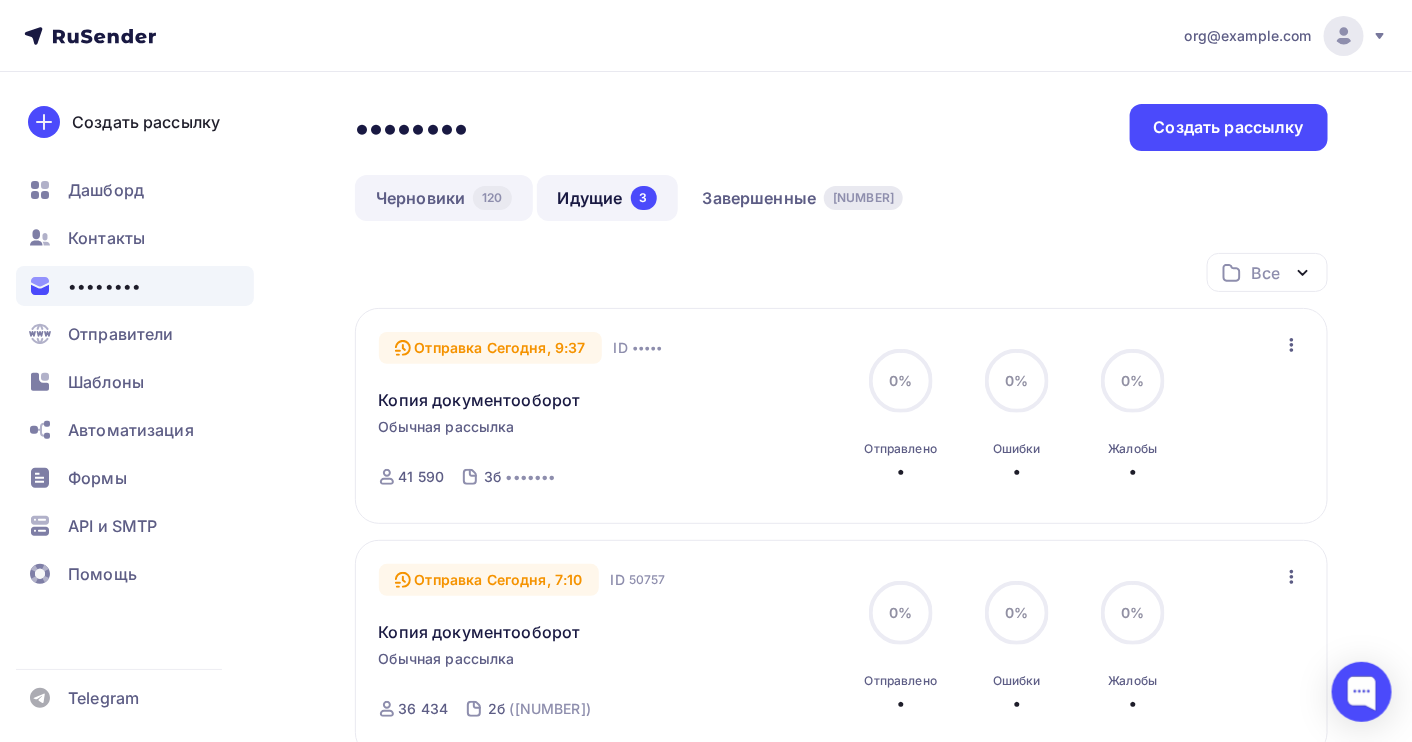 click on "Черновики
120" at bounding box center [444, 198] 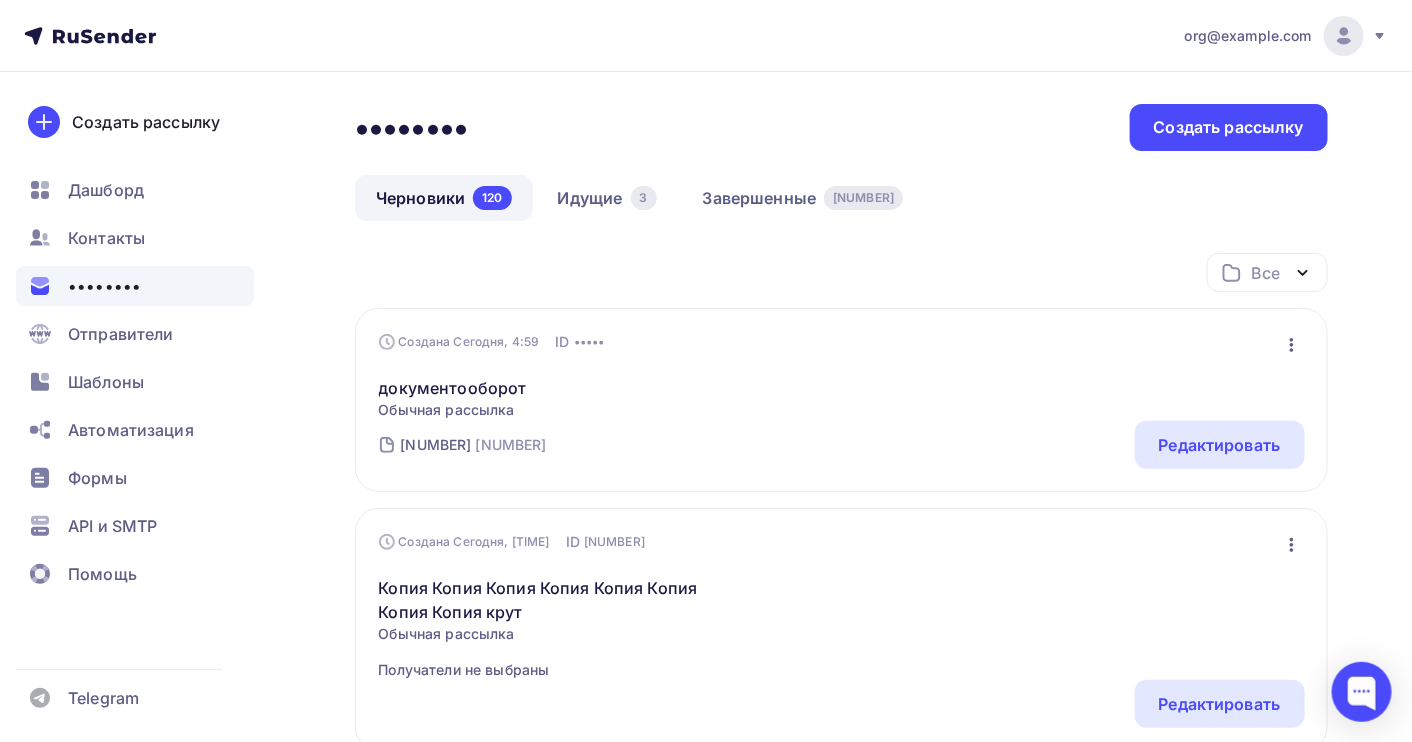 click at bounding box center [1292, 345] 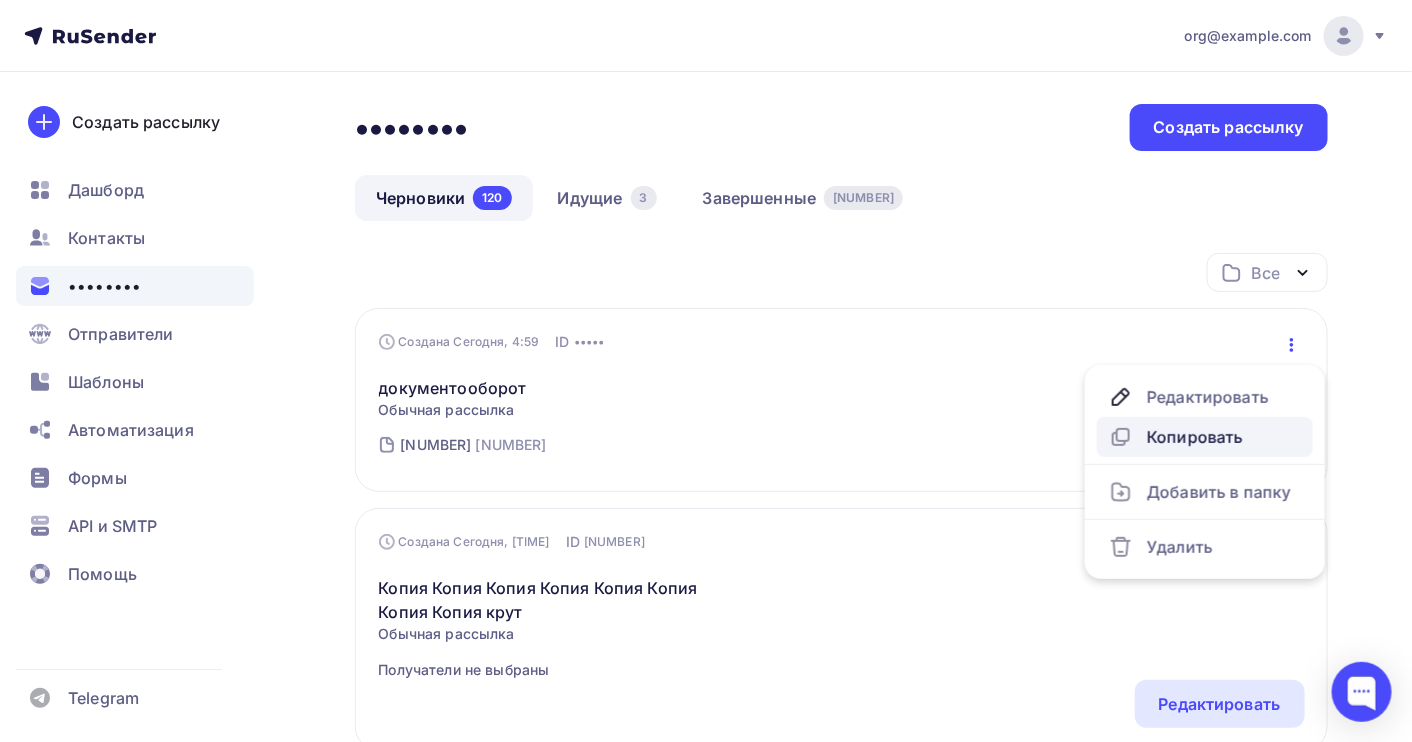 click on "Копировать" at bounding box center [1205, 397] 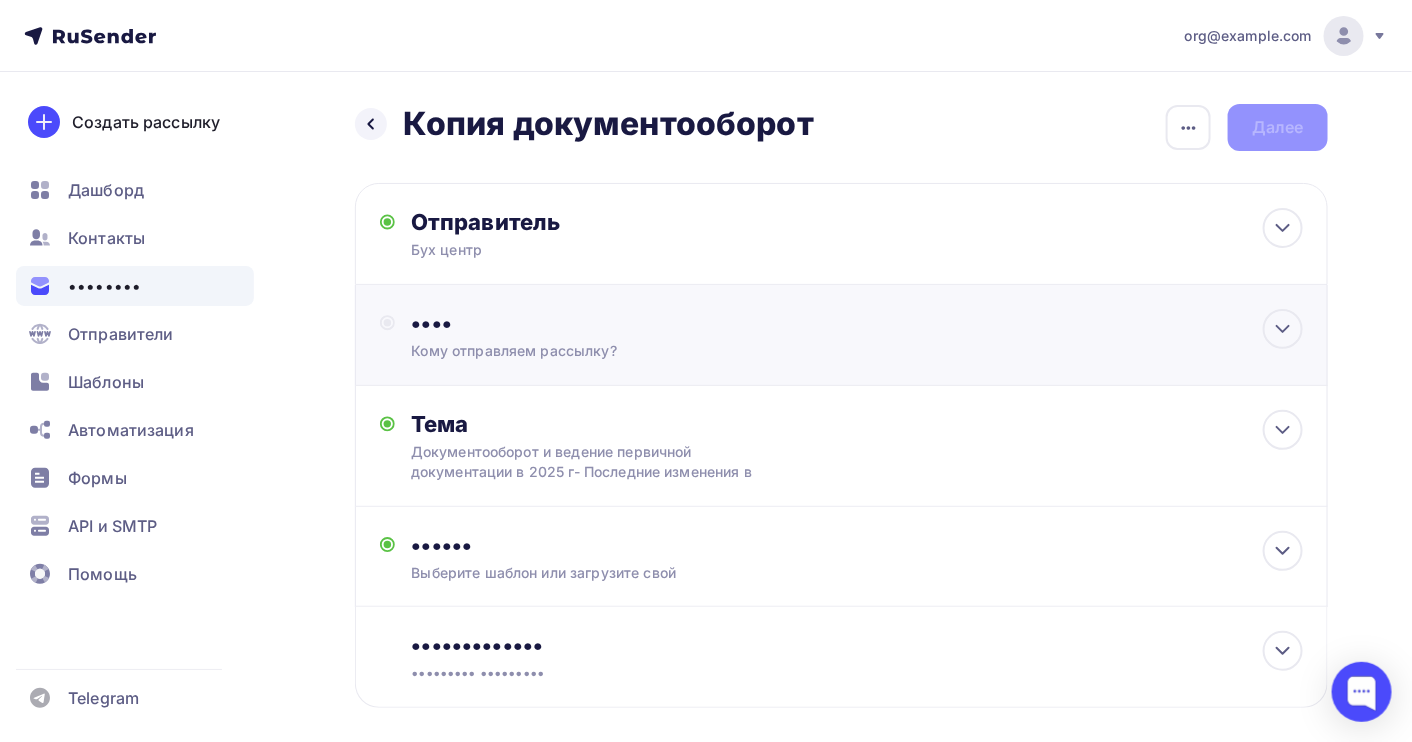 click on "••••" at bounding box center [627, 222] 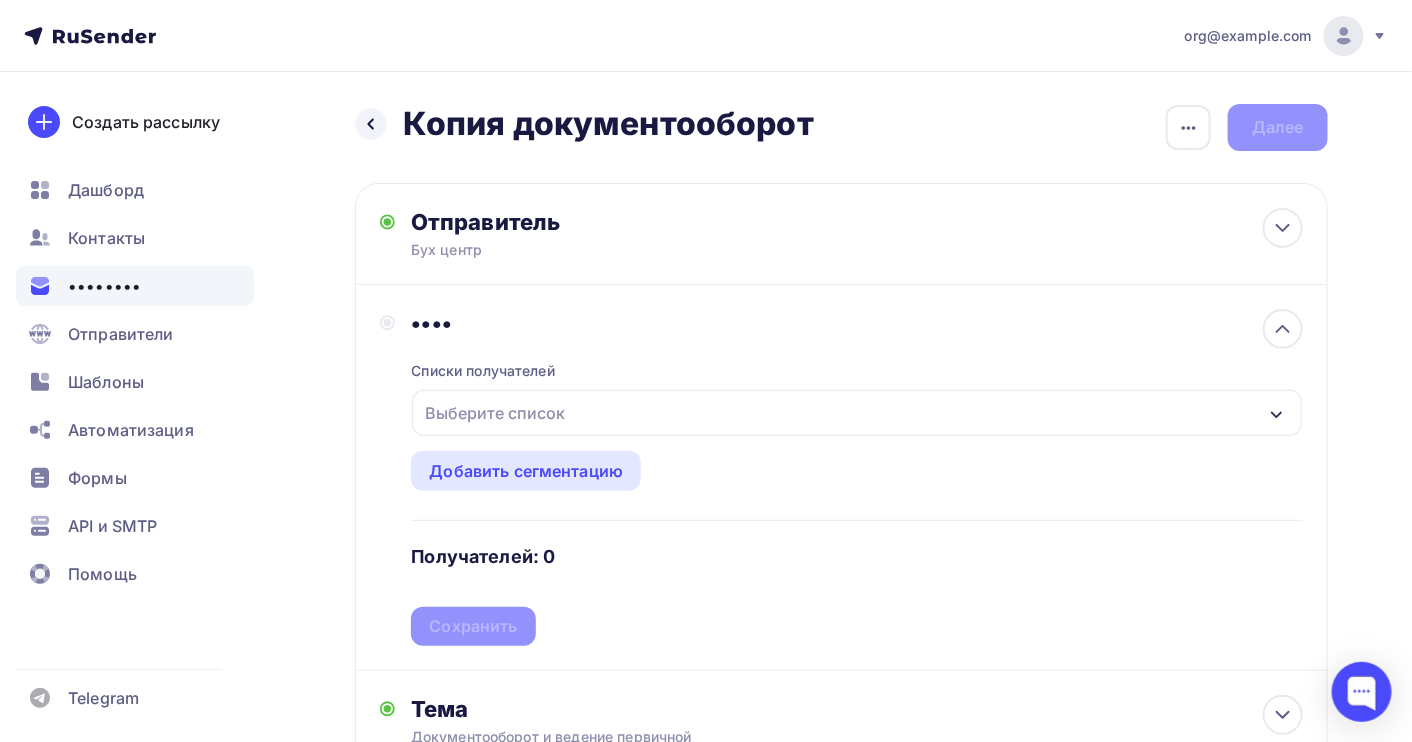 click on "Выберите список" at bounding box center [495, 413] 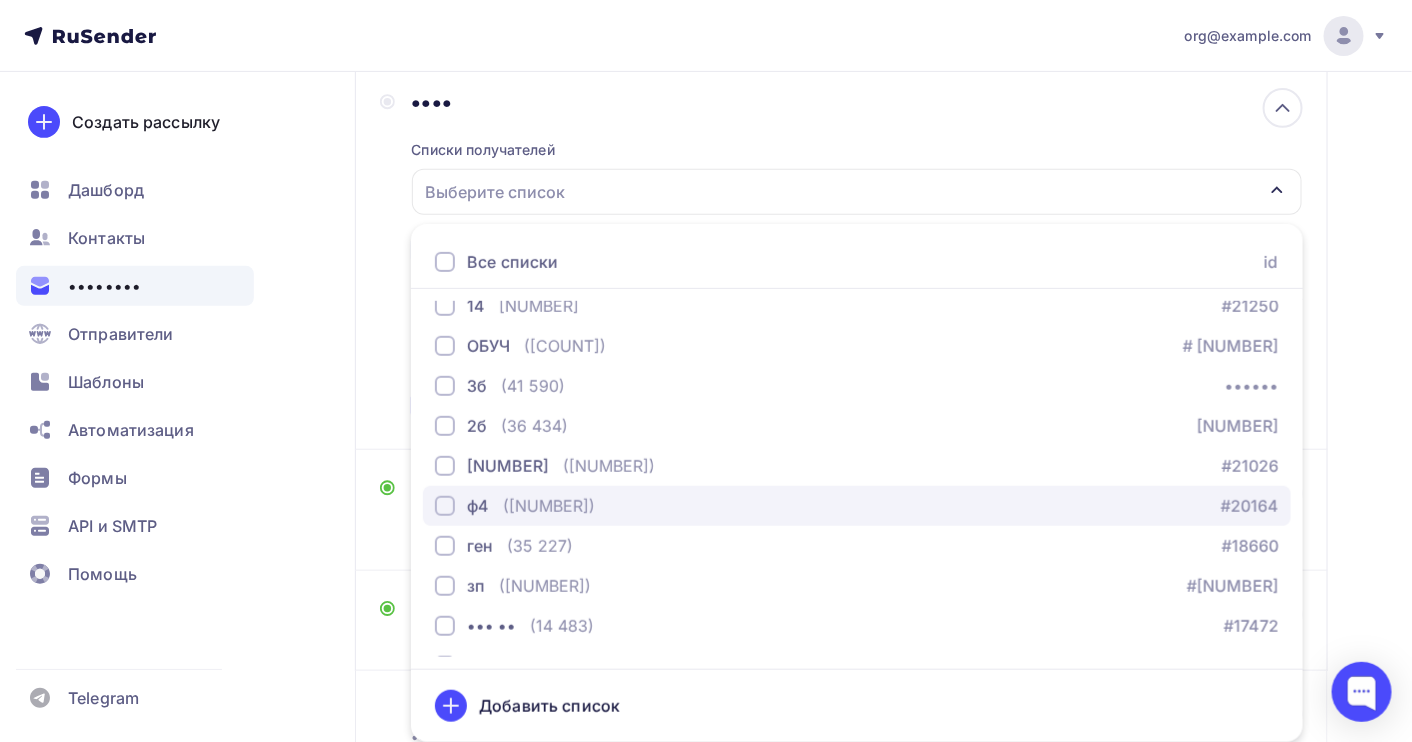 scroll, scrollTop: 83, scrollLeft: 0, axis: vertical 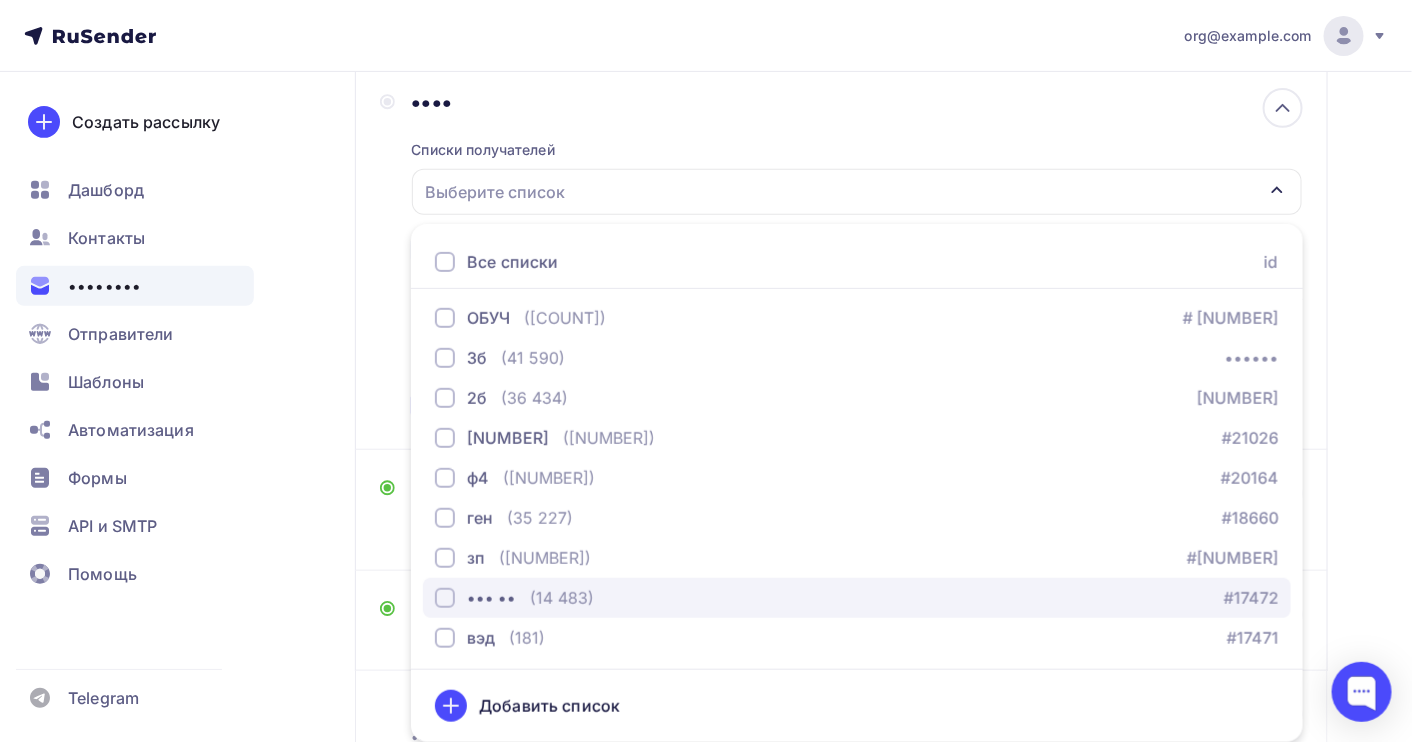 click on "(14 483)" at bounding box center [527, 238] 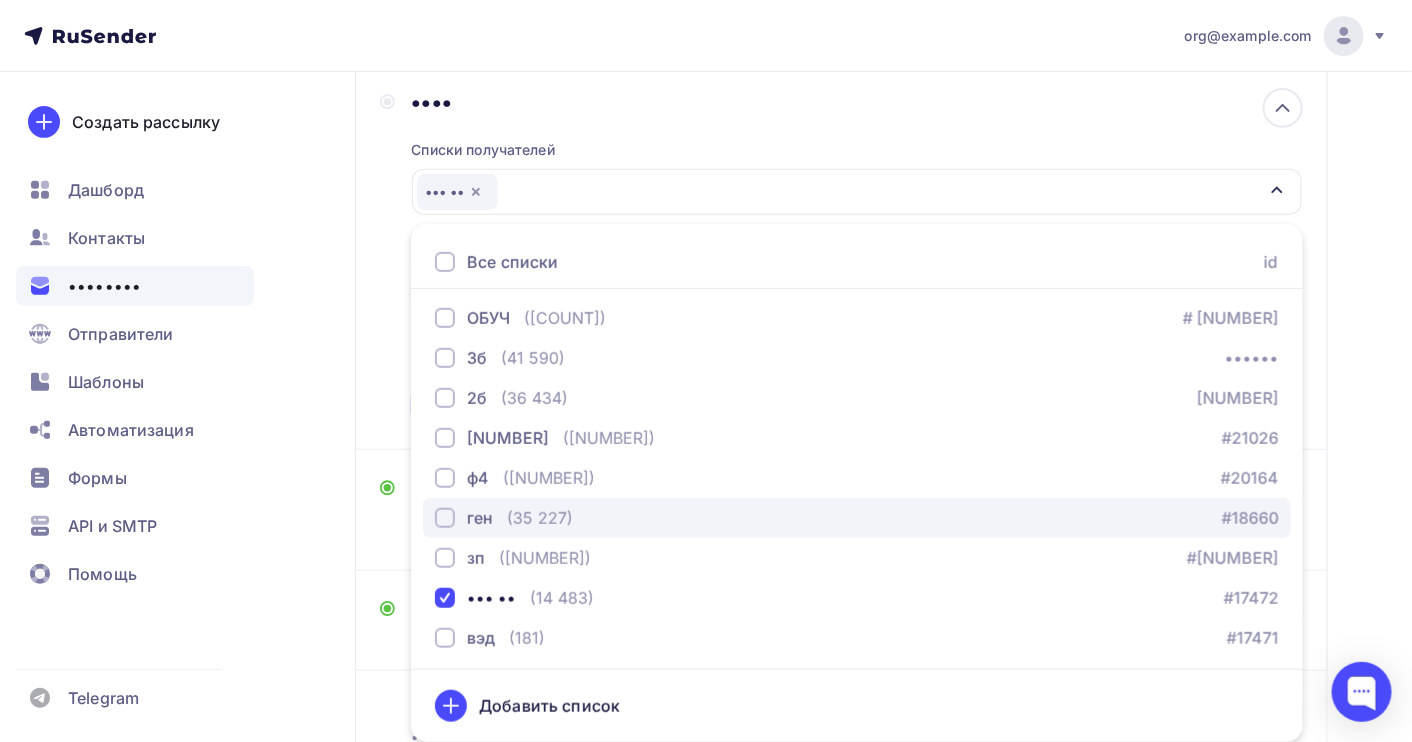 click on "(35 227)" at bounding box center [527, 238] 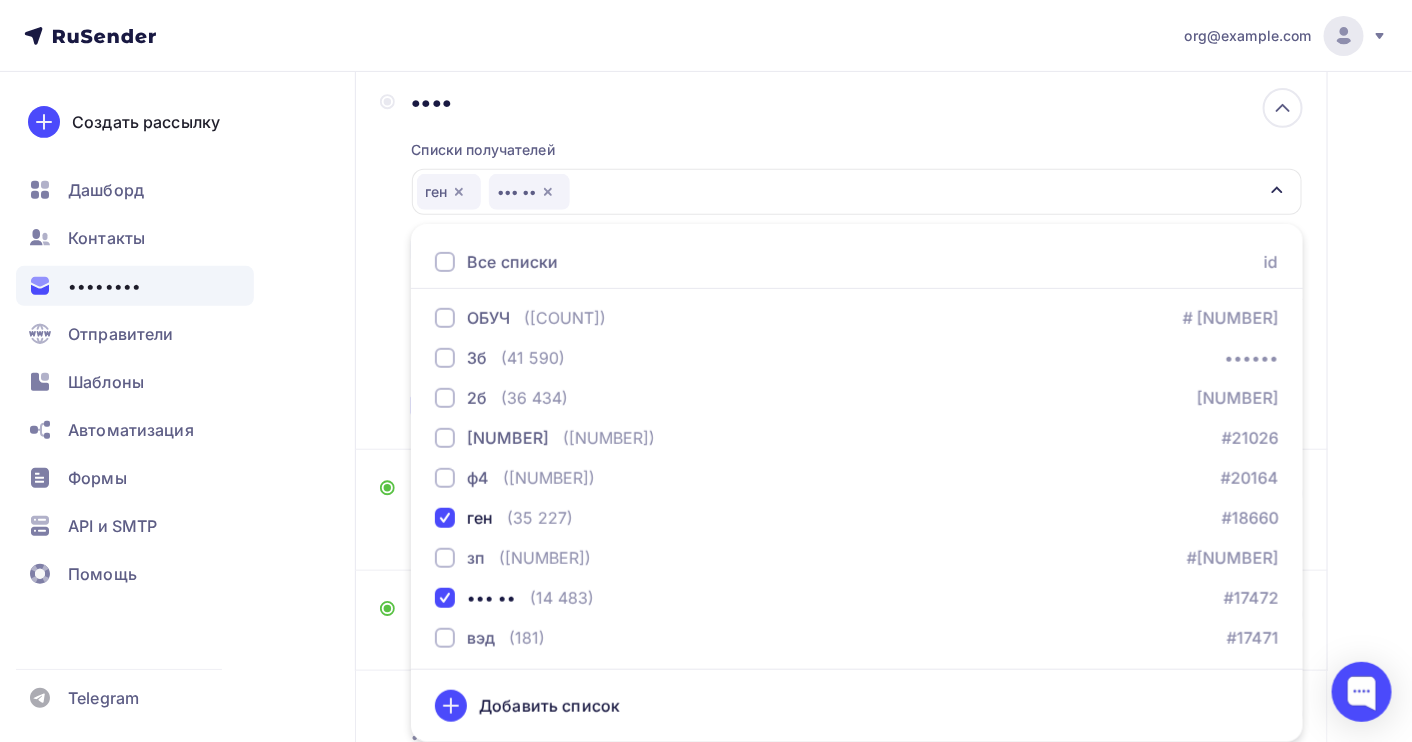 click on "Назад
Копия документооборот
Копия документооборот
Закончить позже
Переименовать рассылку
Удалить
Далее
Отправитель
Бух центр
Email  *
[EMAIL]
[EMAIL]           [EMAIL]               Добавить отправителя
Рекомендуем  добавить почту на домене , чтобы рассылка не попала в «Спам»
Имя                 Сохранить
[TIME]         Кому
ген" at bounding box center (706, 376) 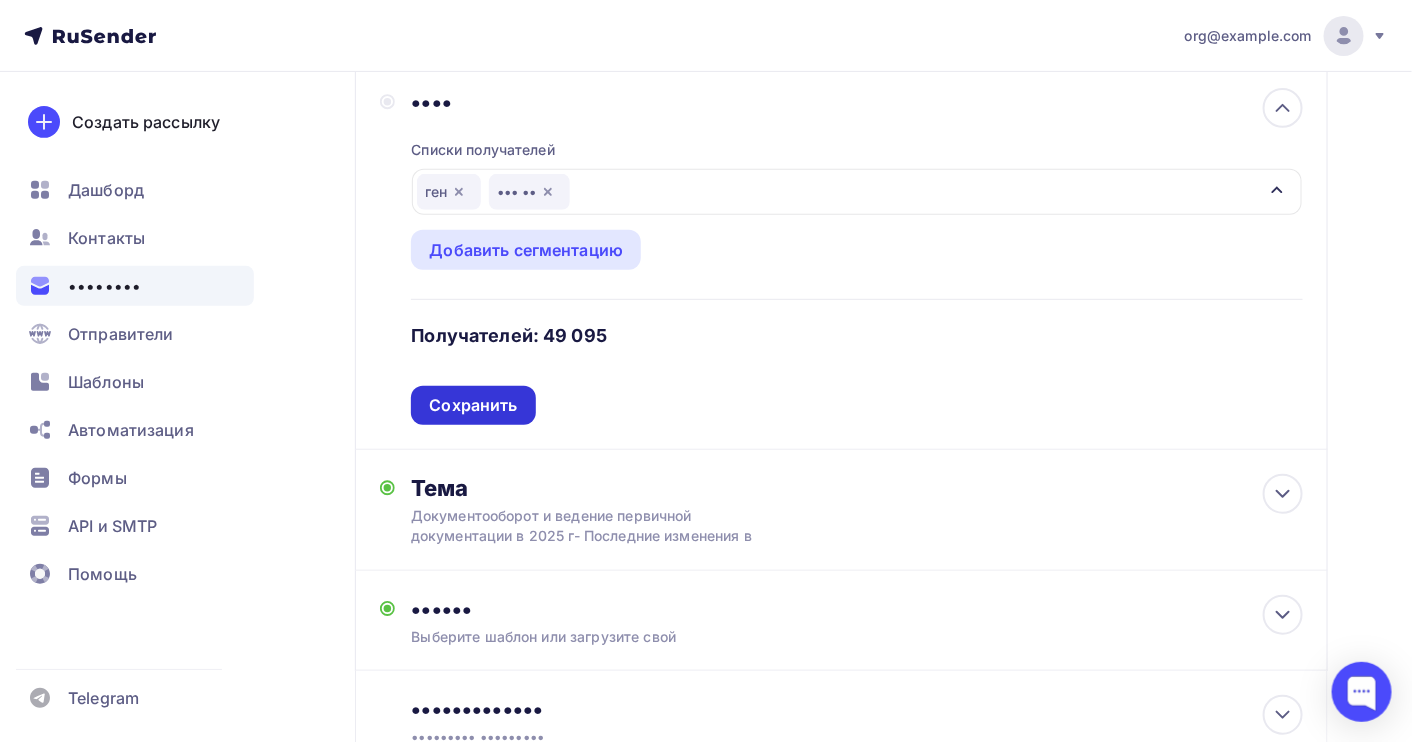 click on "Сохранить" at bounding box center (473, 405) 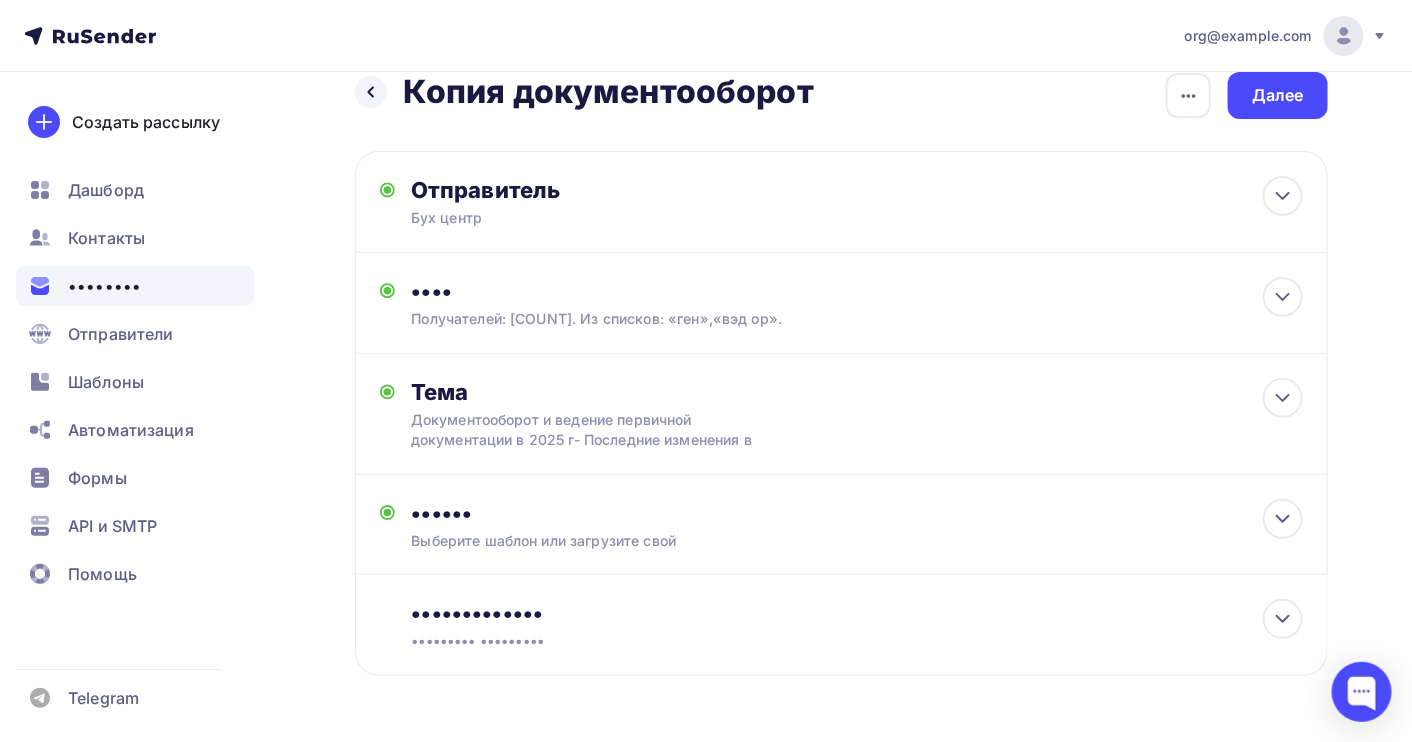 scroll, scrollTop: 0, scrollLeft: 0, axis: both 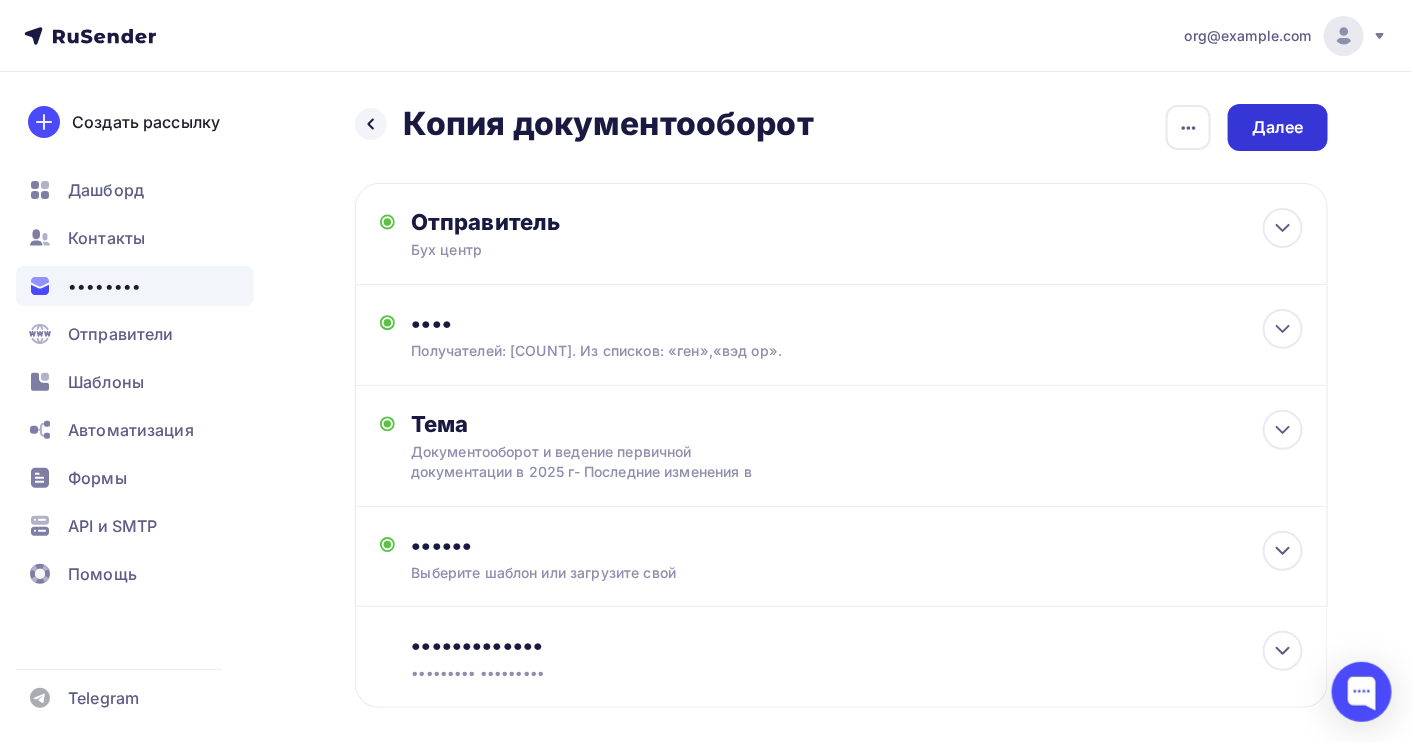 click on "Далее" at bounding box center [1278, 127] 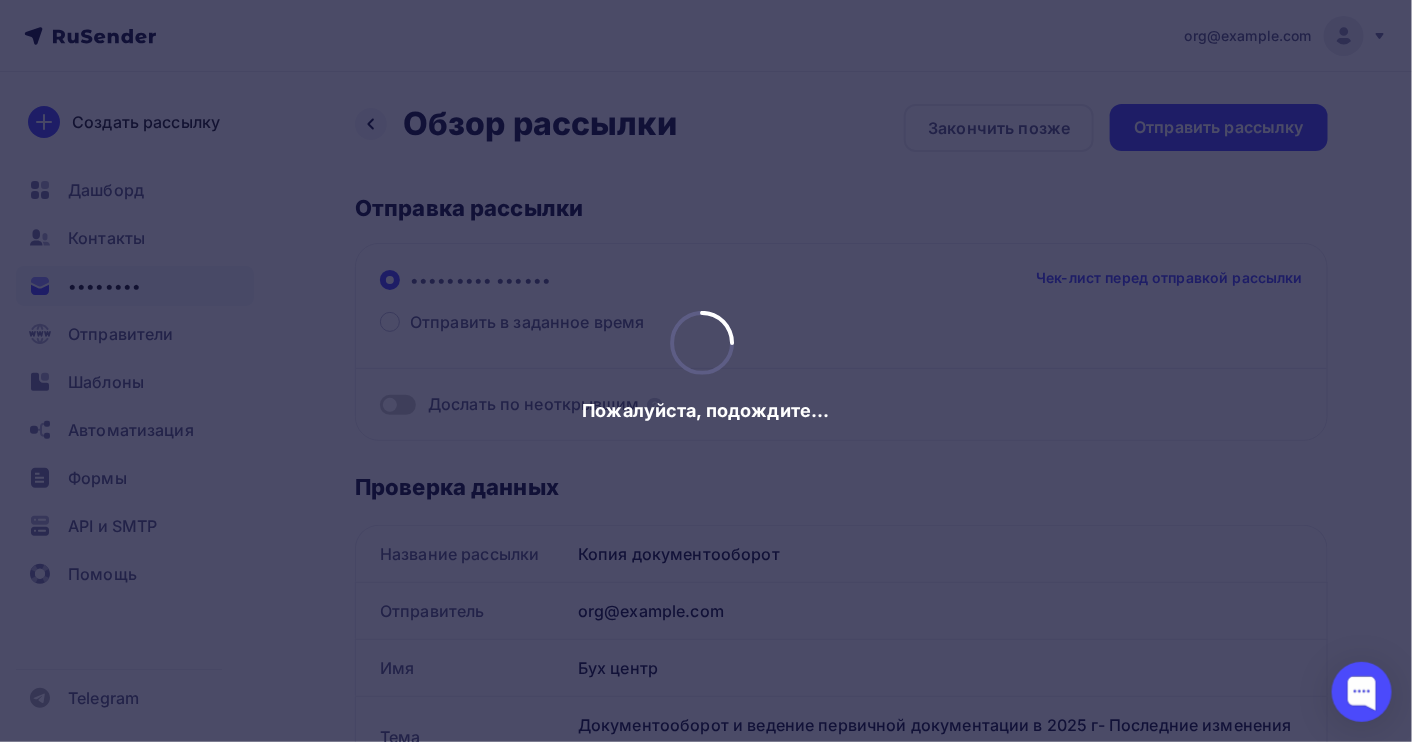 scroll, scrollTop: 0, scrollLeft: 0, axis: both 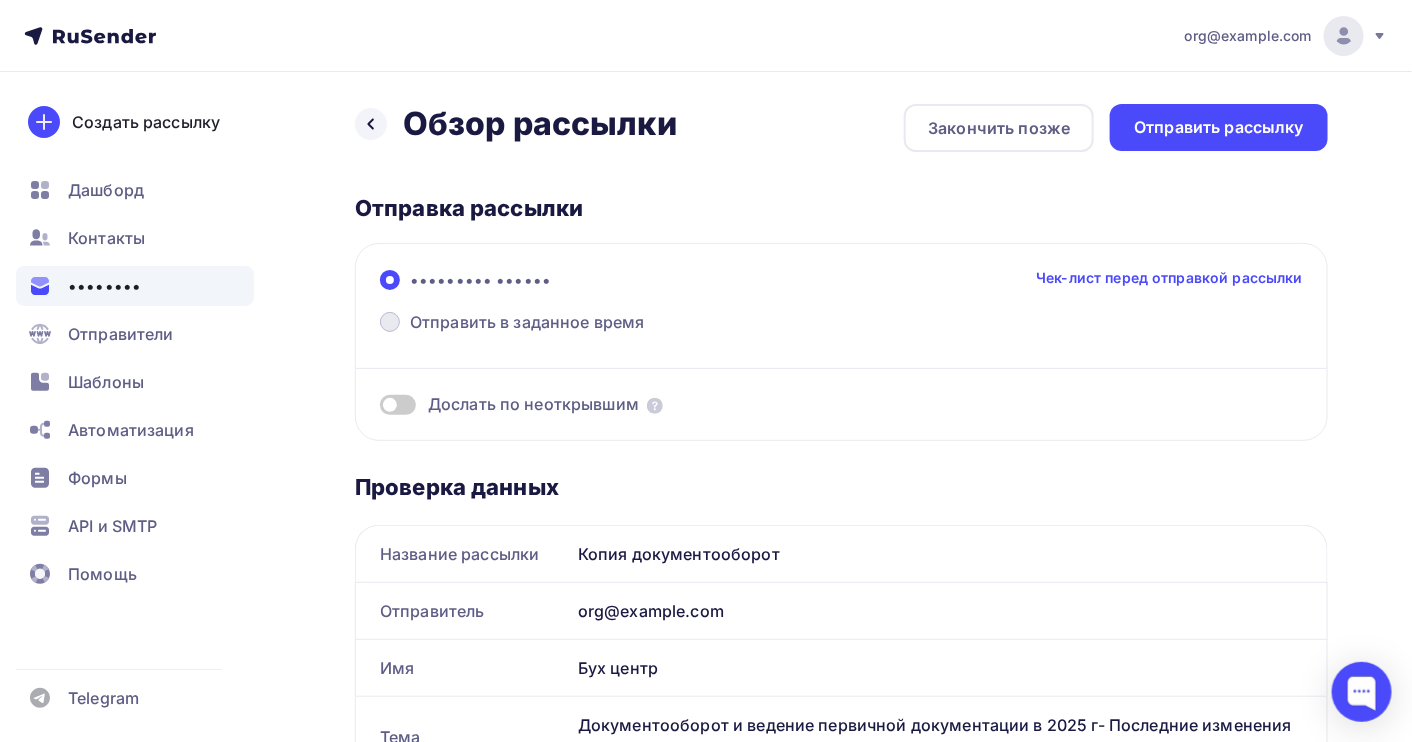 click on "Отправить в заданное время" at bounding box center [512, 324] 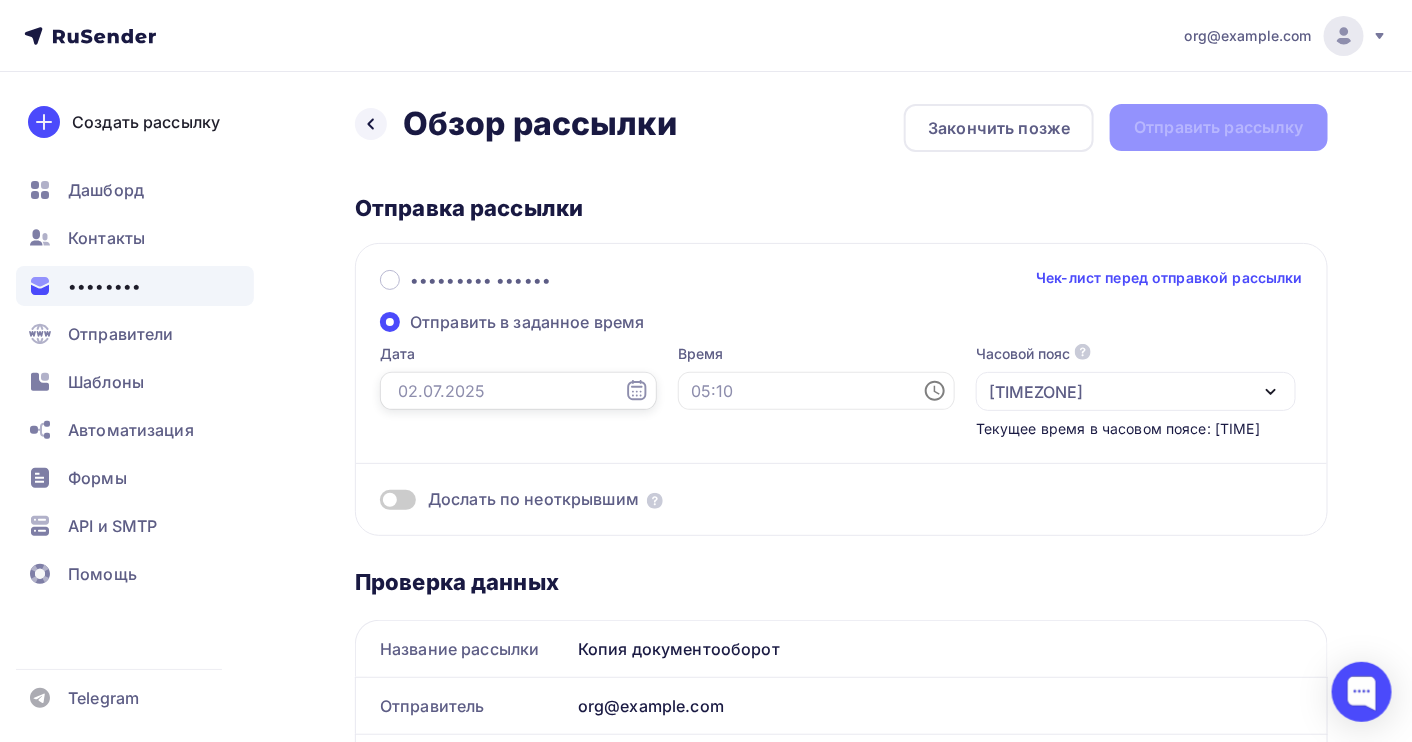 click at bounding box center [518, 391] 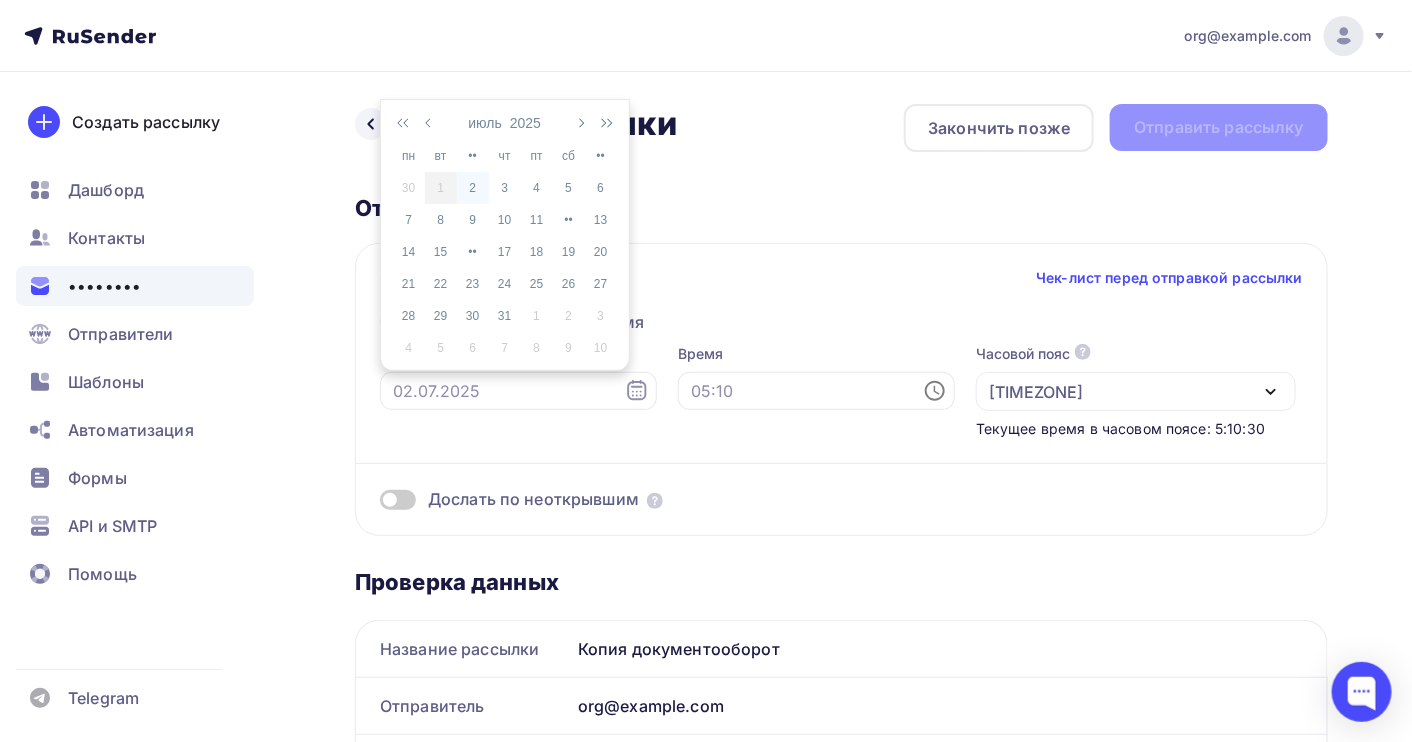 click on "2" at bounding box center (473, 188) 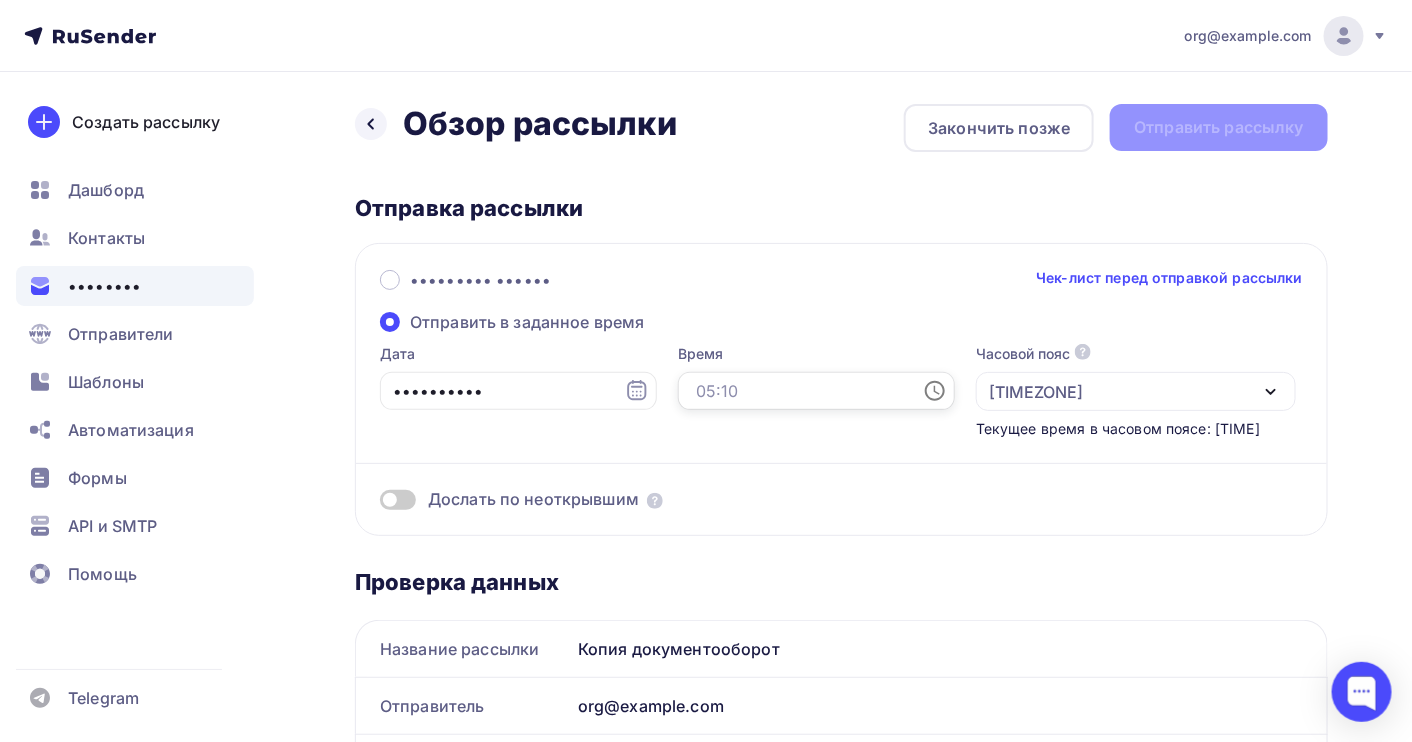 click at bounding box center [816, 391] 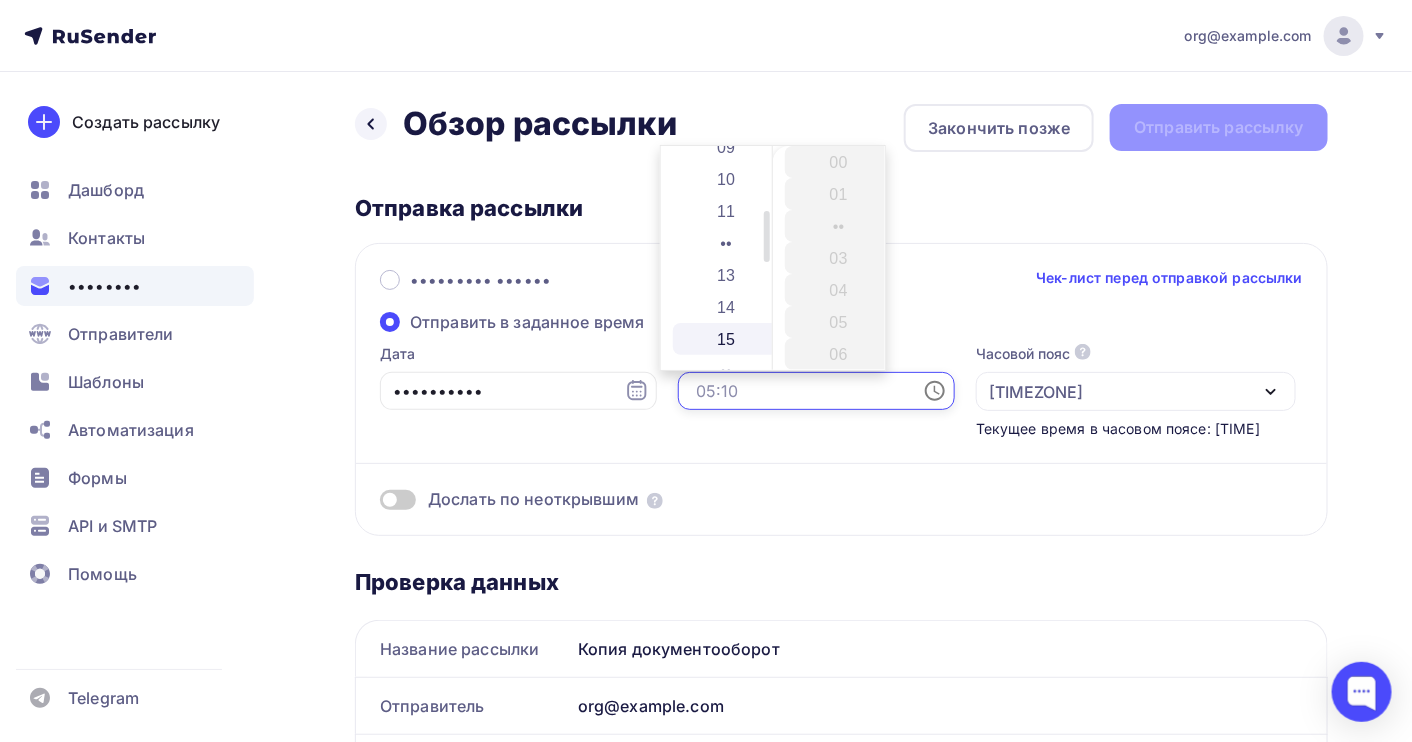 scroll, scrollTop: 266, scrollLeft: 0, axis: vertical 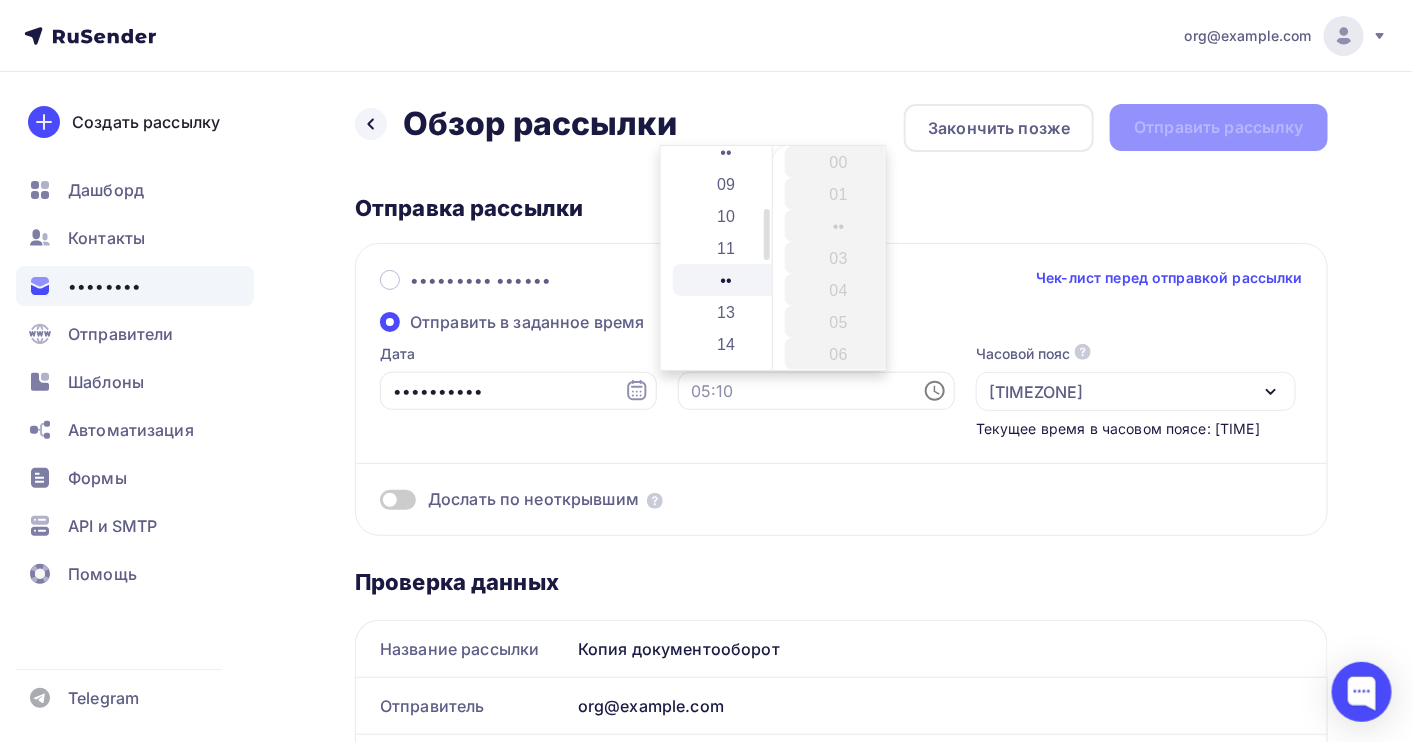 click on "••" at bounding box center (728, 280) 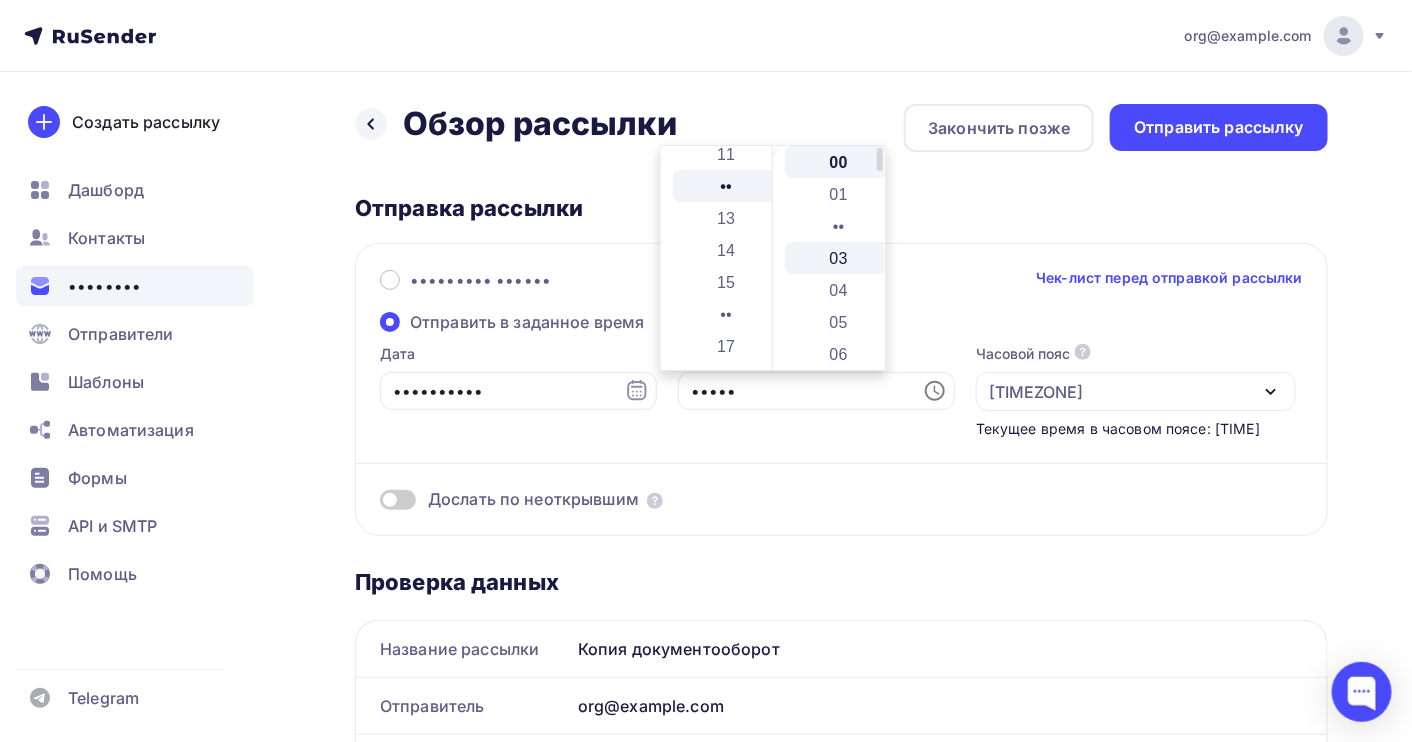 scroll, scrollTop: 383, scrollLeft: 0, axis: vertical 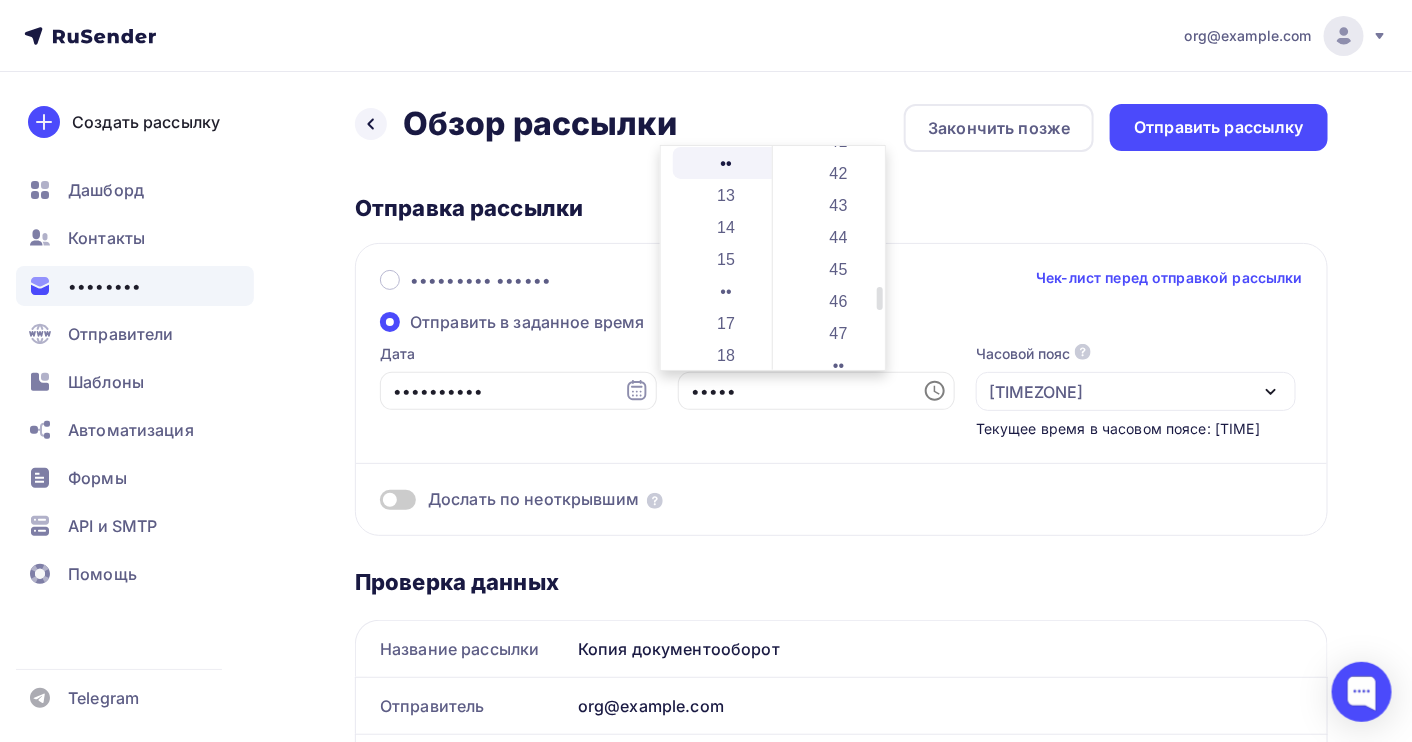 click on "45" at bounding box center [840, 269] 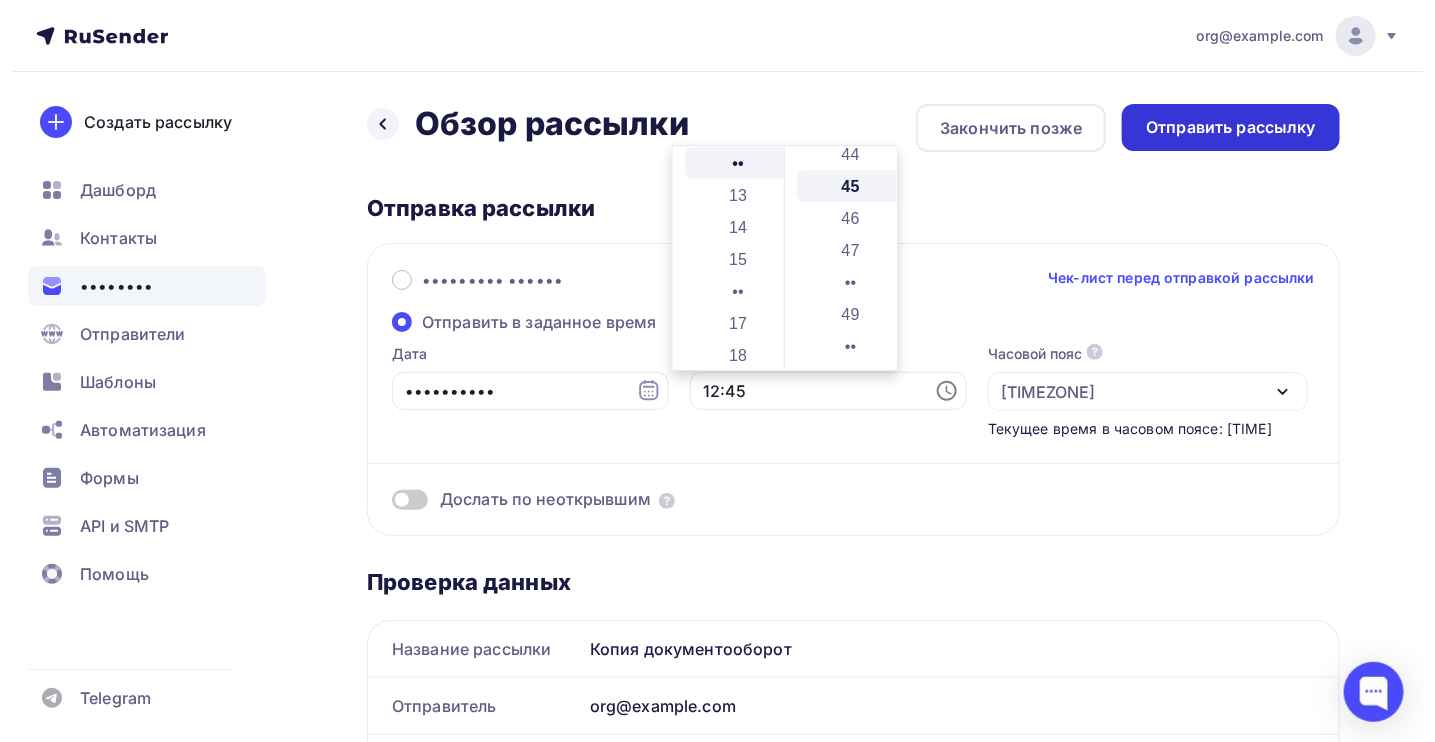 scroll, scrollTop: 1439, scrollLeft: 0, axis: vertical 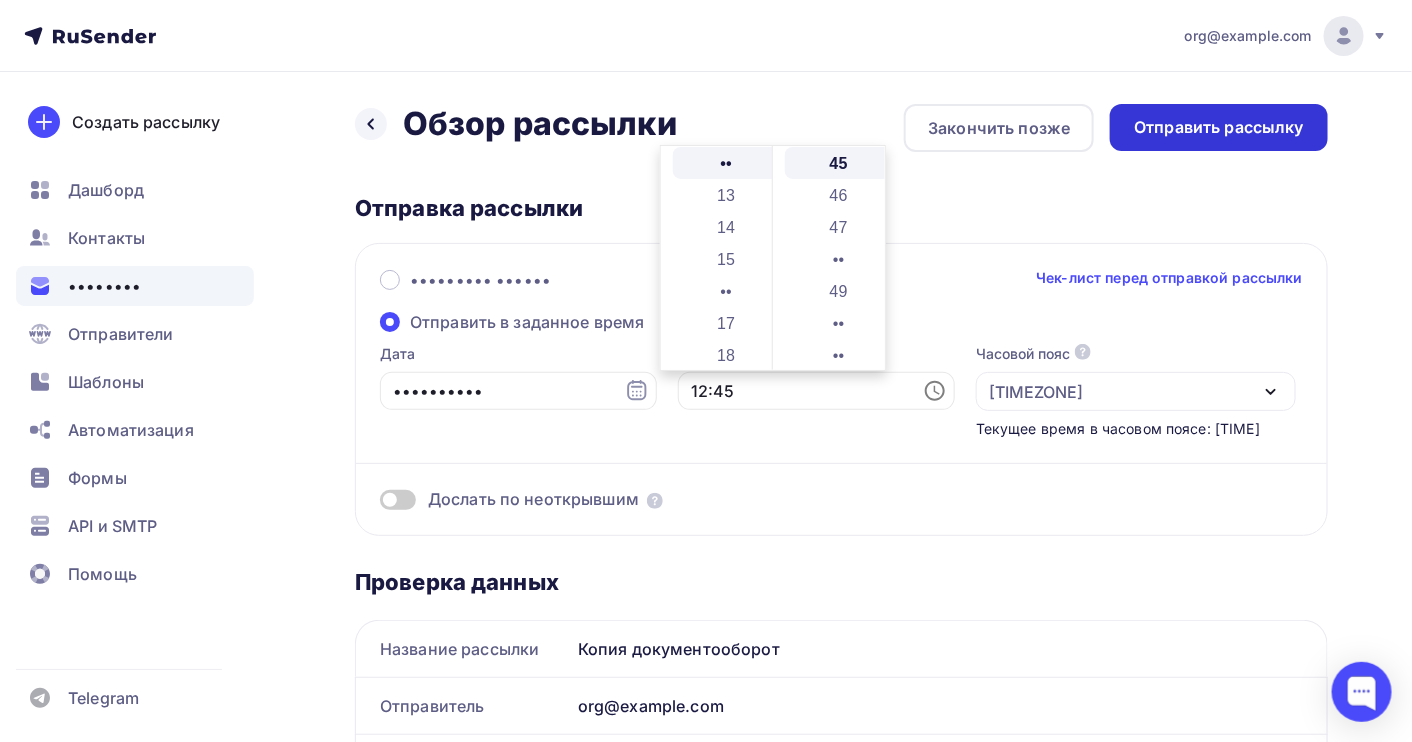 click on "Отправить рассылку" at bounding box center (1219, 127) 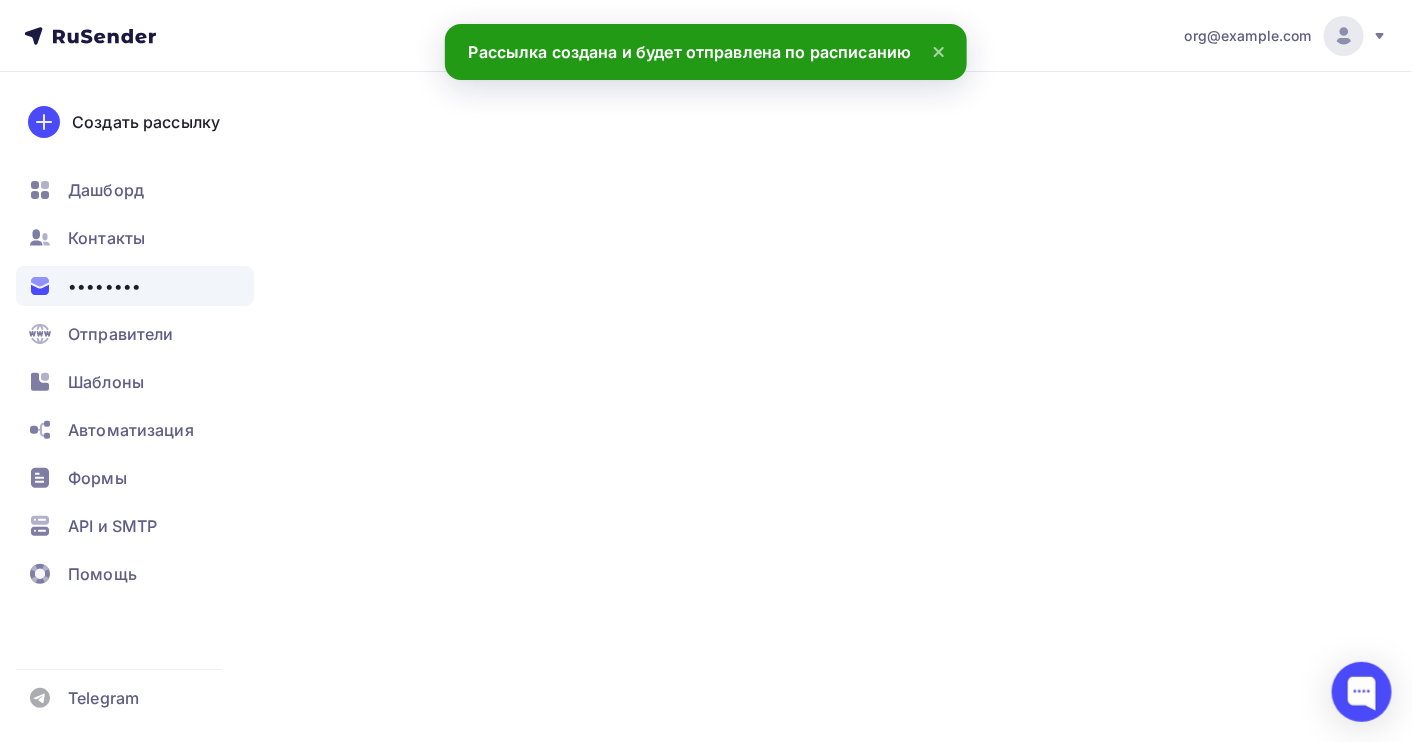 scroll, scrollTop: 0, scrollLeft: 0, axis: both 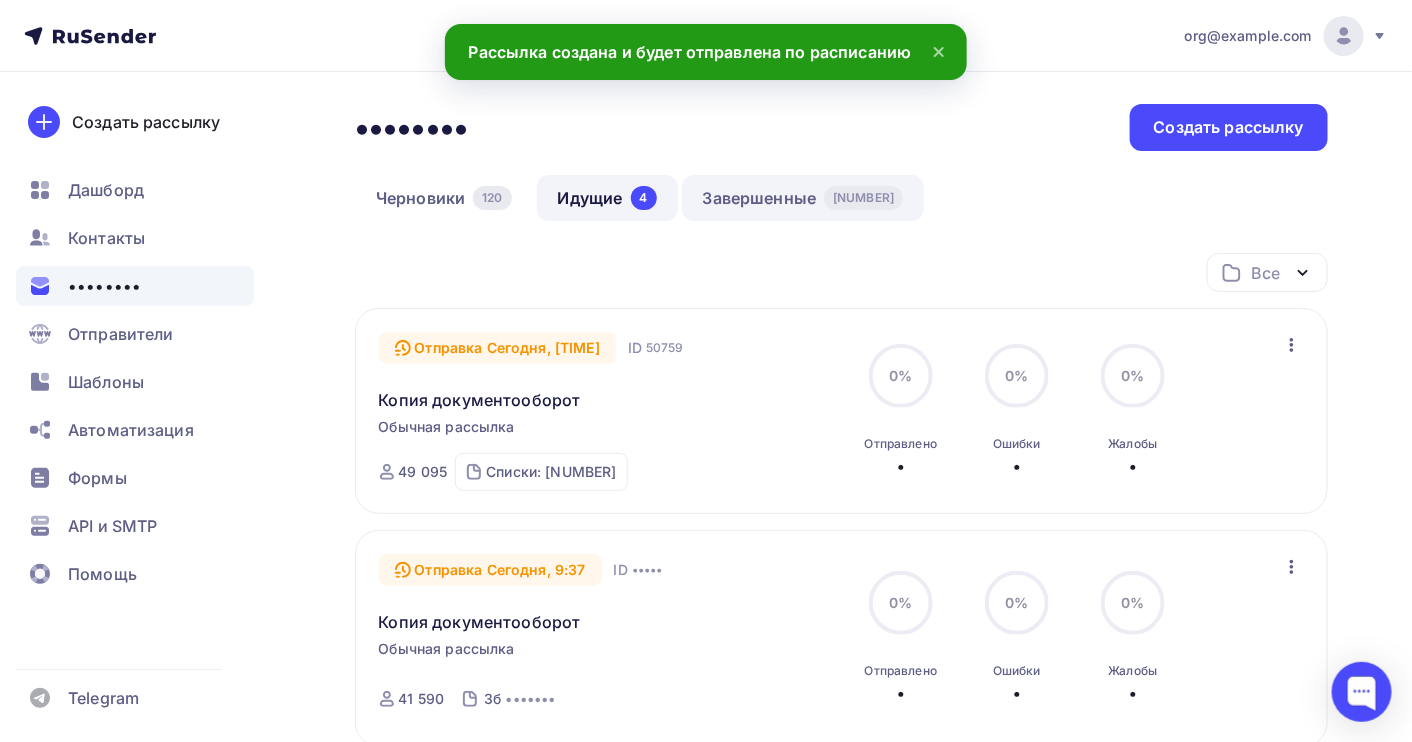 click on "Завершенные
450" at bounding box center (803, 198) 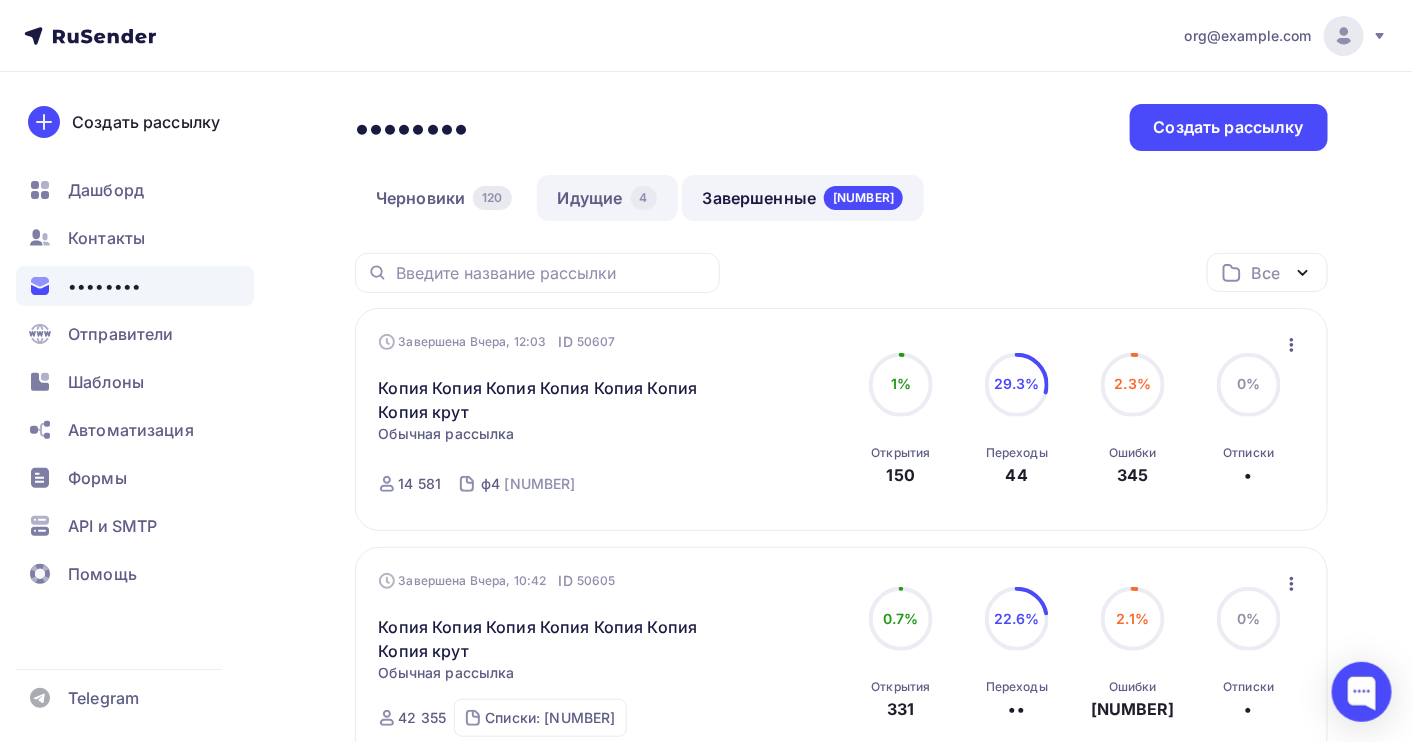 click on "Идущие
[NUMBER]" at bounding box center (607, 198) 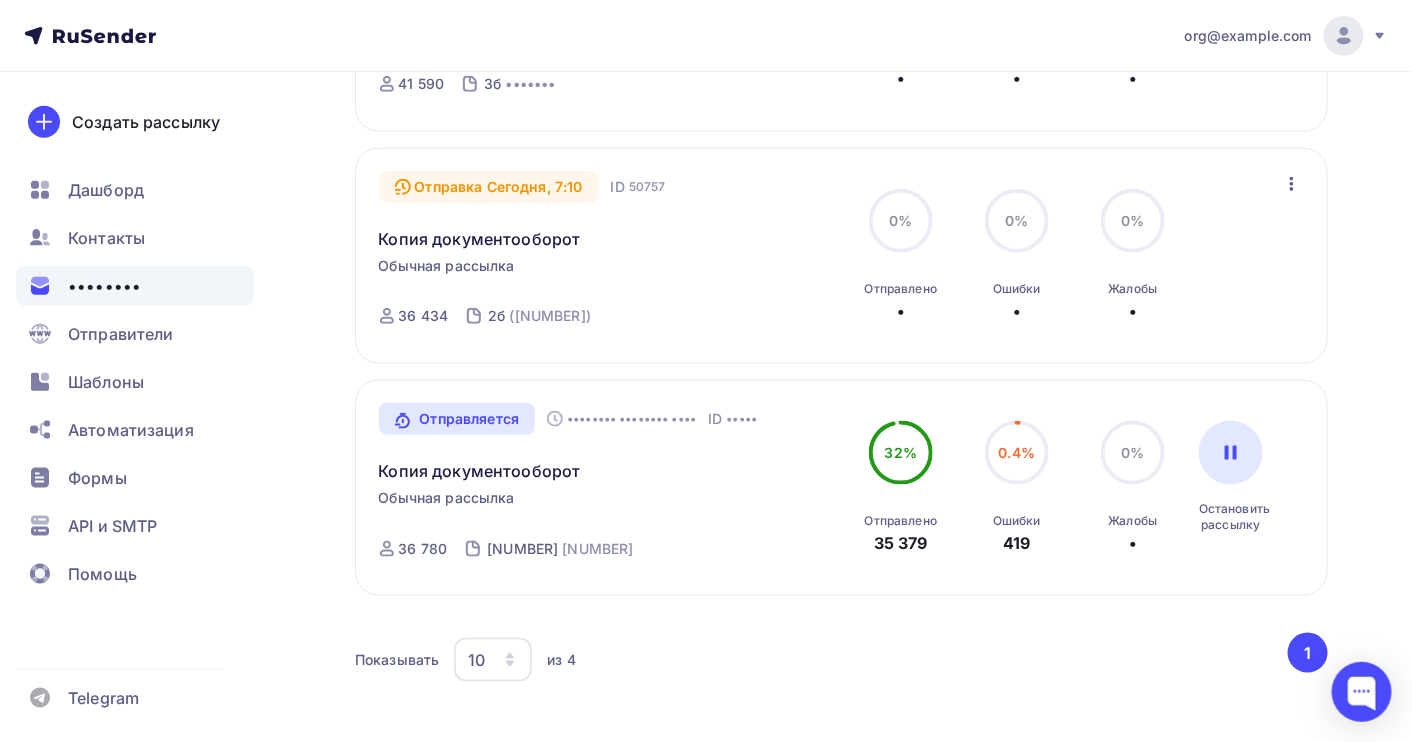 scroll, scrollTop: 667, scrollLeft: 0, axis: vertical 